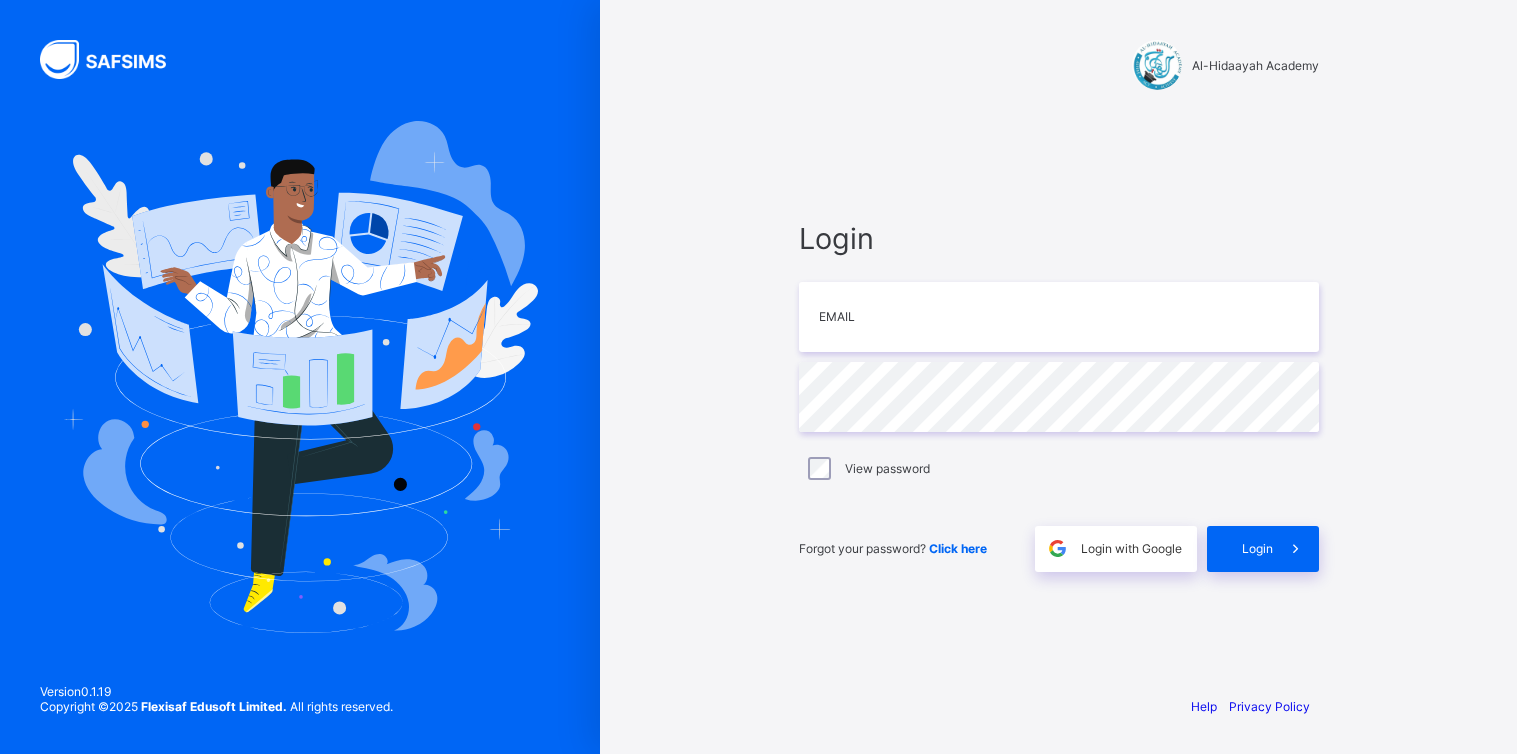 scroll, scrollTop: 0, scrollLeft: 0, axis: both 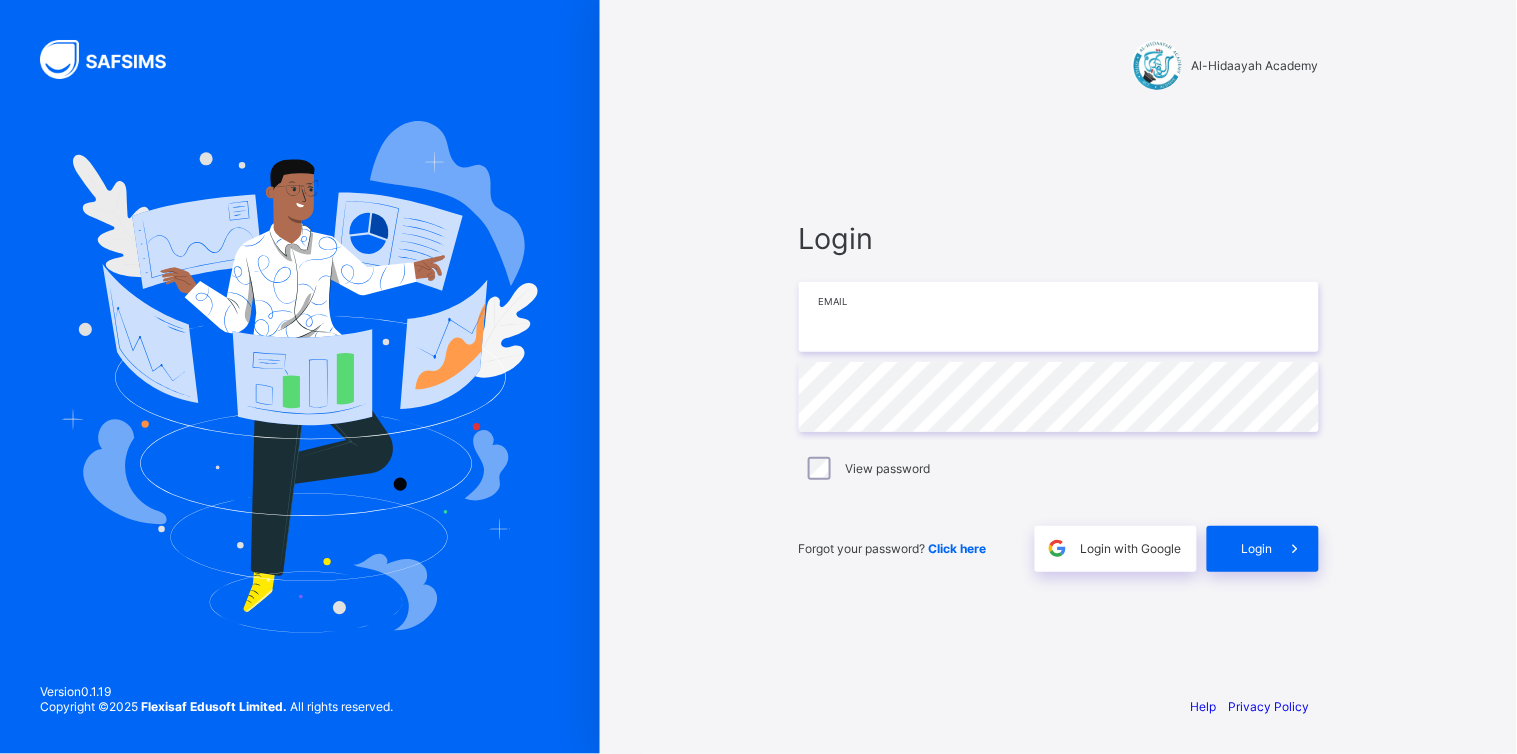 click at bounding box center [1059, 317] 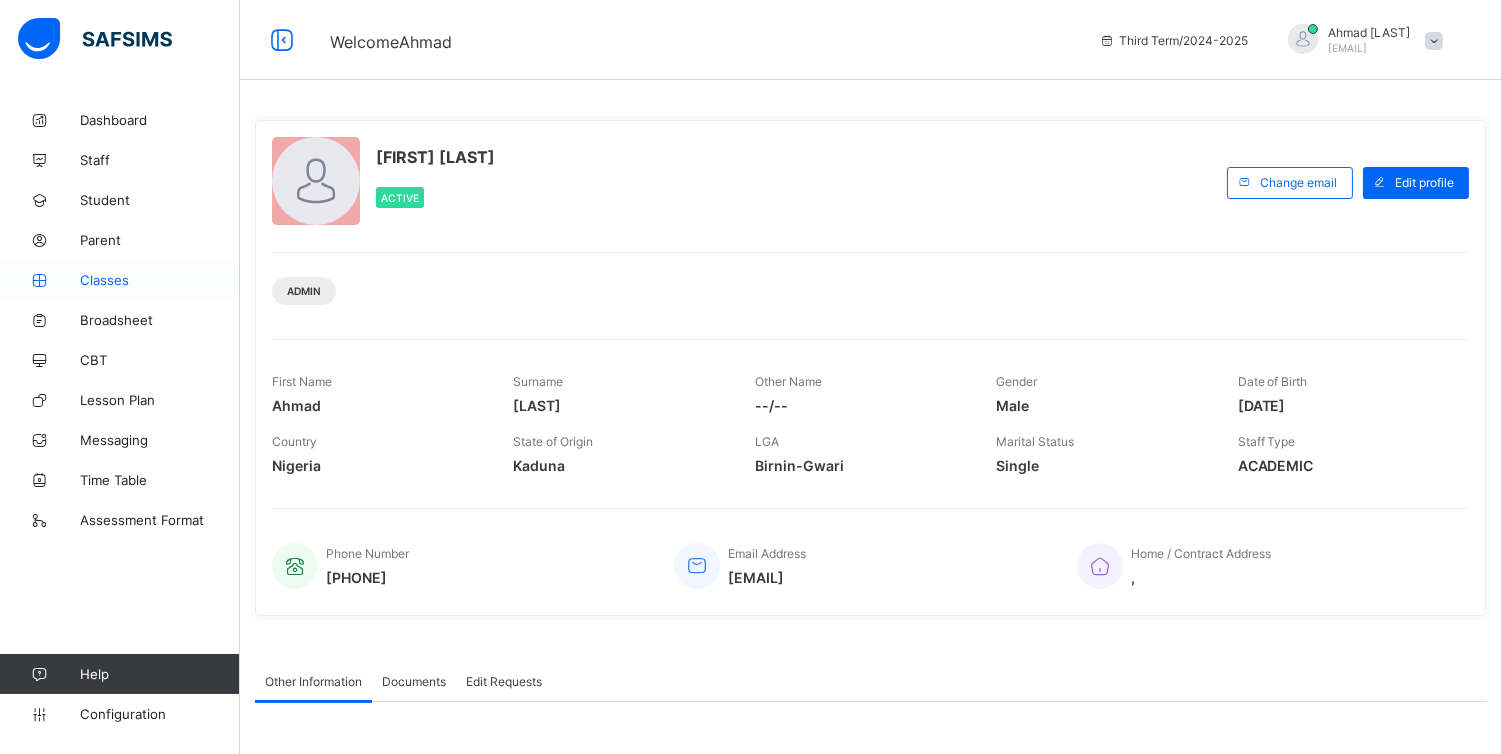 click on "Classes" at bounding box center [160, 280] 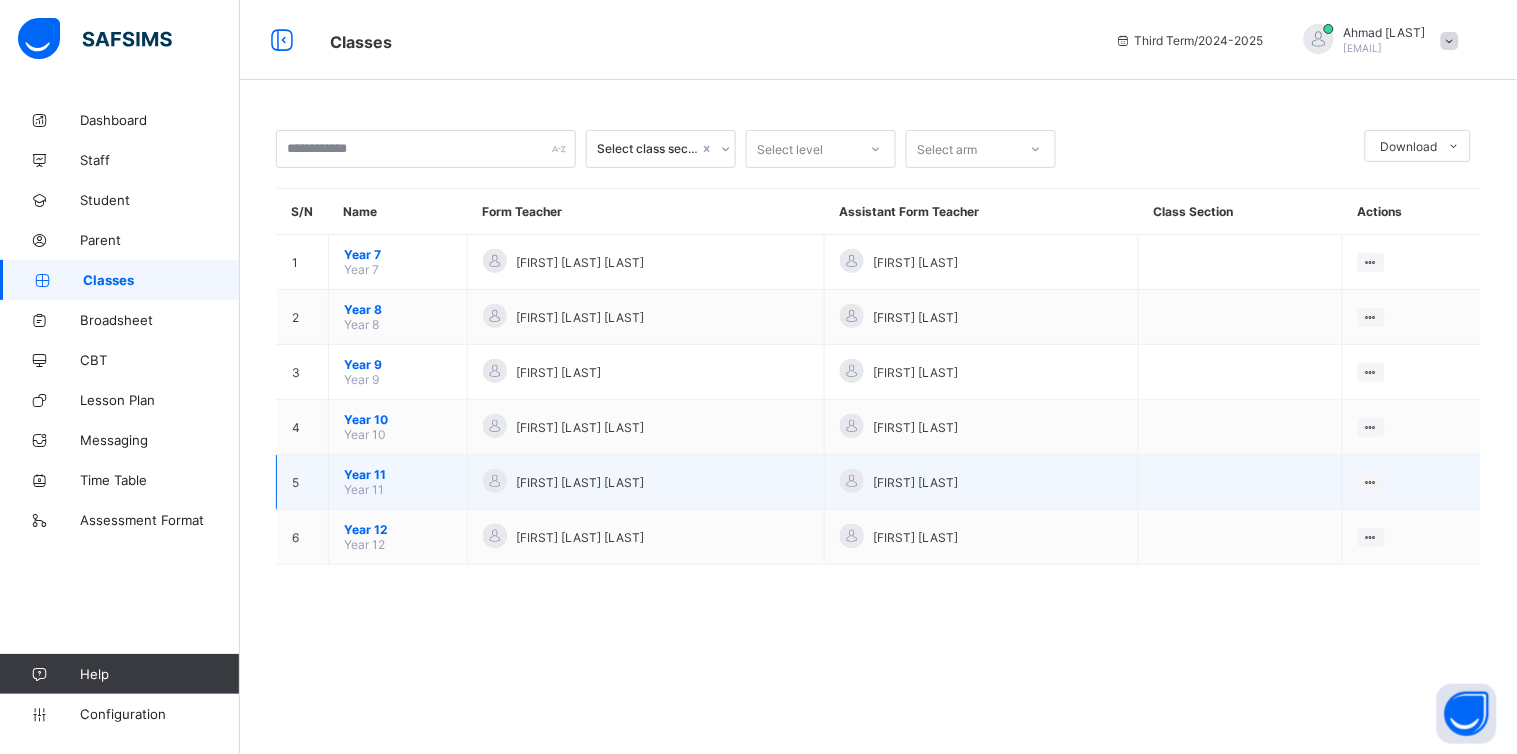 click on "Year 11" at bounding box center [398, 474] 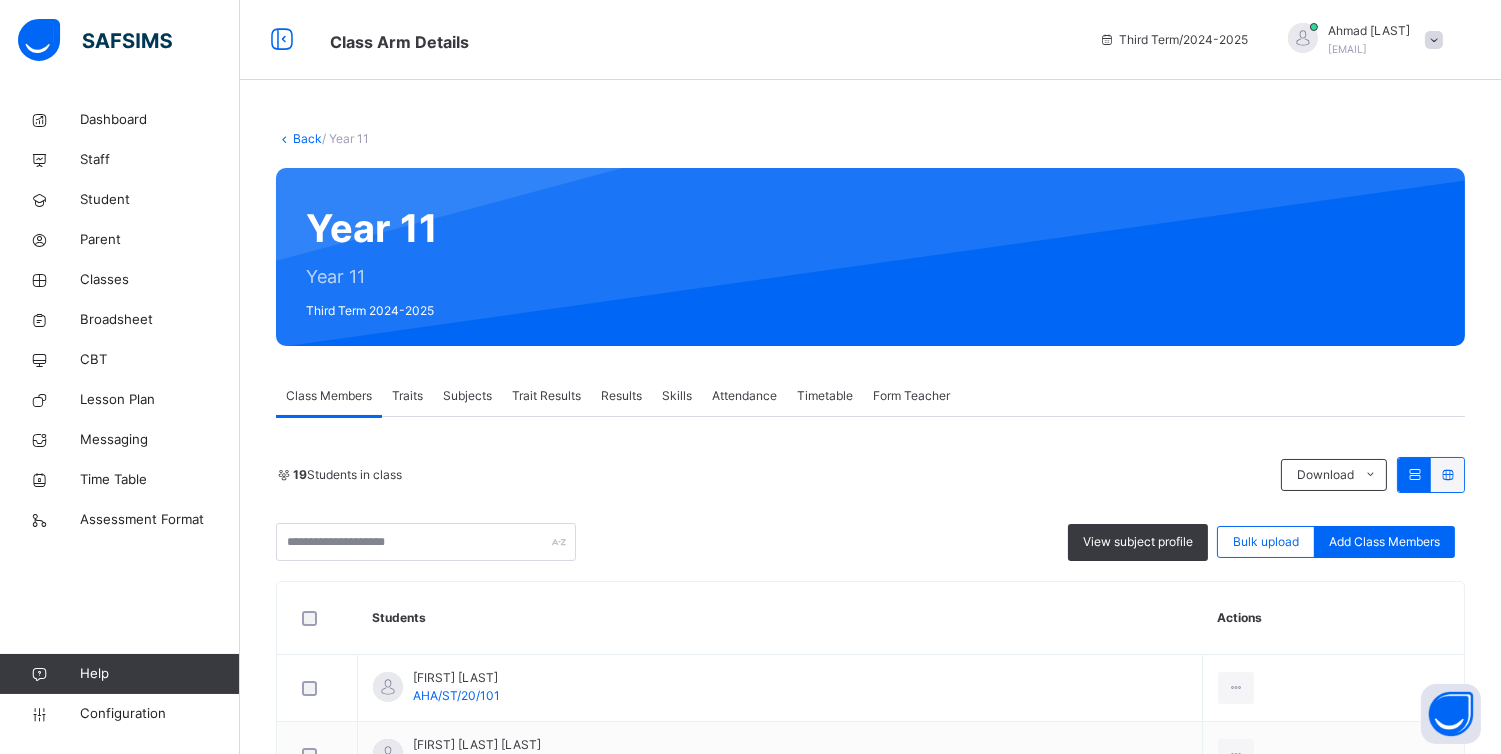 click on "Traits" at bounding box center (407, 396) 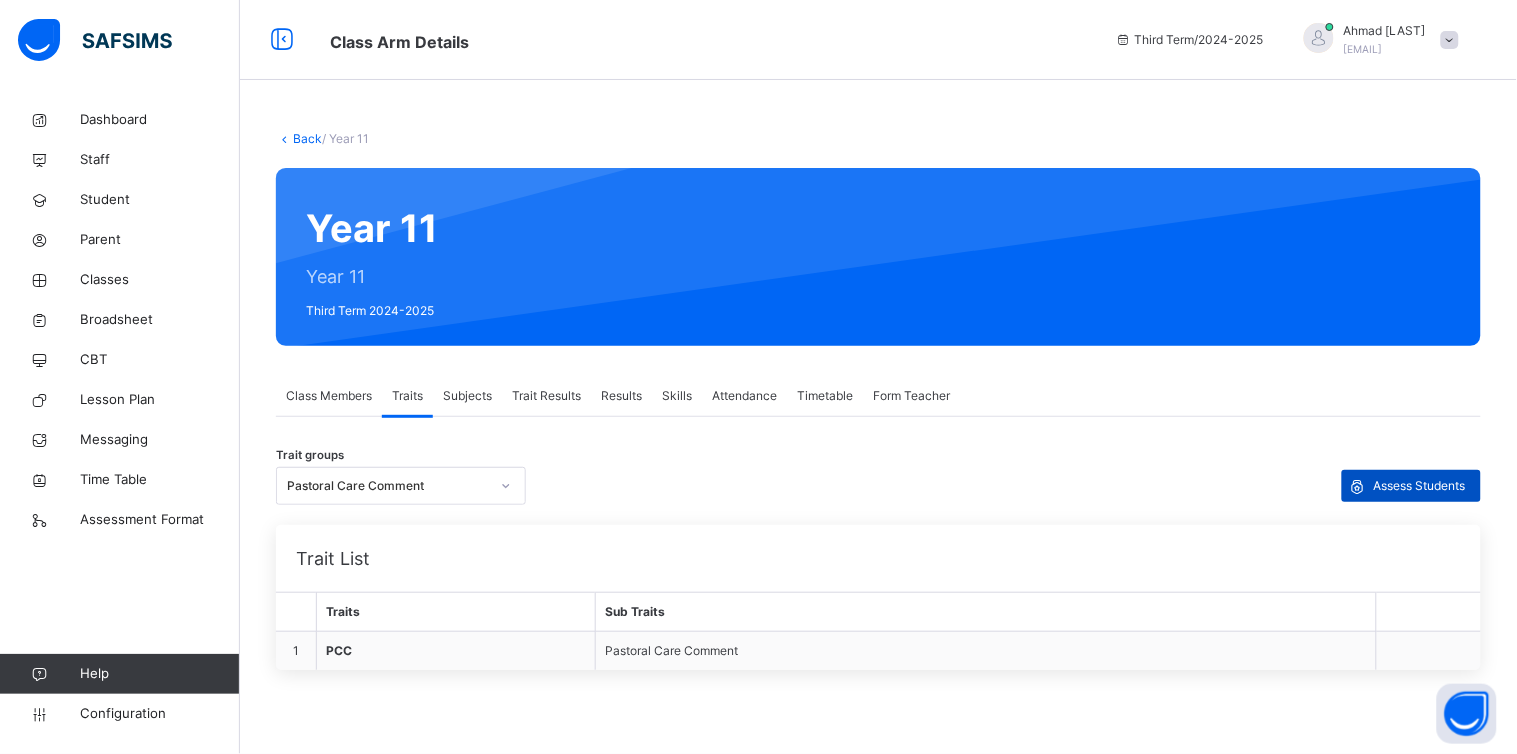 click on "Assess Students" at bounding box center (1420, 486) 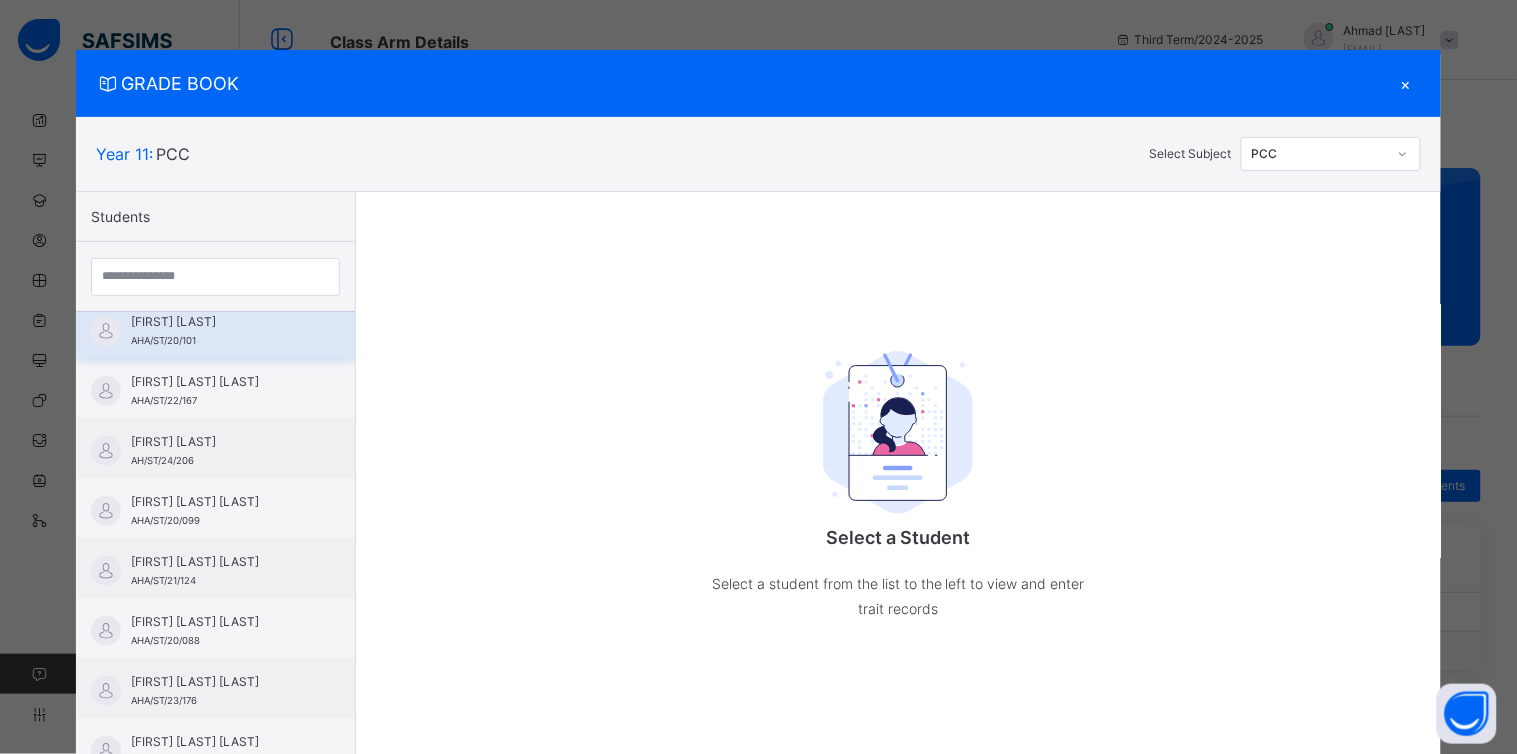 scroll, scrollTop: 195, scrollLeft: 0, axis: vertical 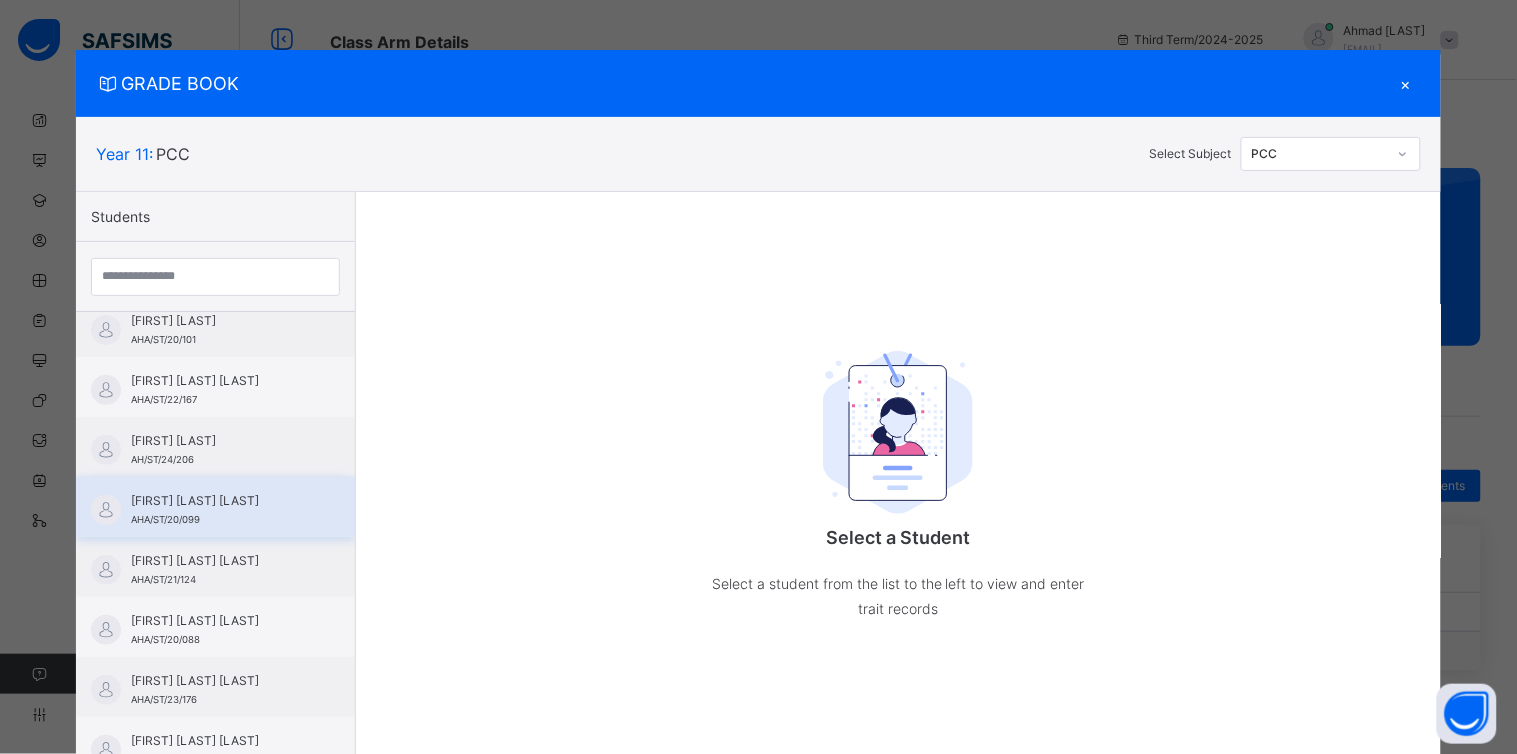 click on "AHA/ST/20/099" at bounding box center (165, 519) 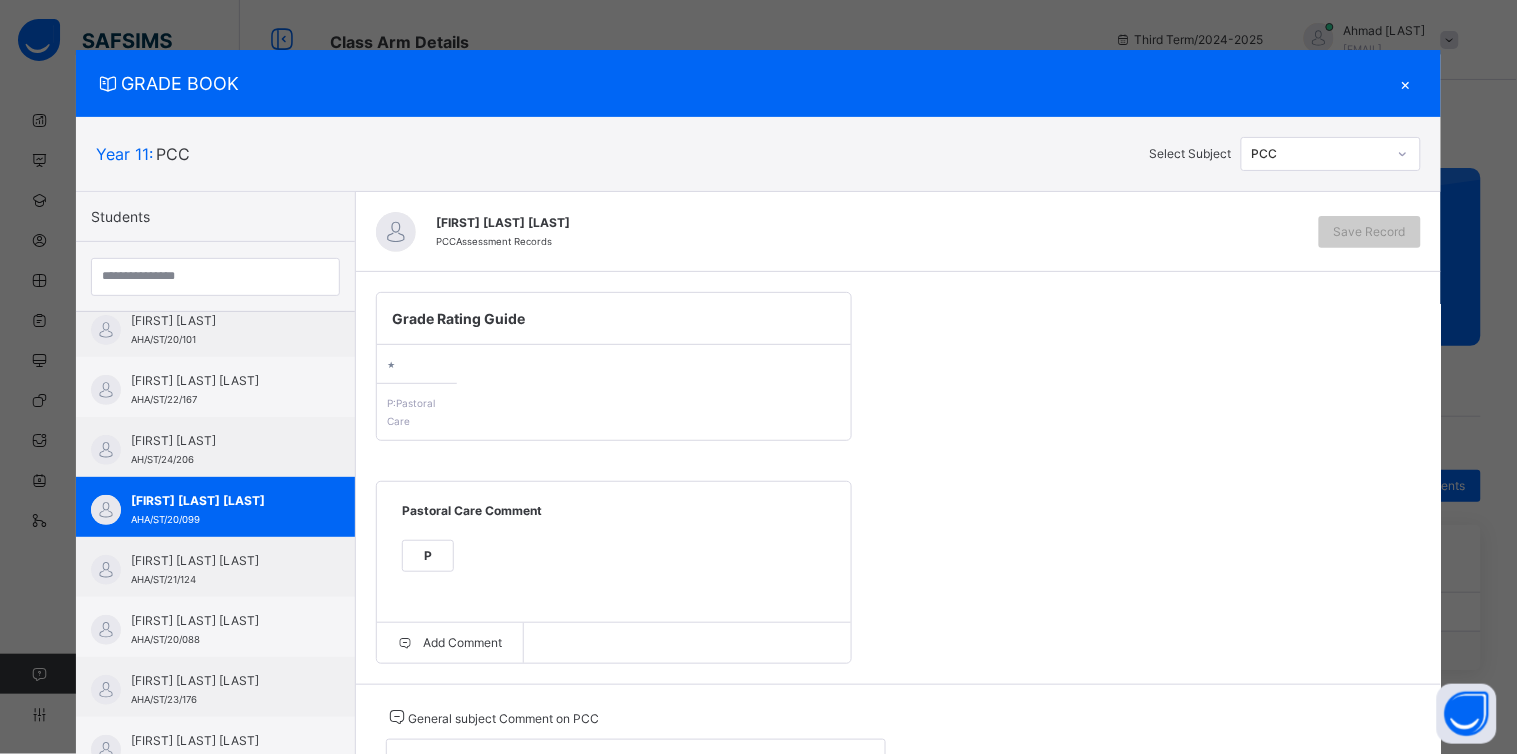 click on "P" at bounding box center [428, 556] 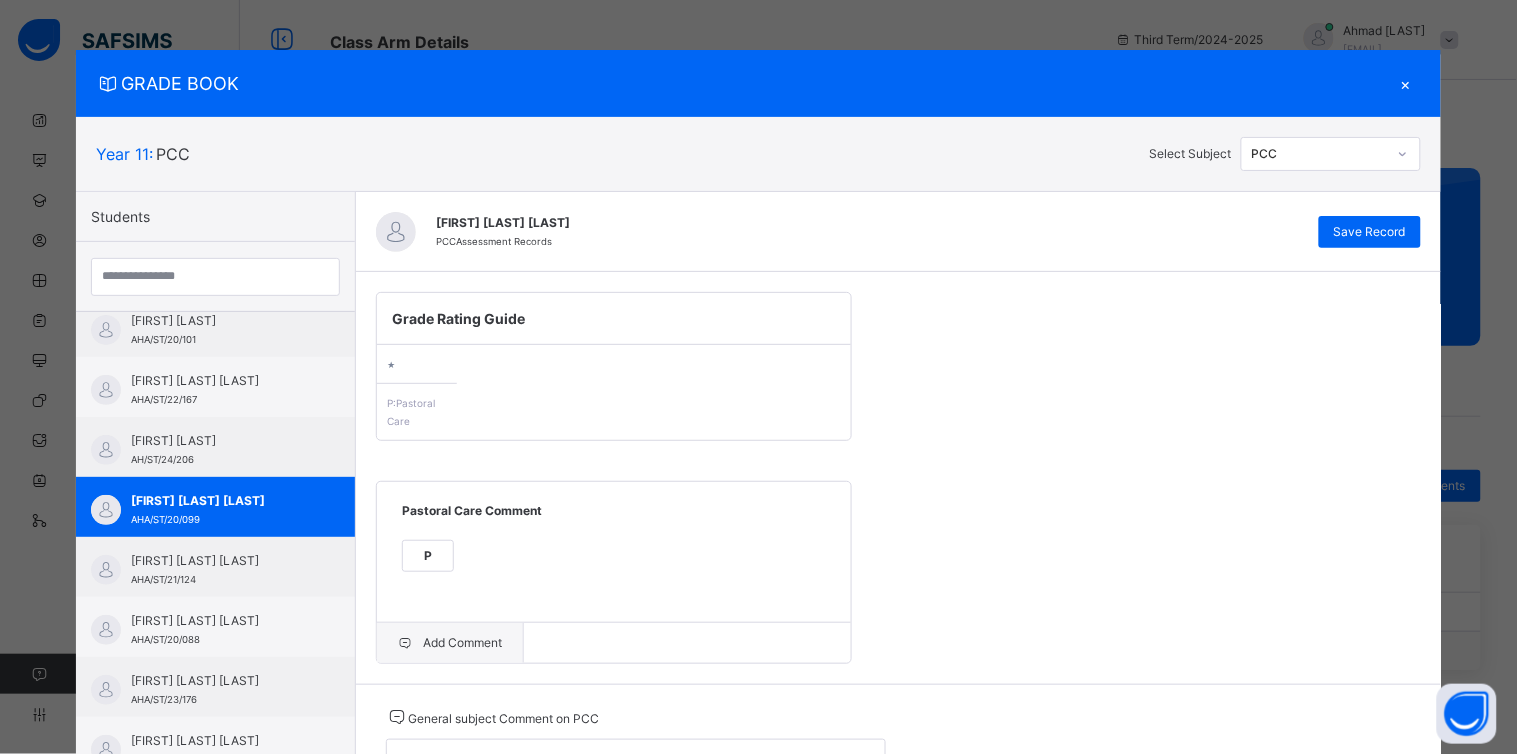 click on "Add Comment" at bounding box center [450, 643] 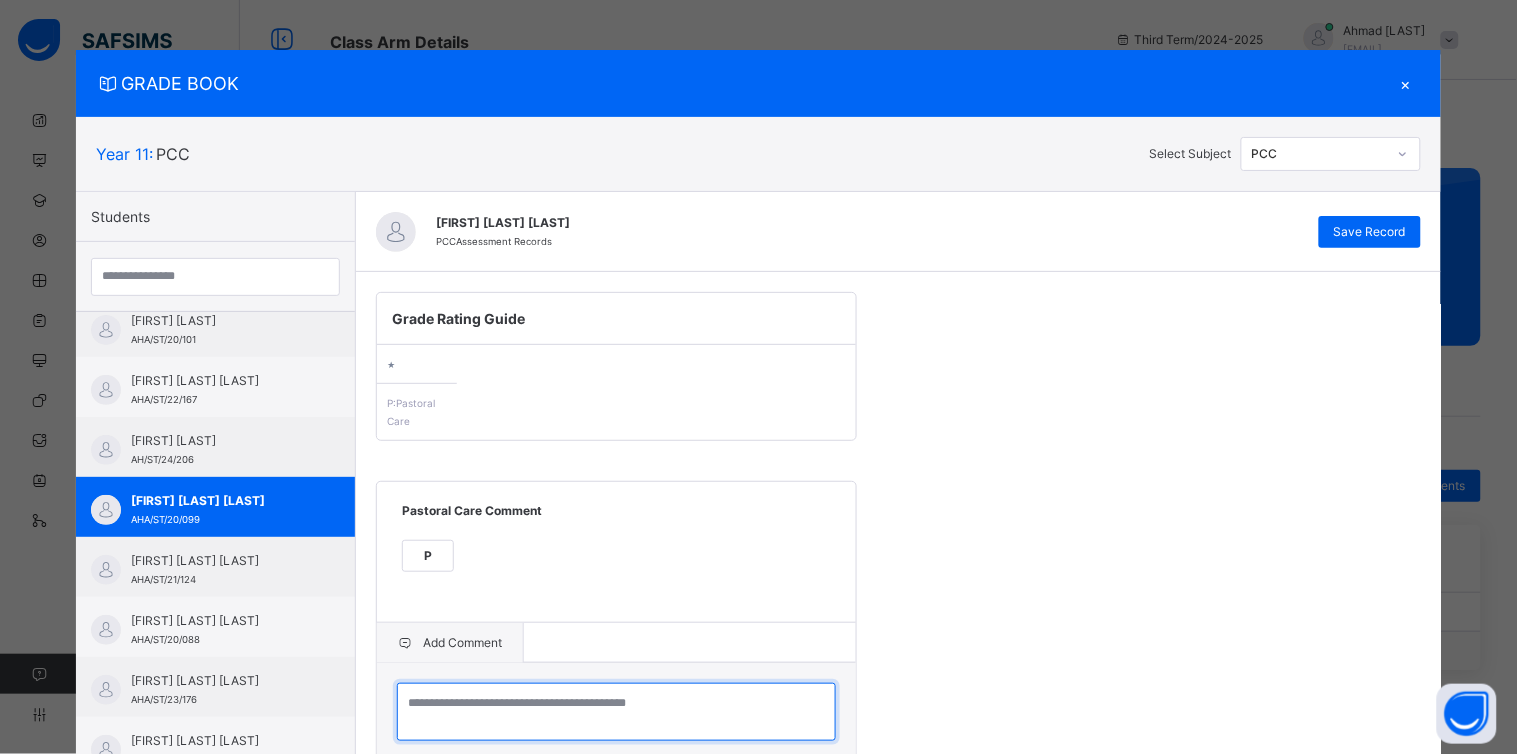 click at bounding box center (616, 712) 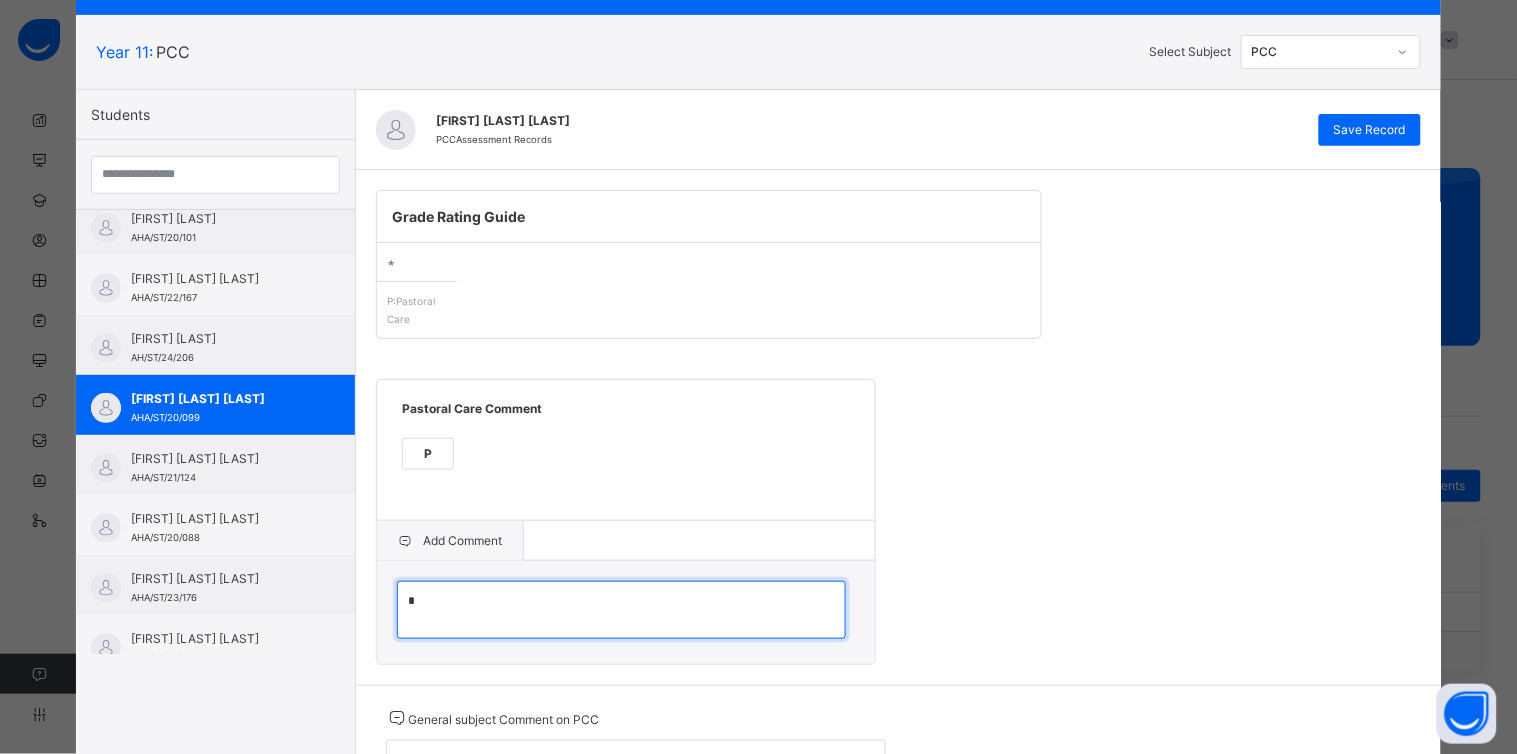 scroll, scrollTop: 101, scrollLeft: 0, axis: vertical 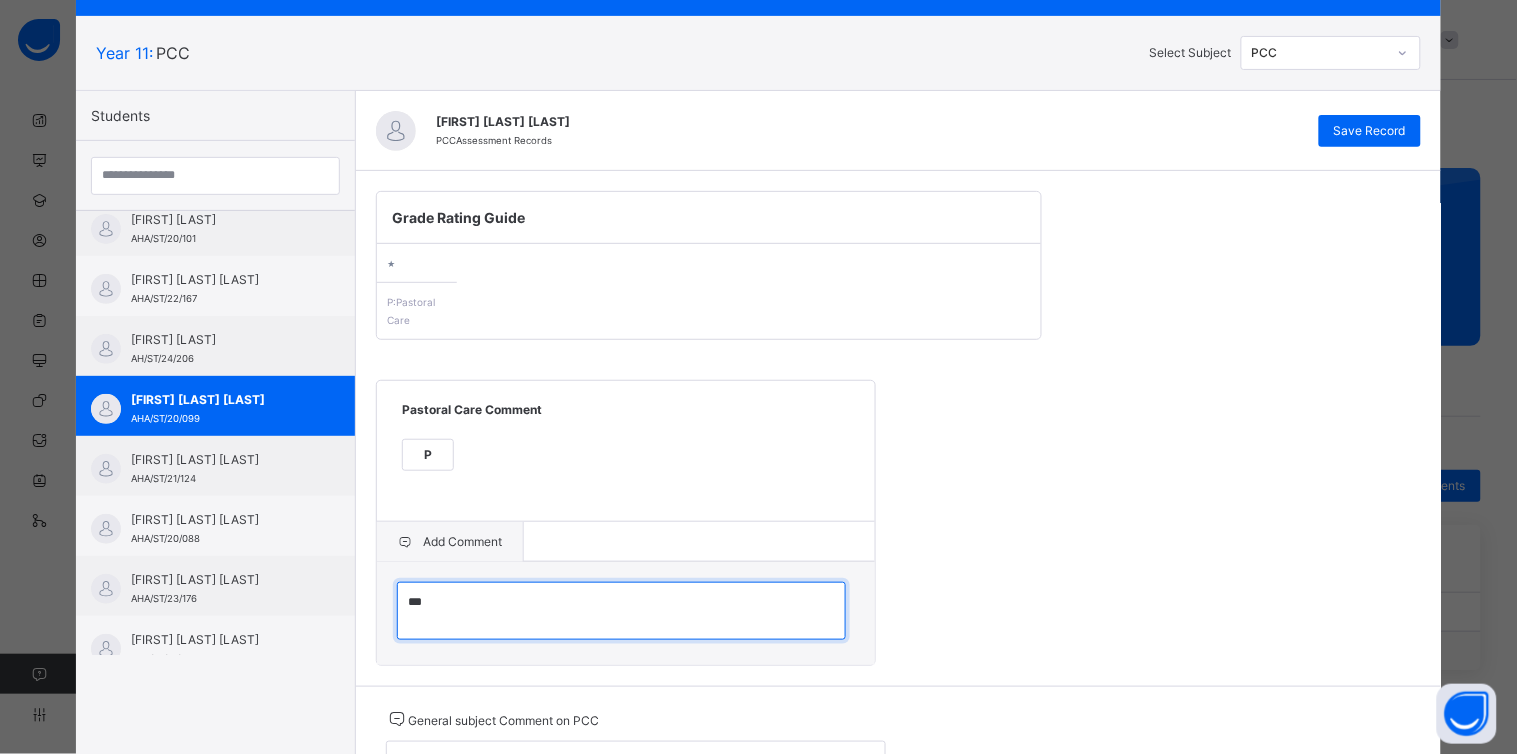 paste on "**********" 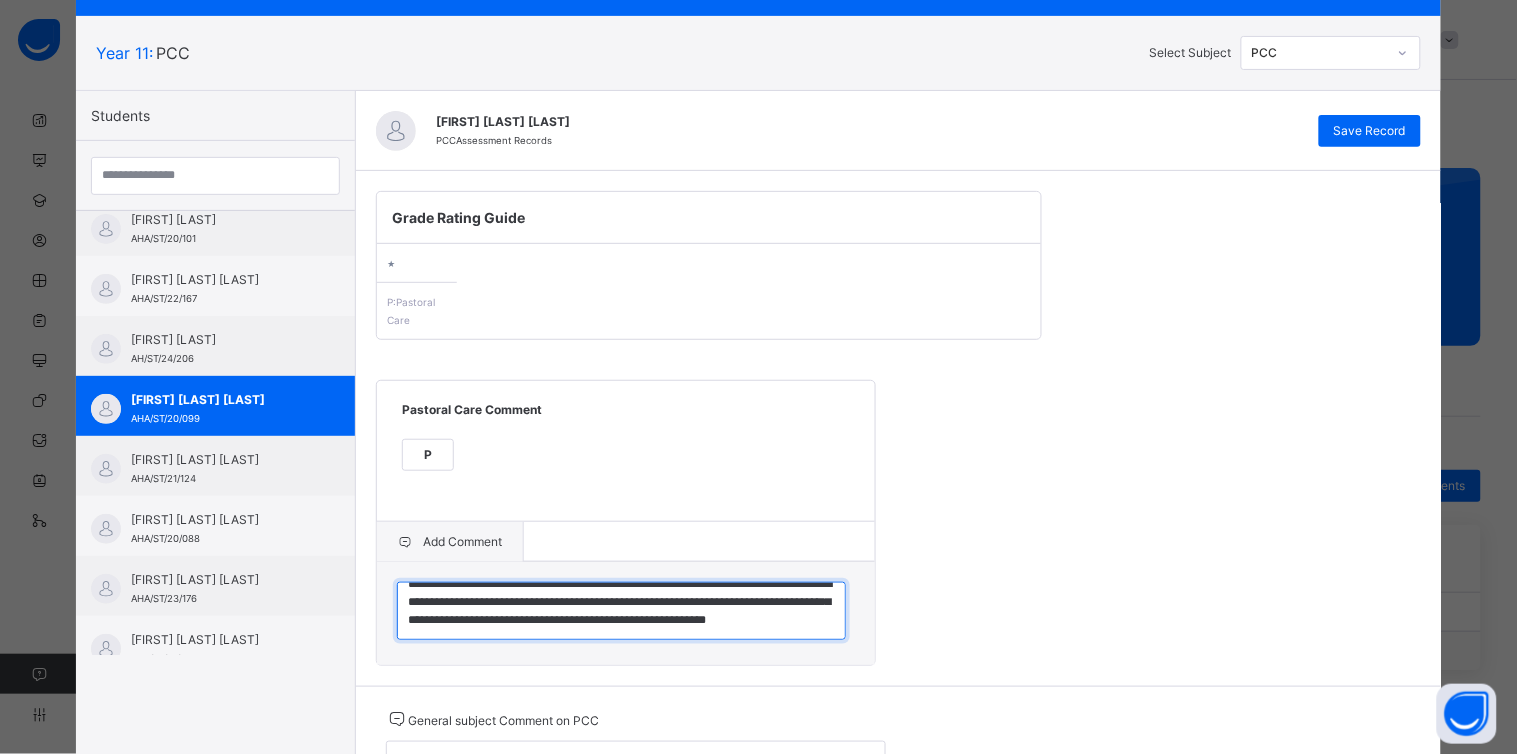 scroll, scrollTop: 22, scrollLeft: 0, axis: vertical 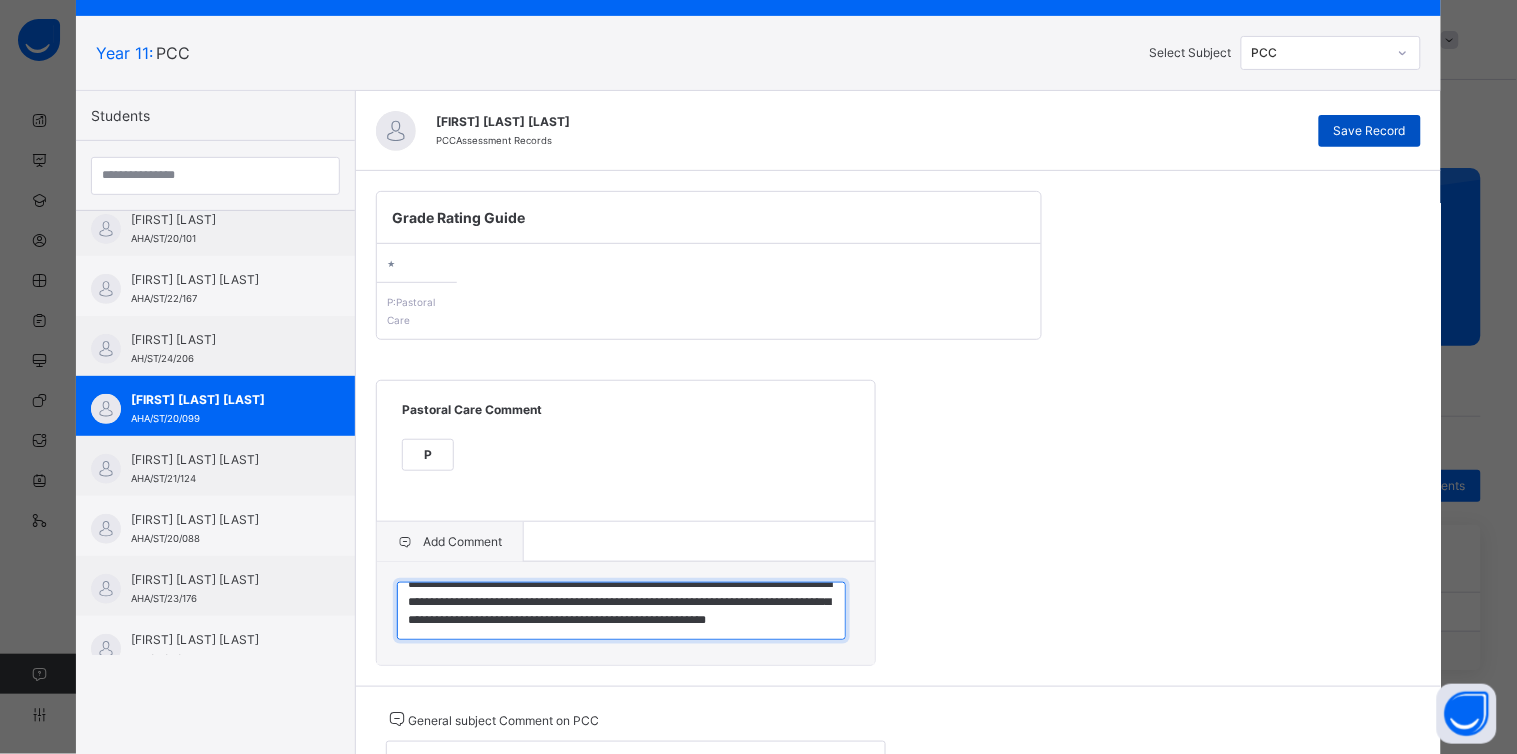 type on "**********" 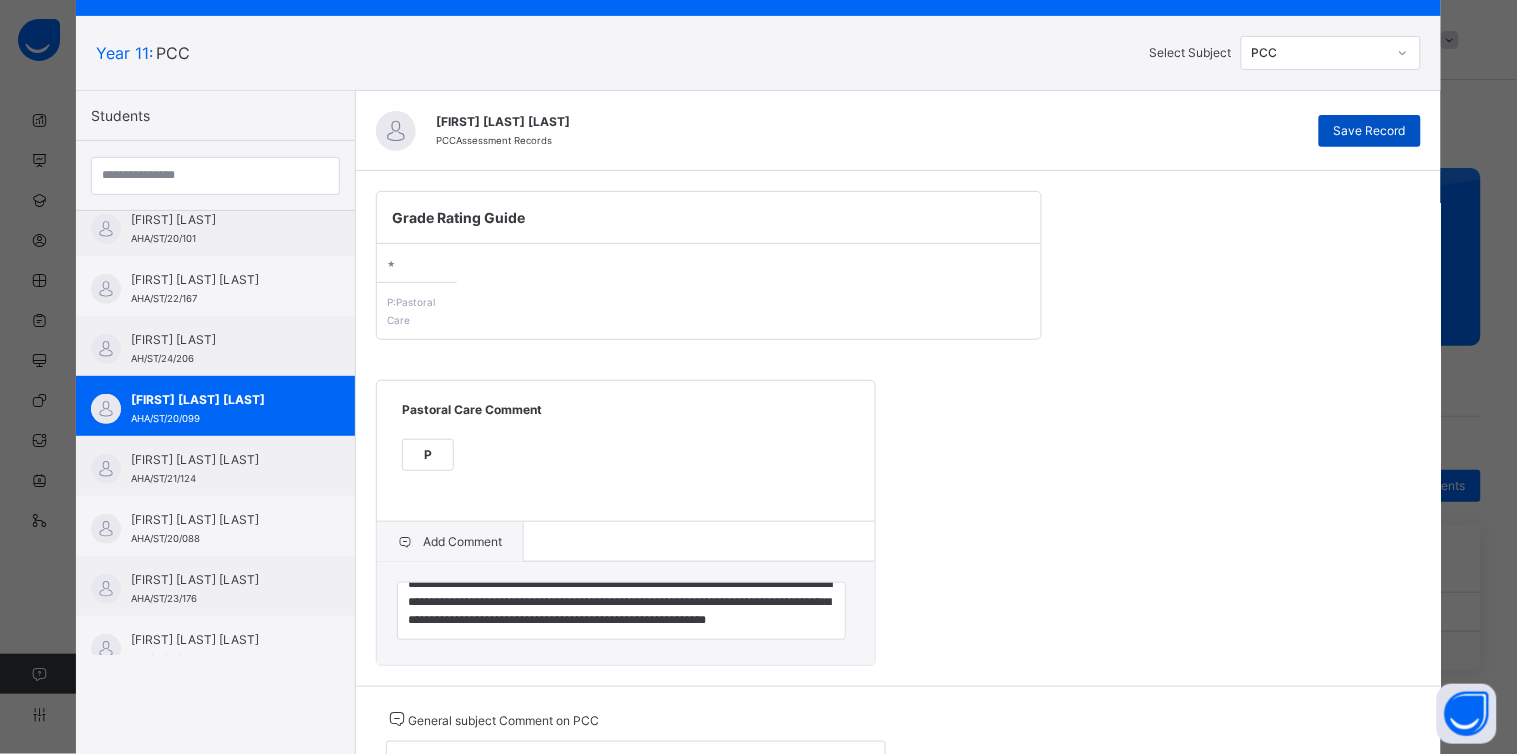 click on "Save Record" at bounding box center [1370, 131] 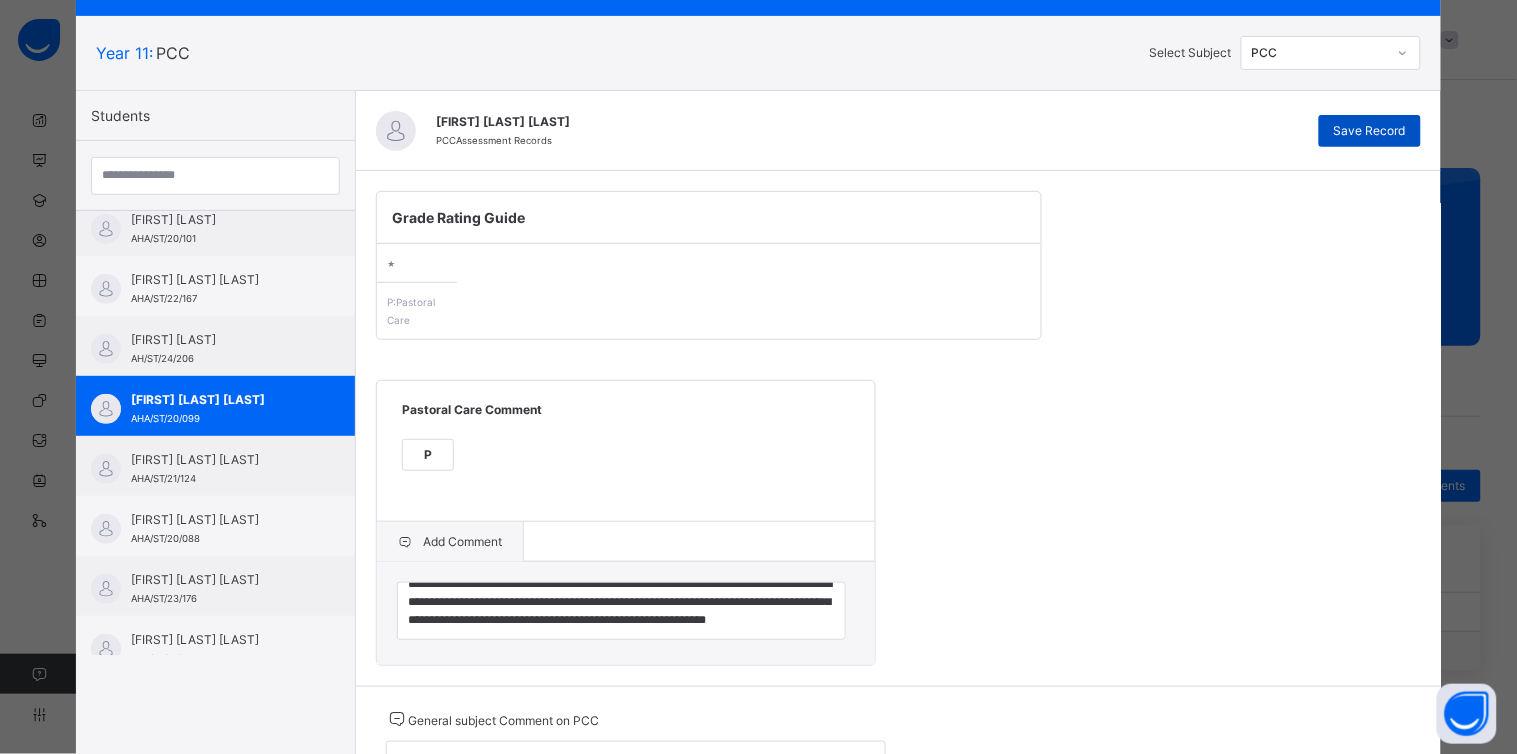 click on "Save Record" at bounding box center [1370, 131] 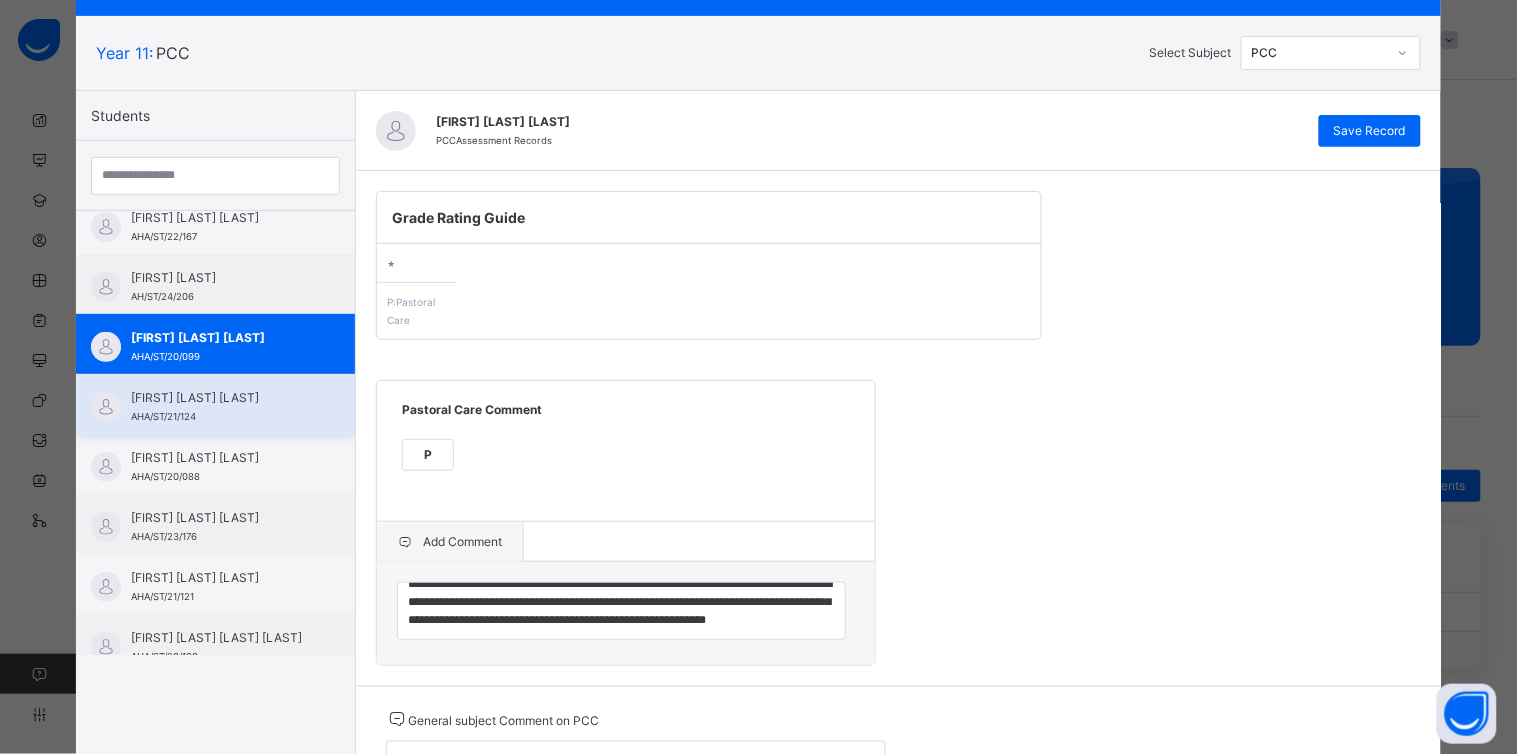 scroll, scrollTop: 258, scrollLeft: 0, axis: vertical 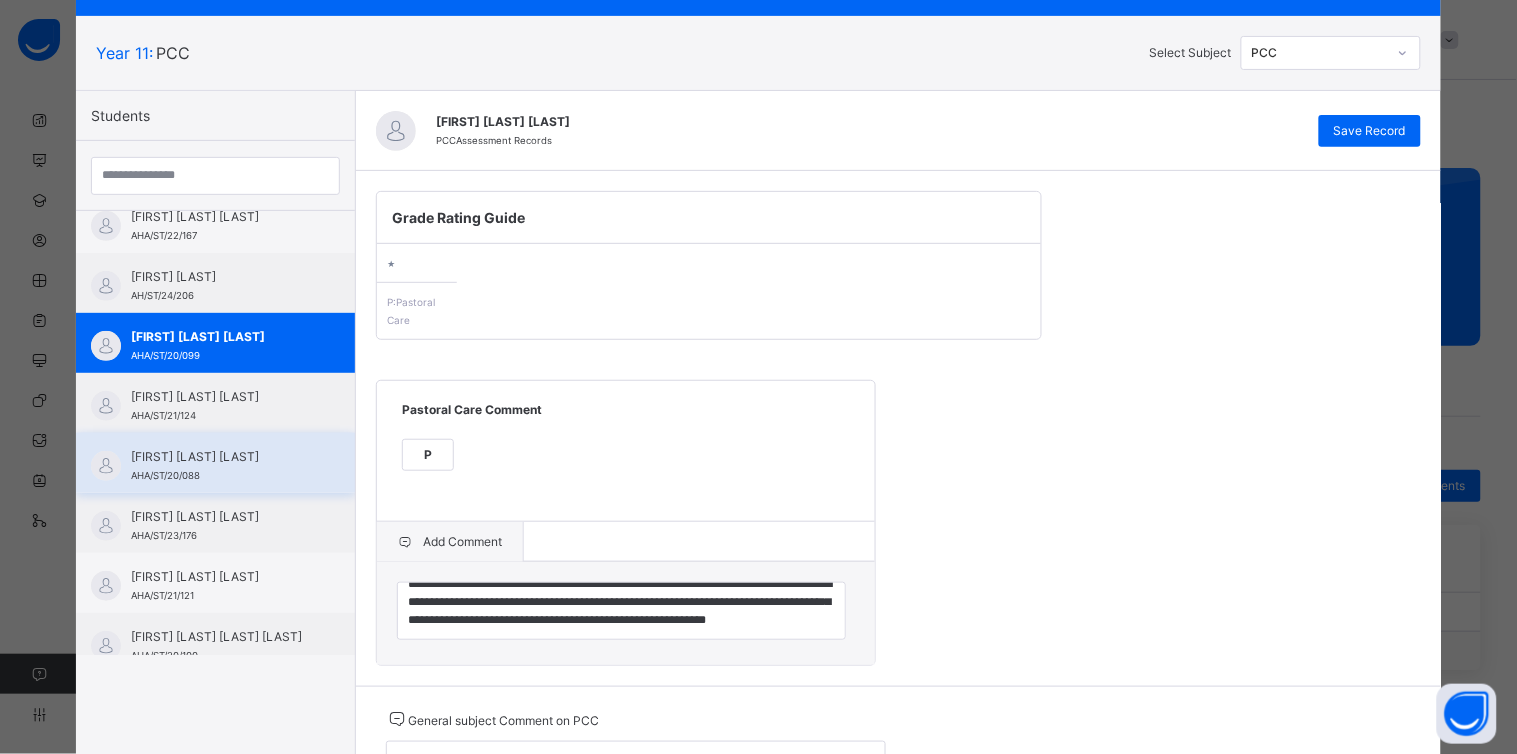 click on "[FIRST] [LAST] [LAST] AHA/ST/20/088" at bounding box center (220, 466) 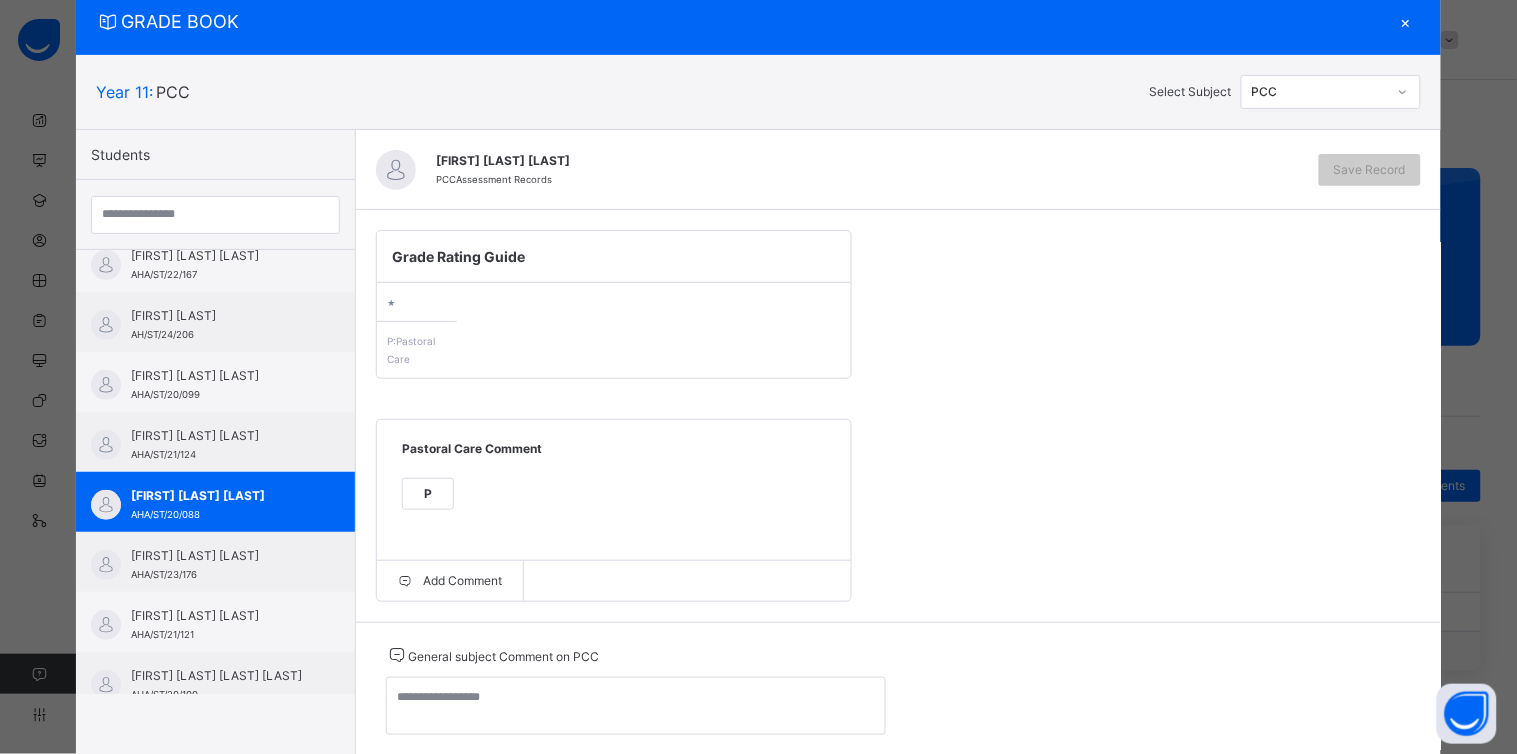 scroll, scrollTop: 101, scrollLeft: 0, axis: vertical 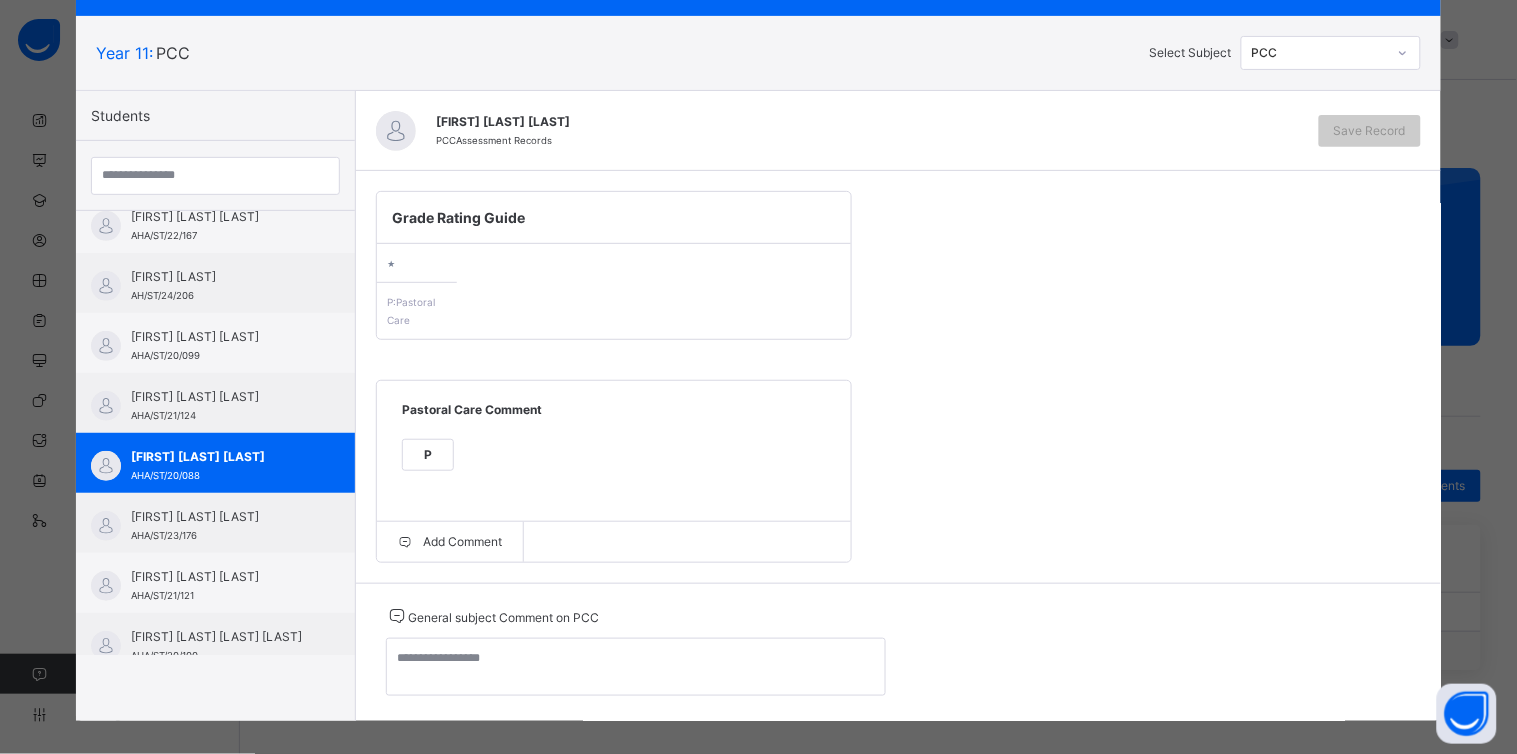 click on "P" at bounding box center (428, 455) 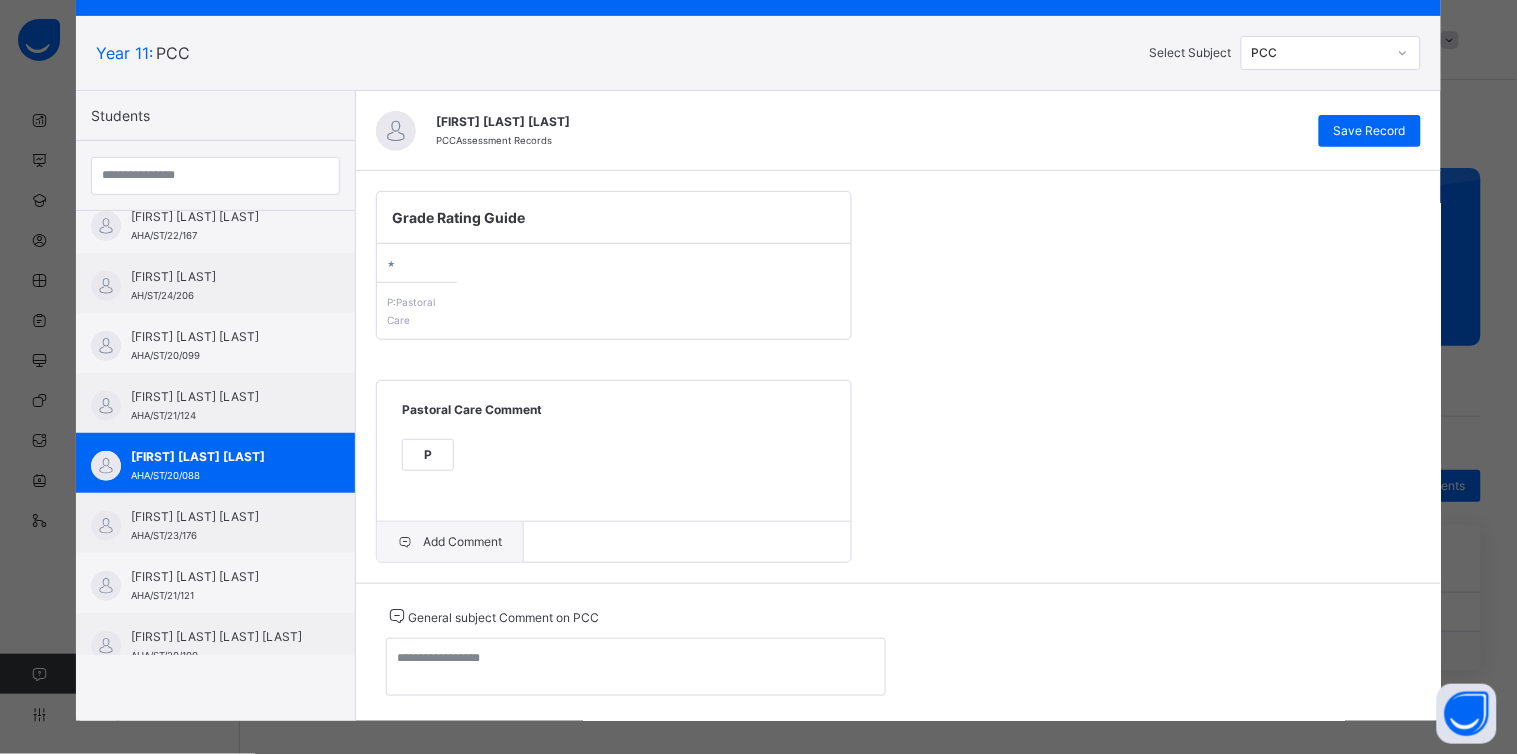 click on "Add Comment" at bounding box center (450, 542) 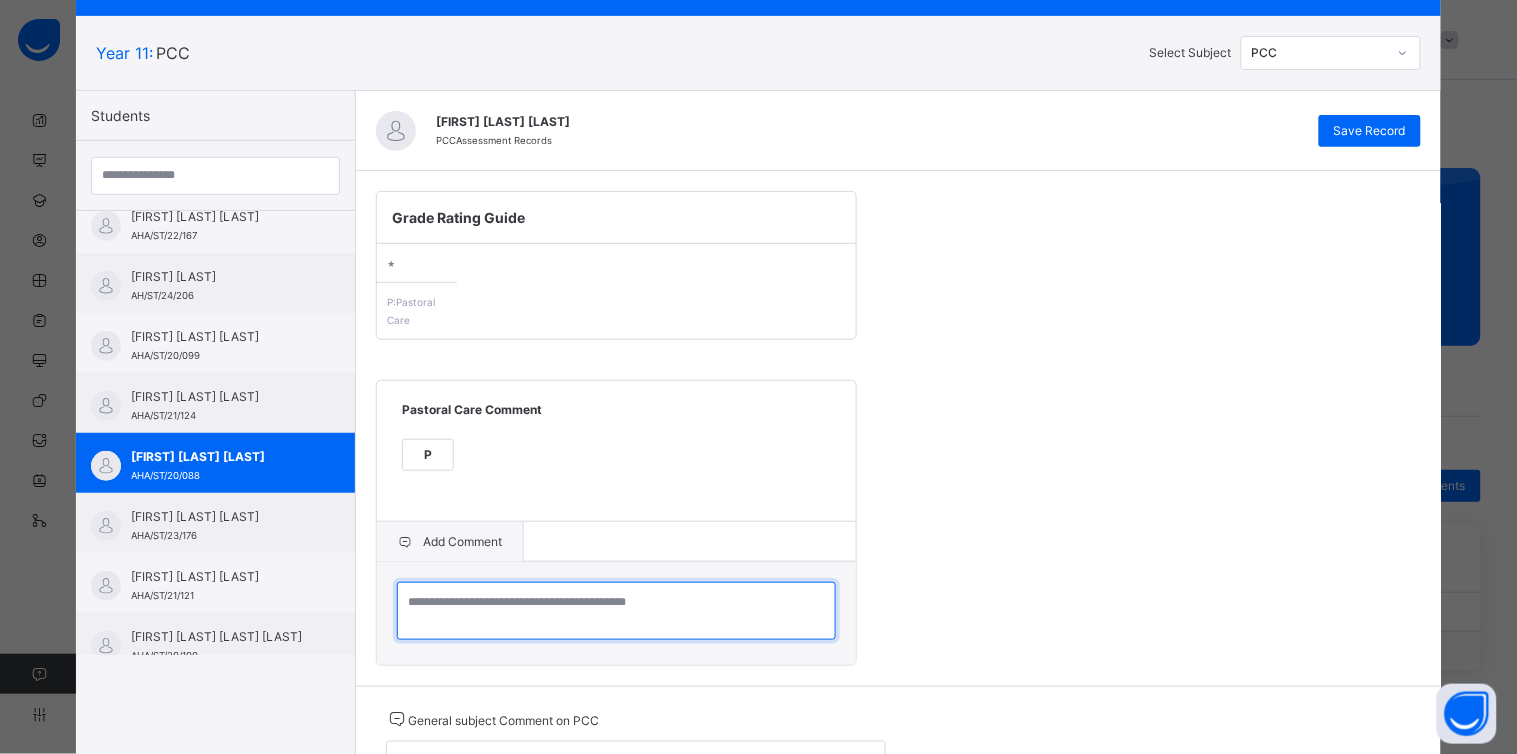 click at bounding box center [616, 611] 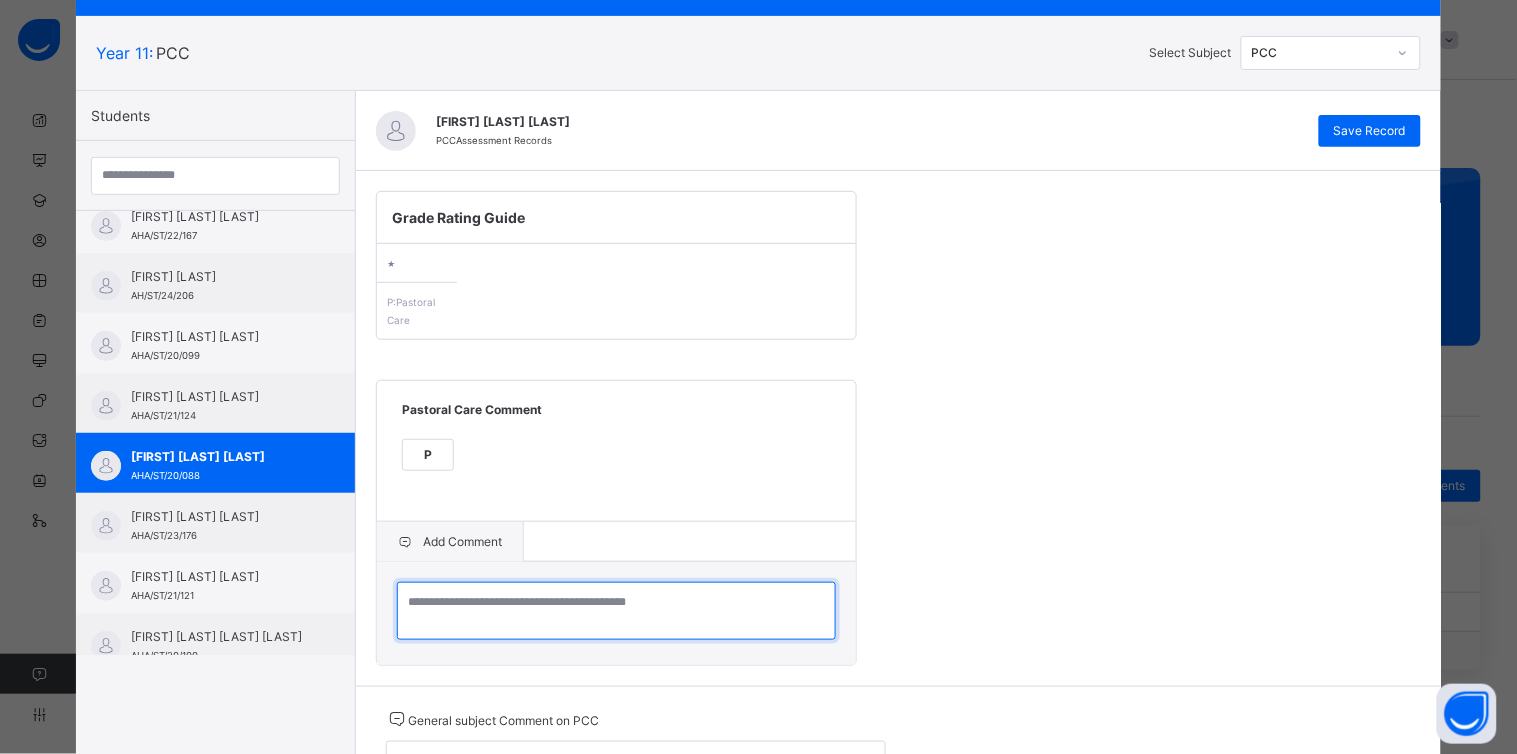 paste on "**********" 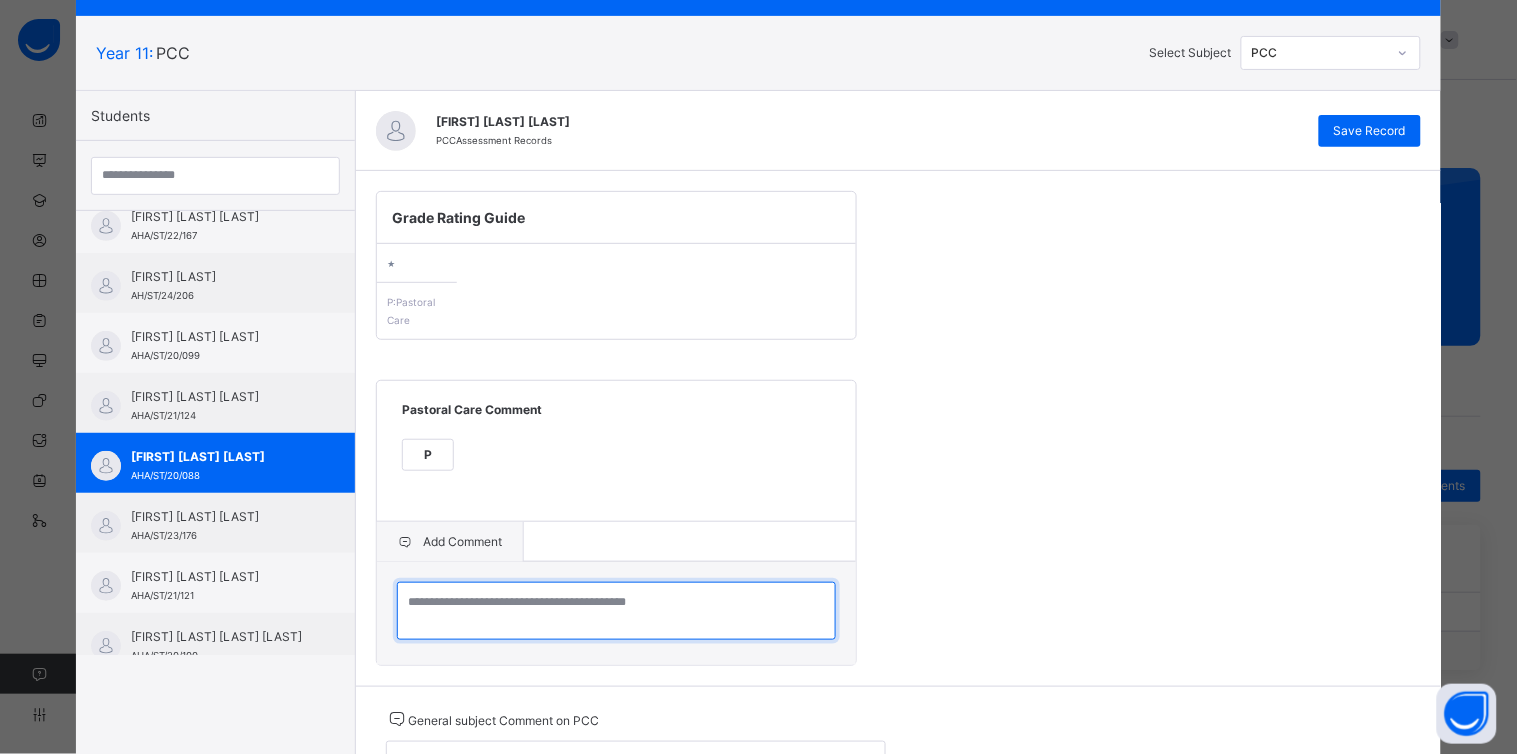 type on "**********" 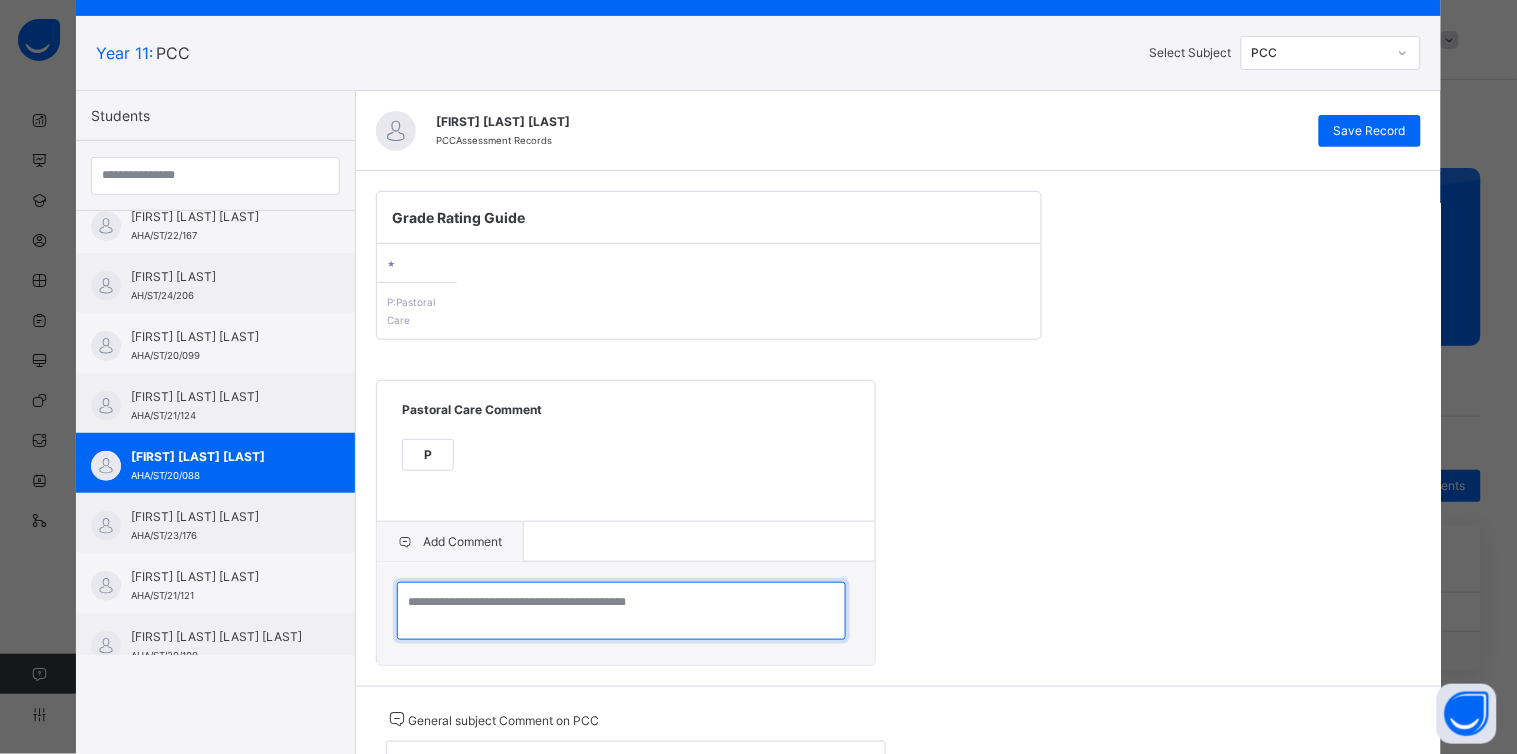 scroll, scrollTop: 0, scrollLeft: 0, axis: both 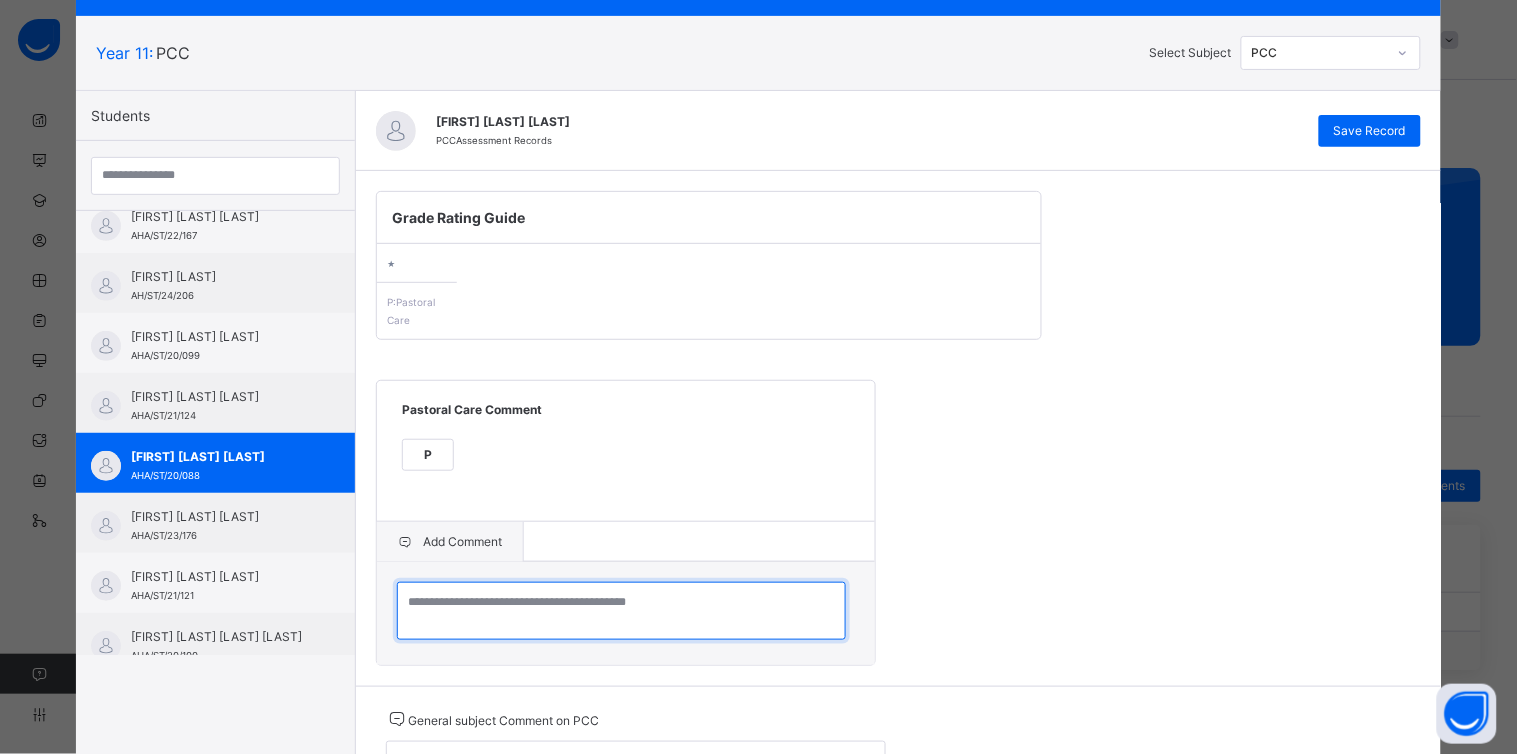 paste on "**********" 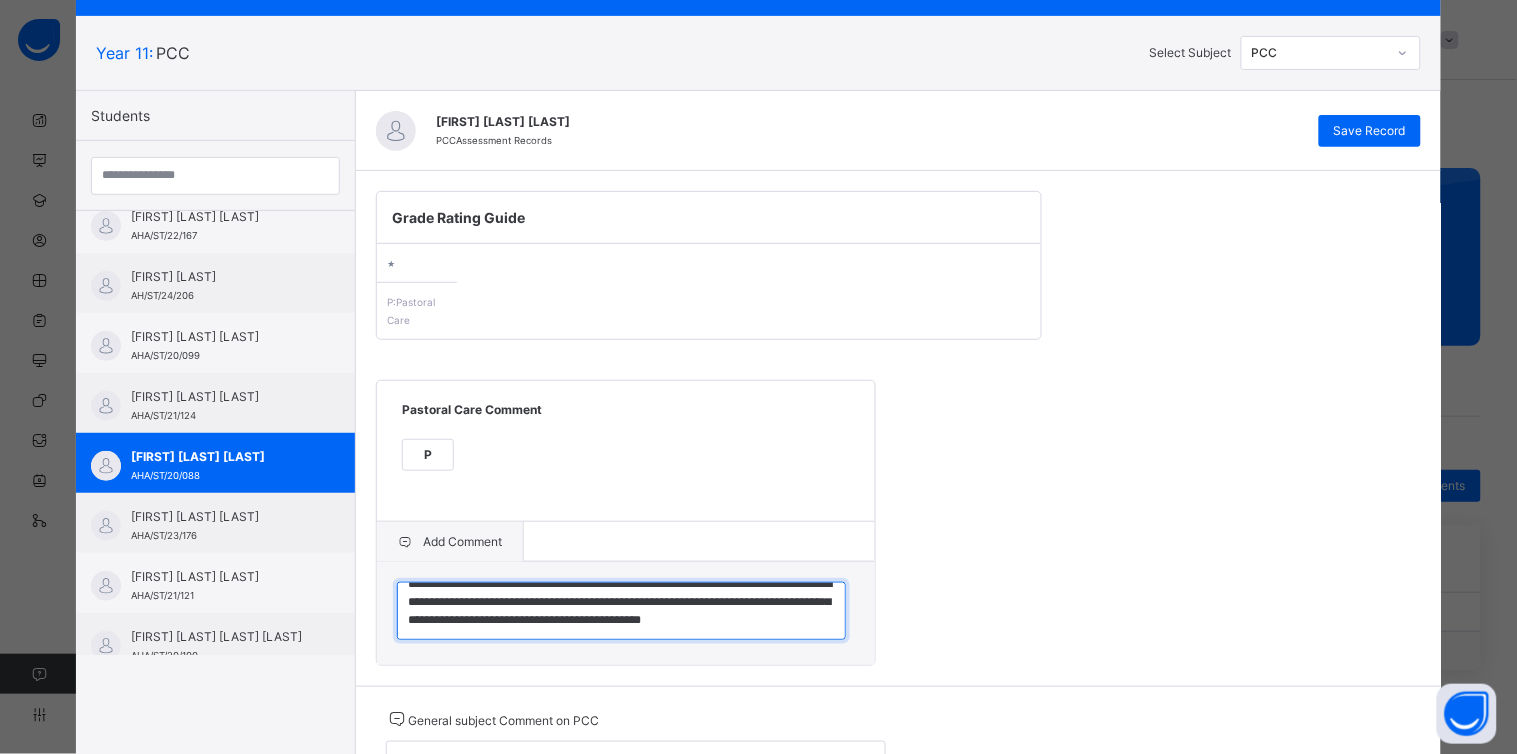 scroll, scrollTop: 0, scrollLeft: 0, axis: both 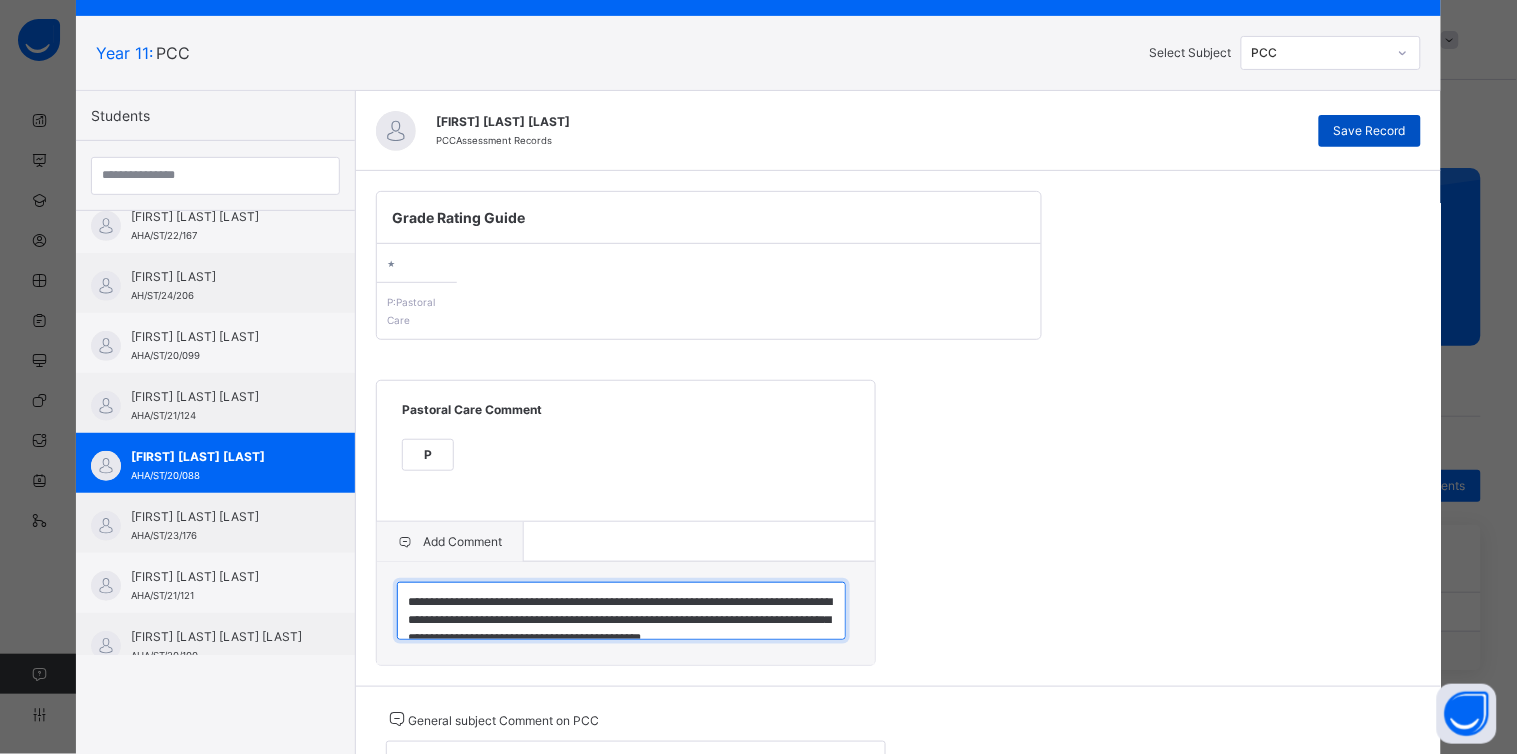 type on "**********" 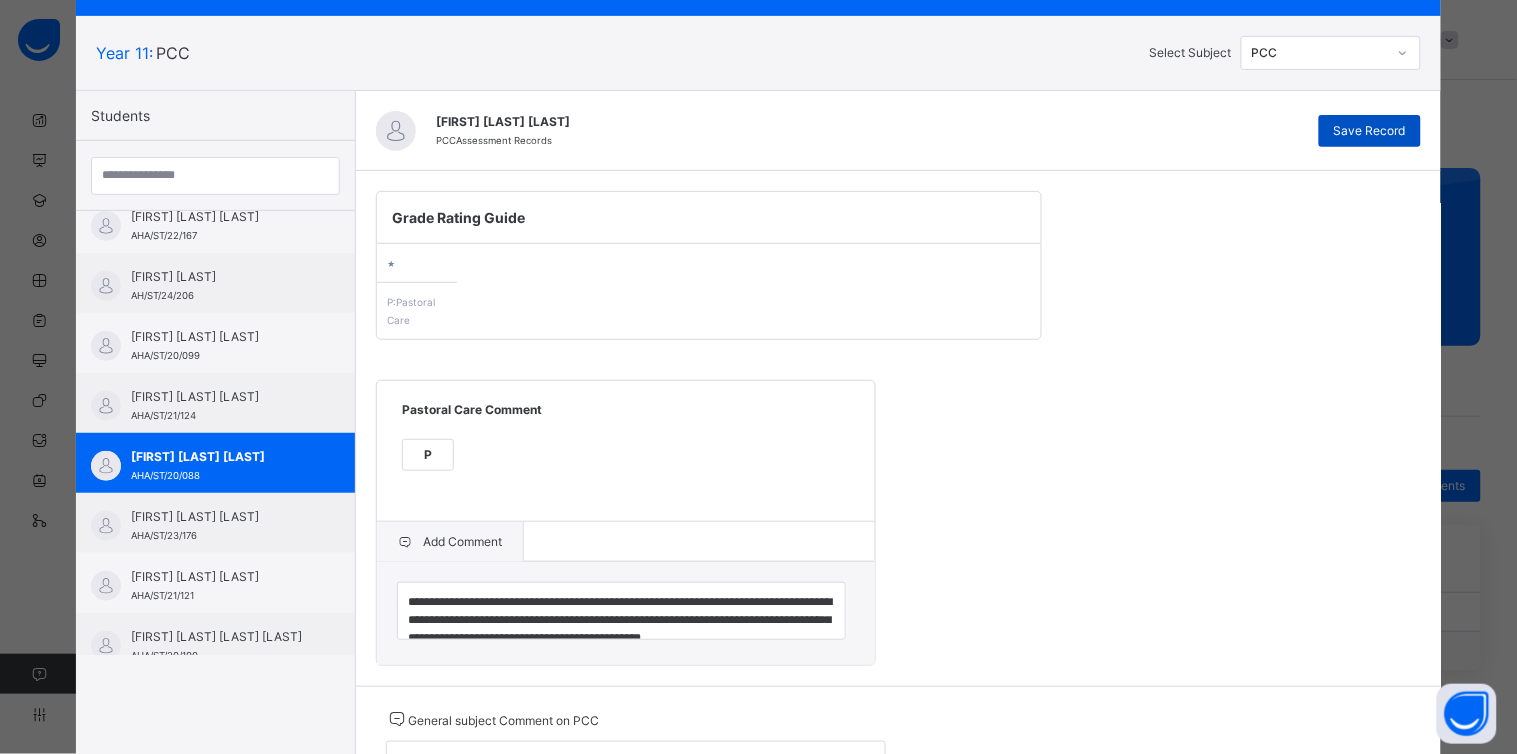 click on "Save Record" at bounding box center (1370, 131) 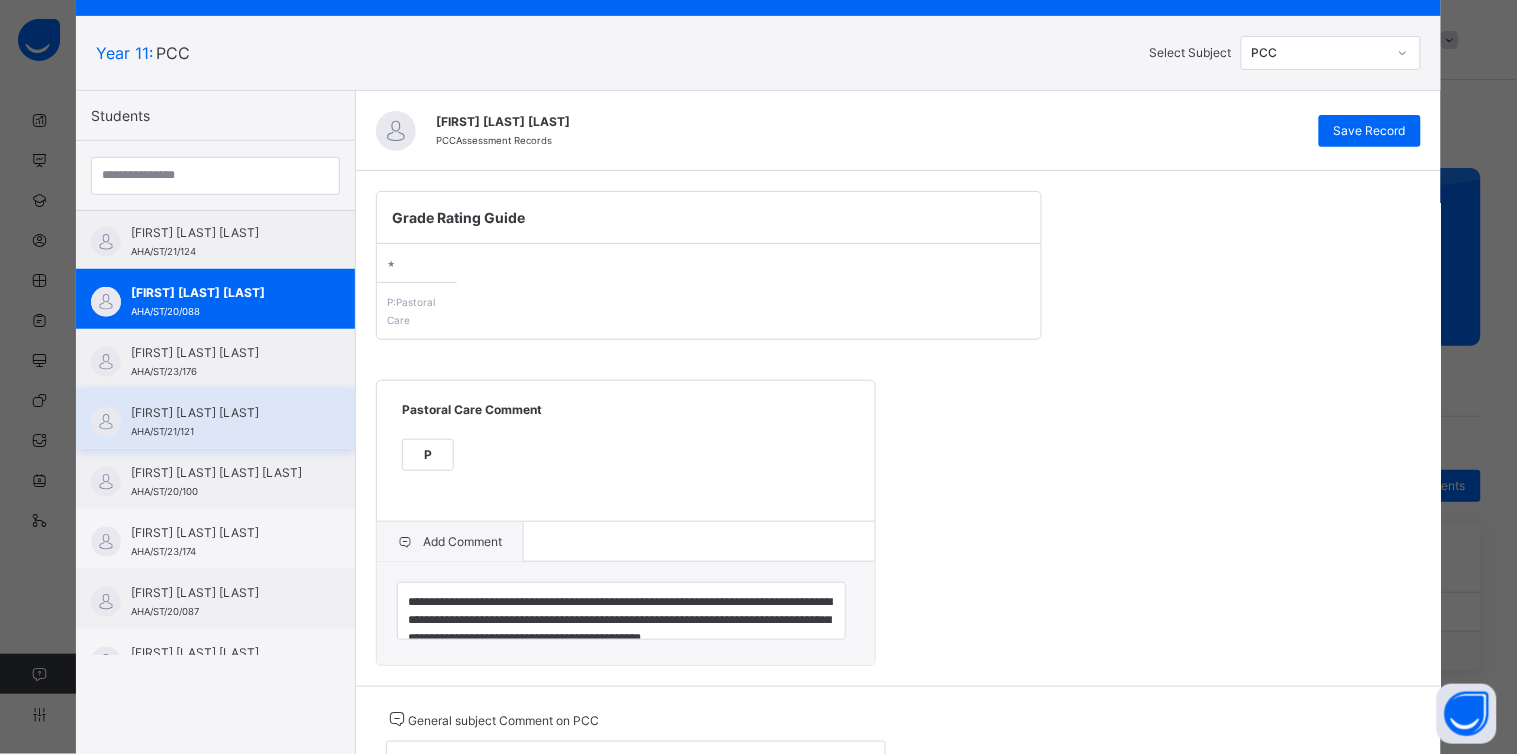 scroll, scrollTop: 426, scrollLeft: 0, axis: vertical 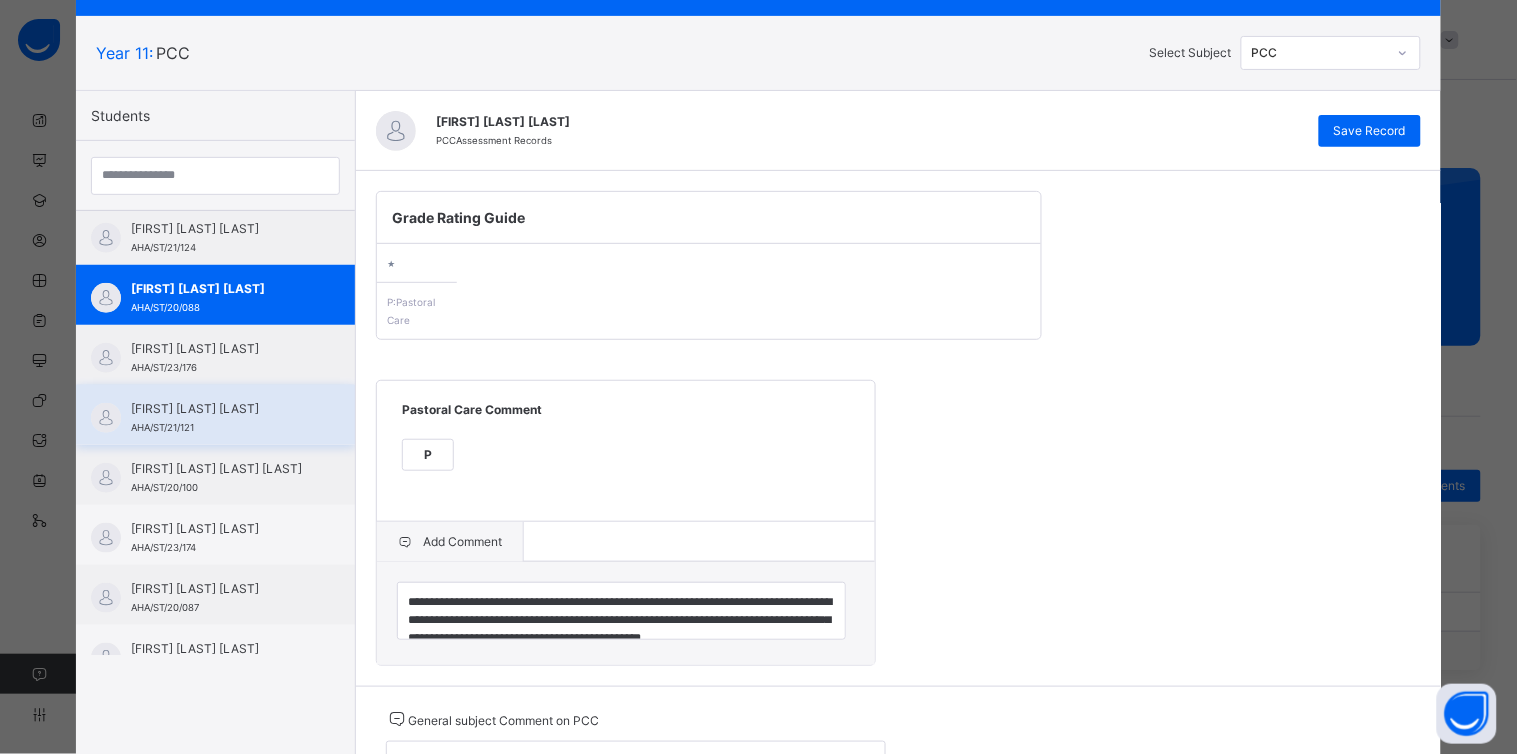 click on "[FIRST] [LAST] [LAST]" at bounding box center [220, 589] 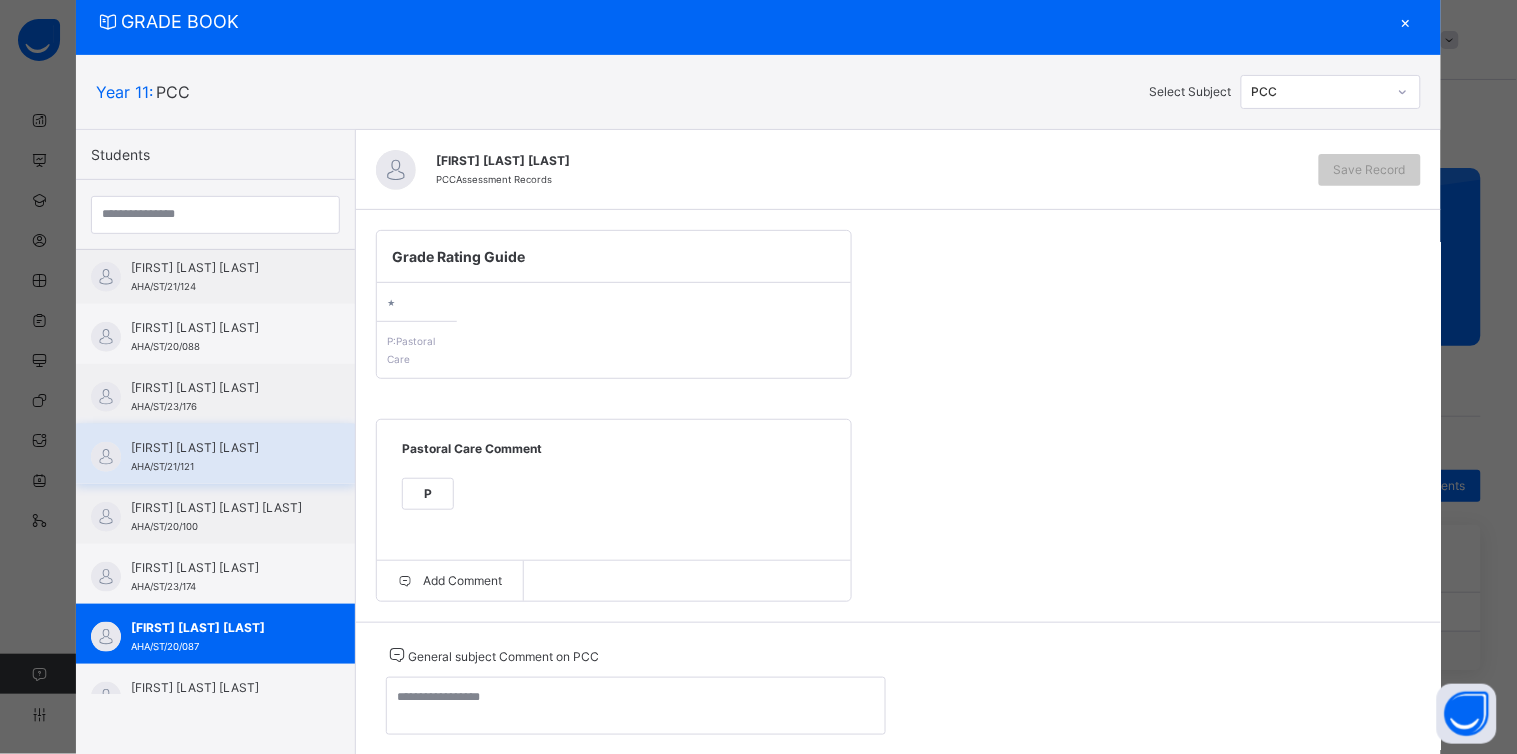 scroll, scrollTop: 101, scrollLeft: 0, axis: vertical 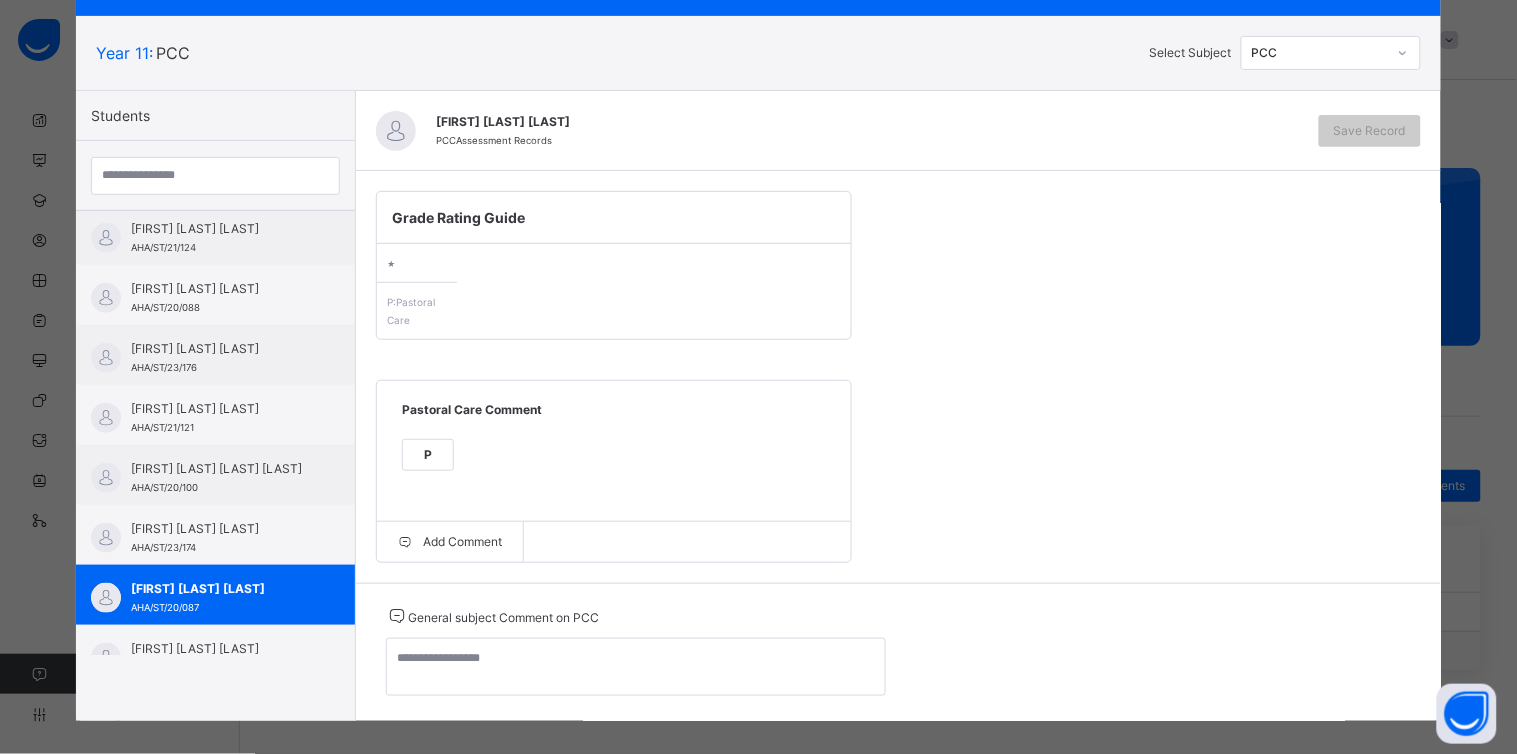 click on "P" at bounding box center (428, 455) 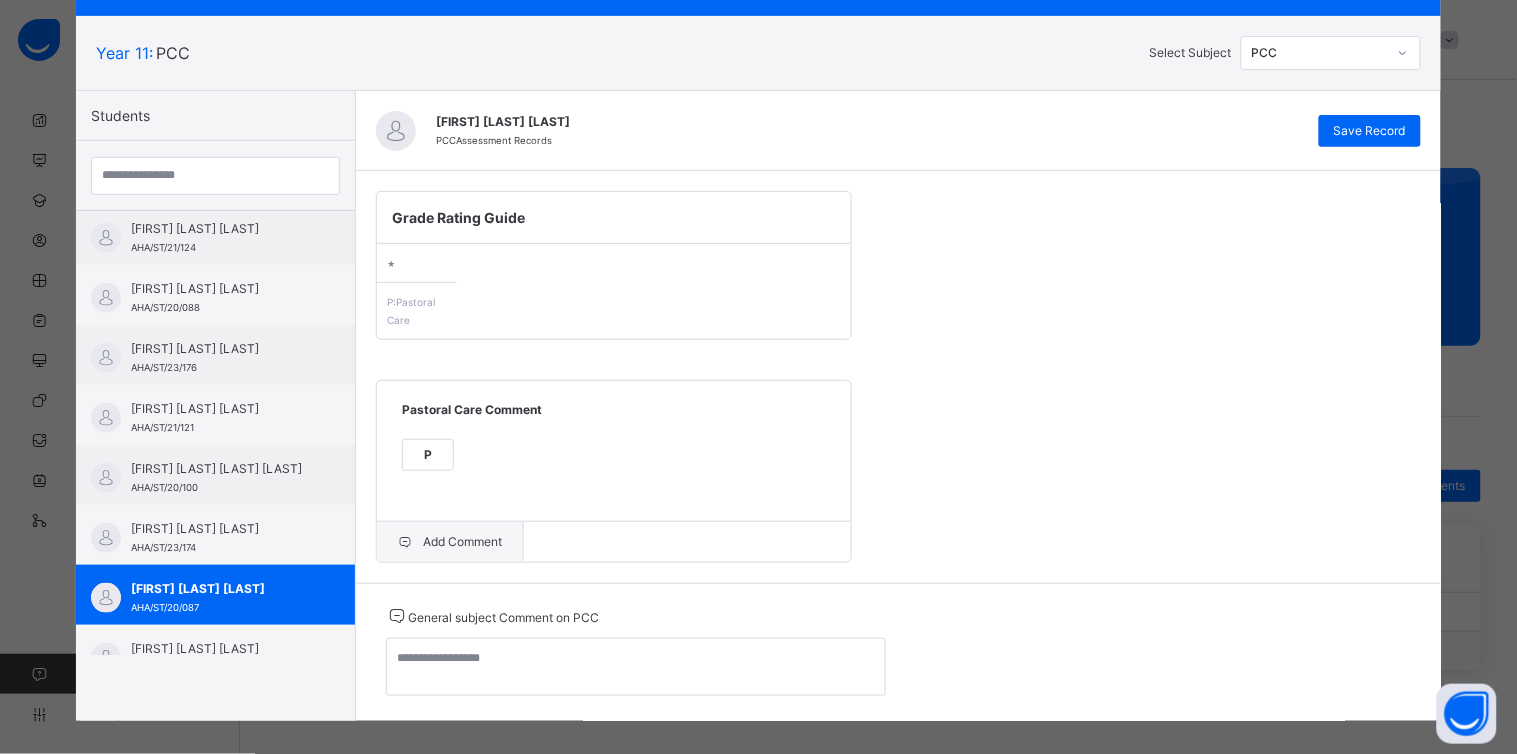 click on "Add Comment" at bounding box center (450, 542) 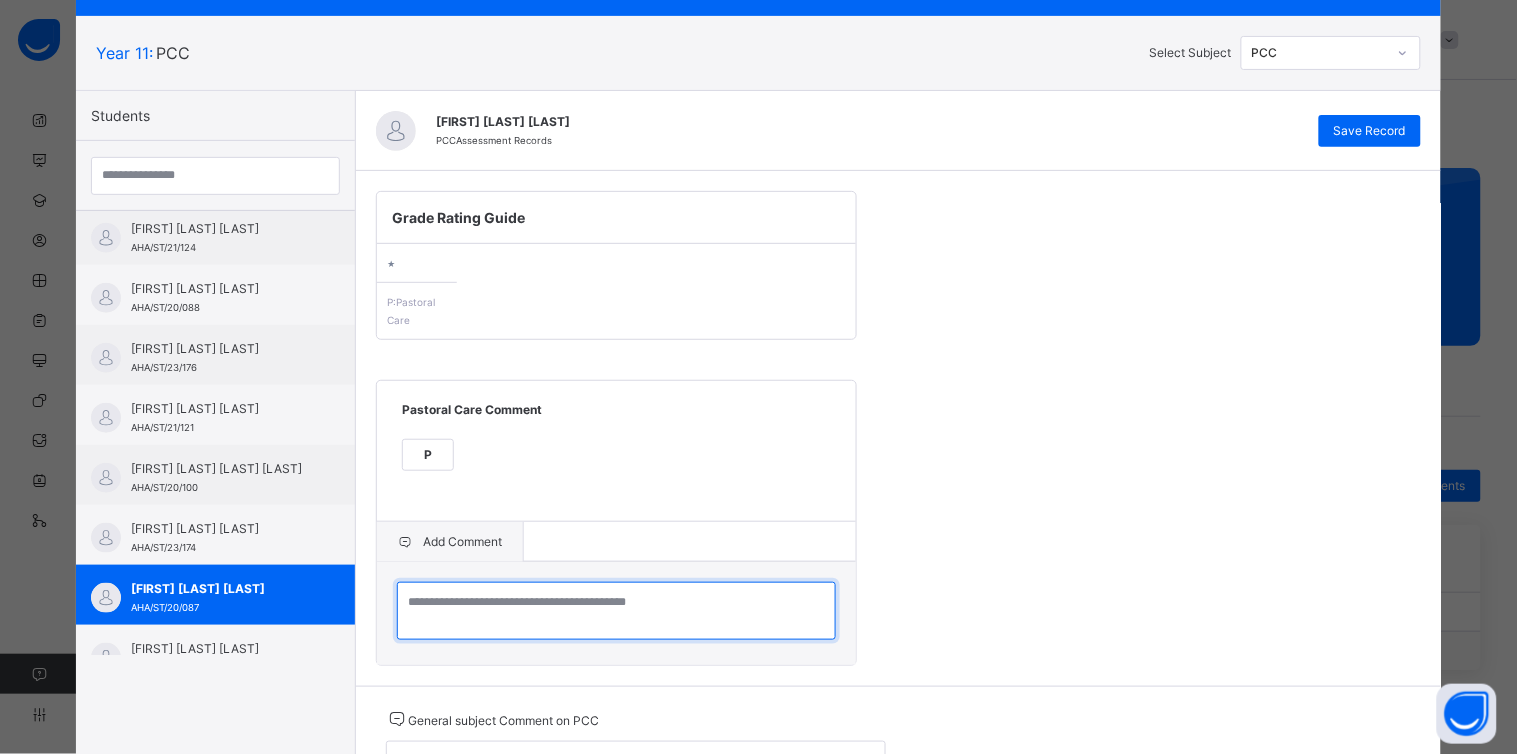 click at bounding box center [616, 611] 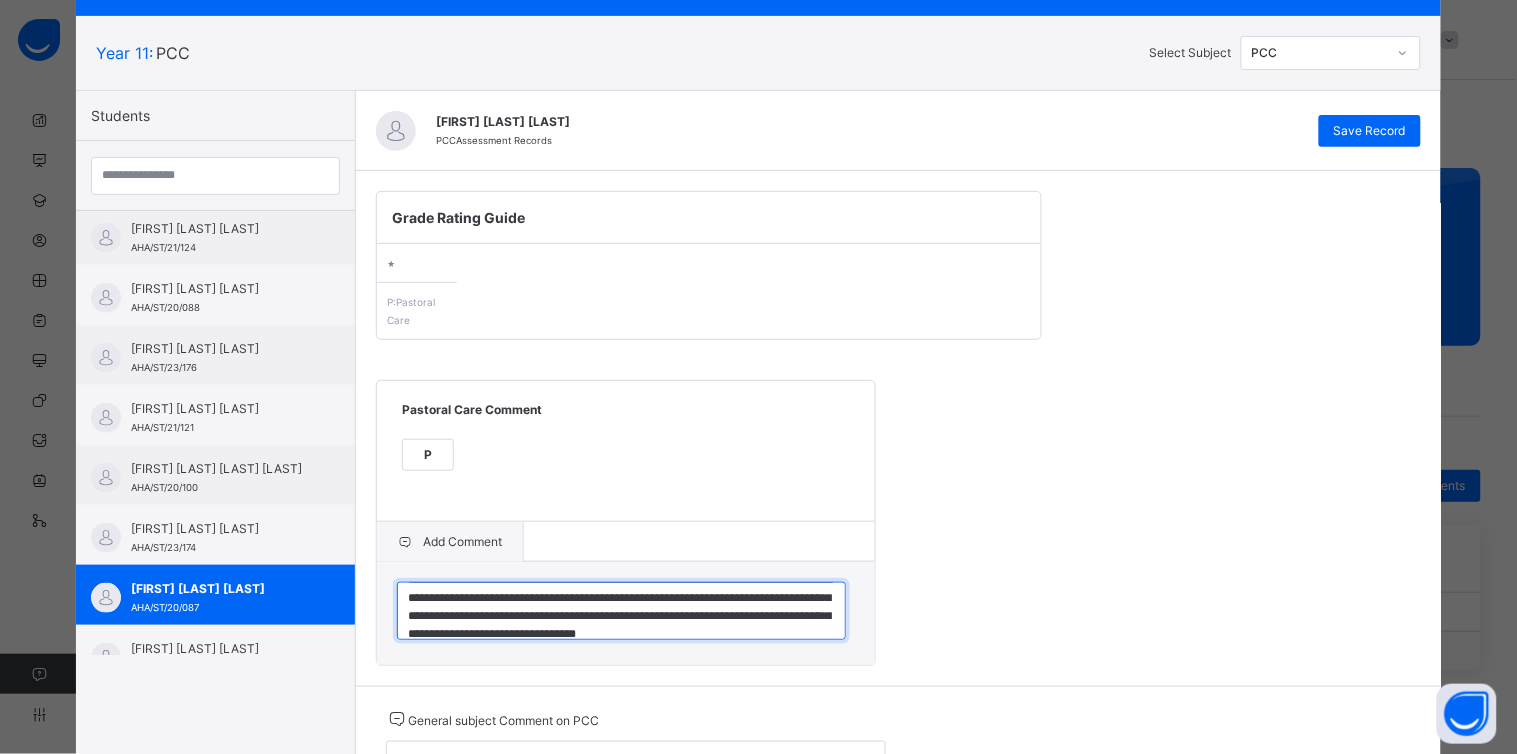 scroll, scrollTop: 23, scrollLeft: 0, axis: vertical 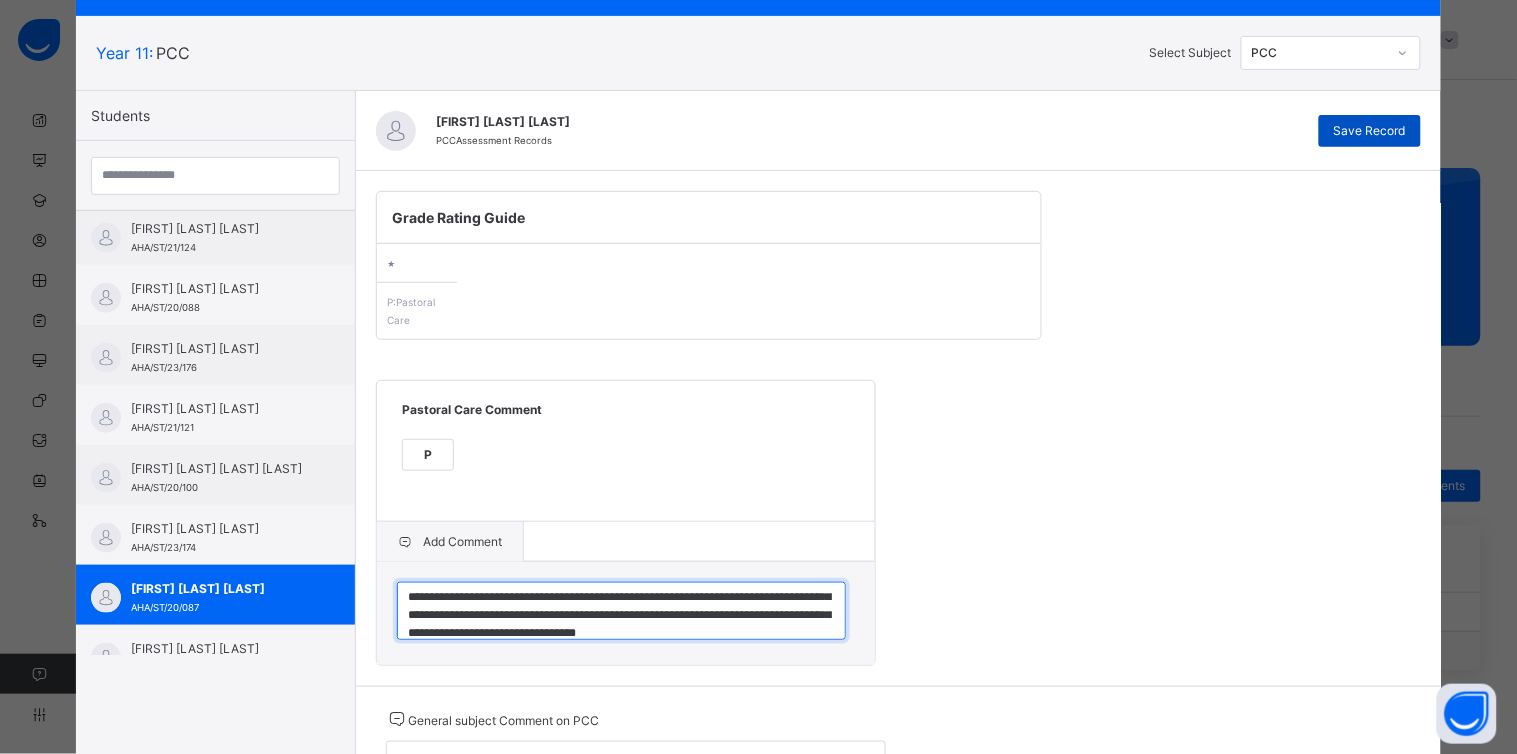 type on "**********" 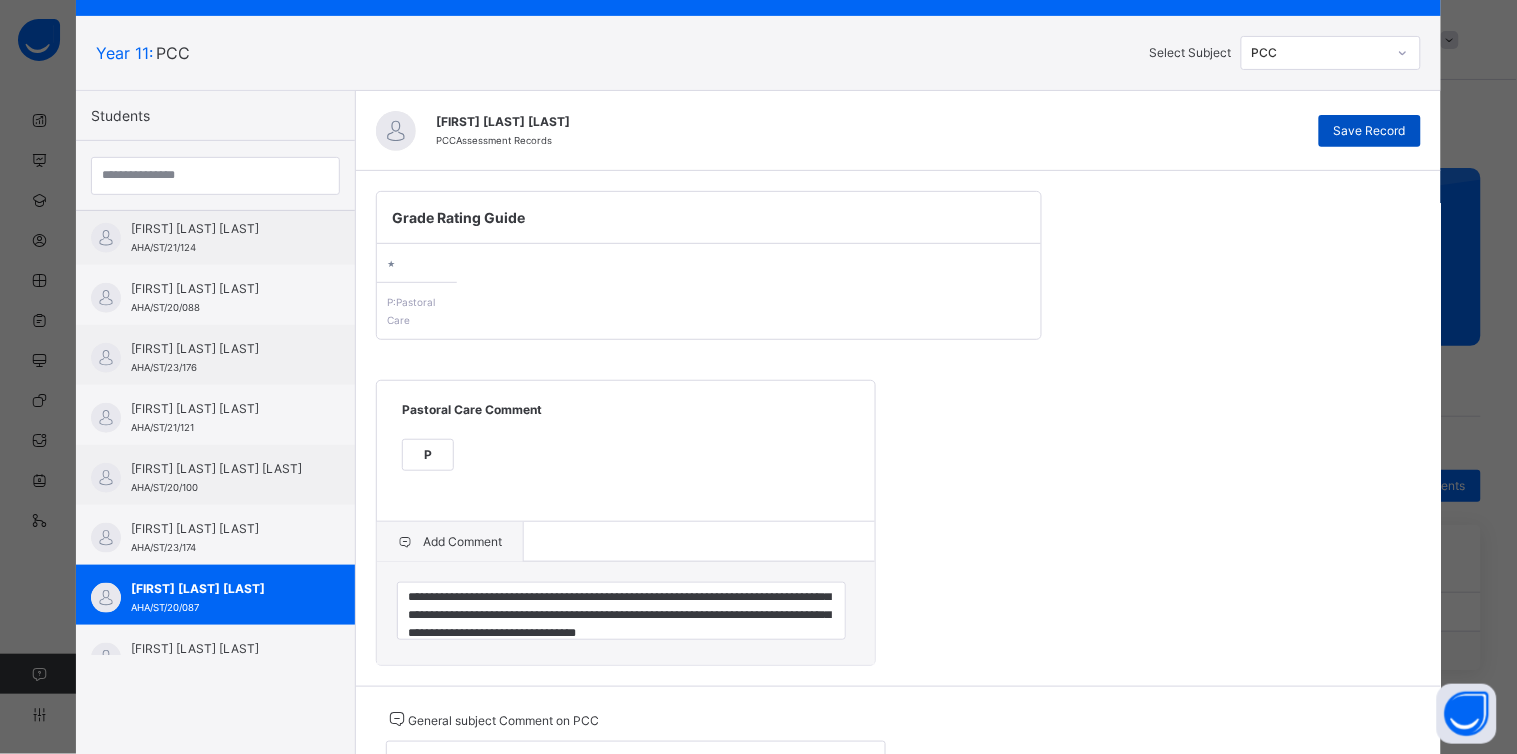 click on "Save Record" at bounding box center [1370, 131] 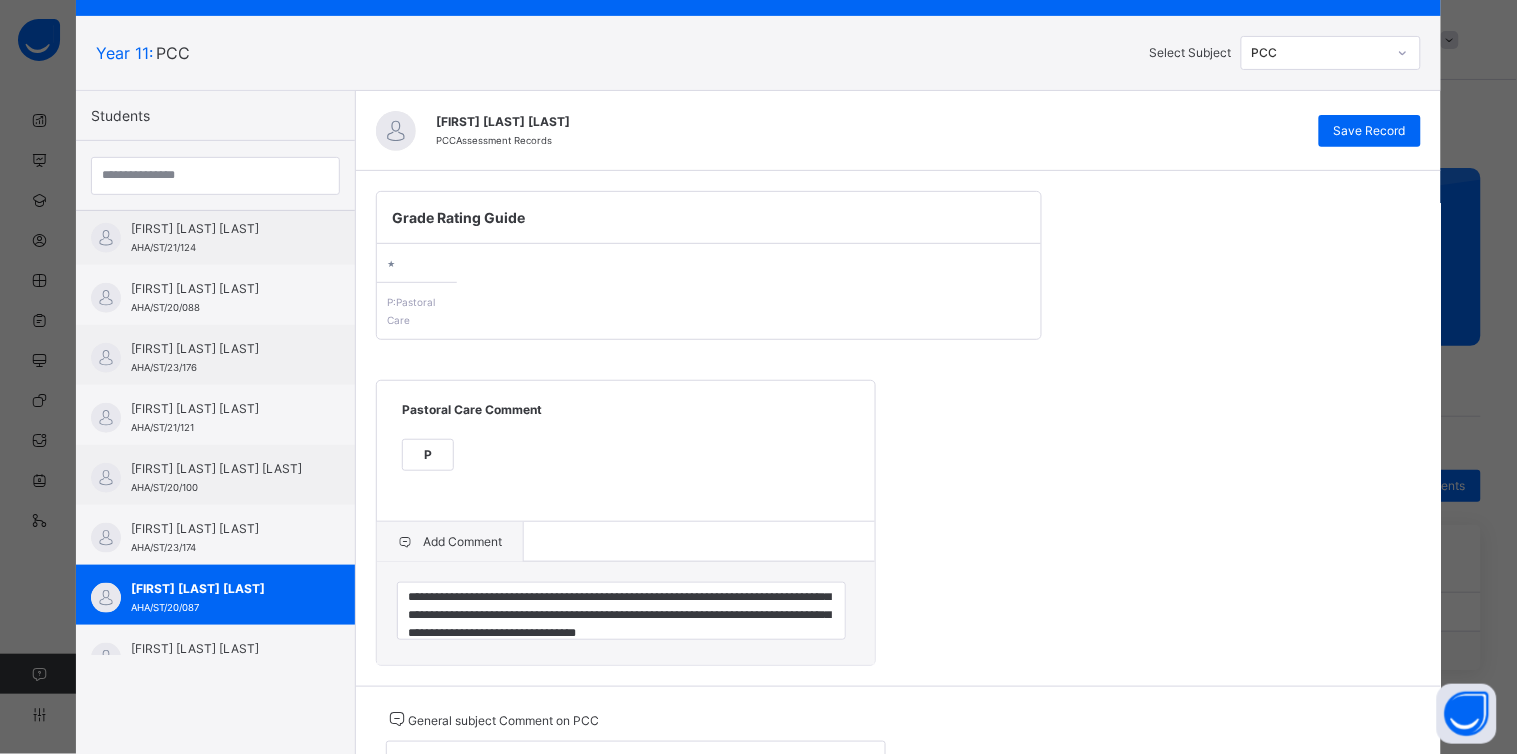scroll, scrollTop: 226, scrollLeft: 0, axis: vertical 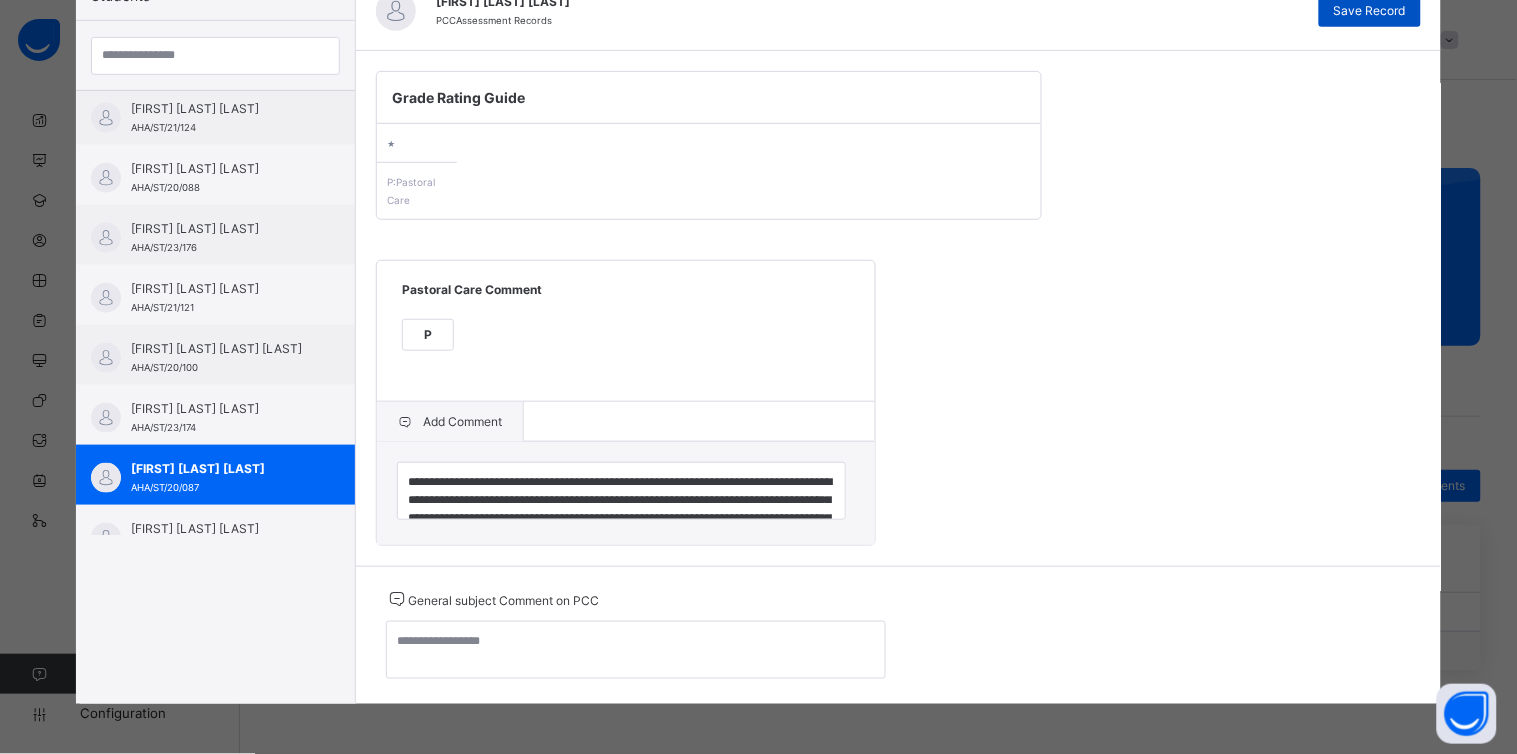 click on "Save Record" at bounding box center [1370, 11] 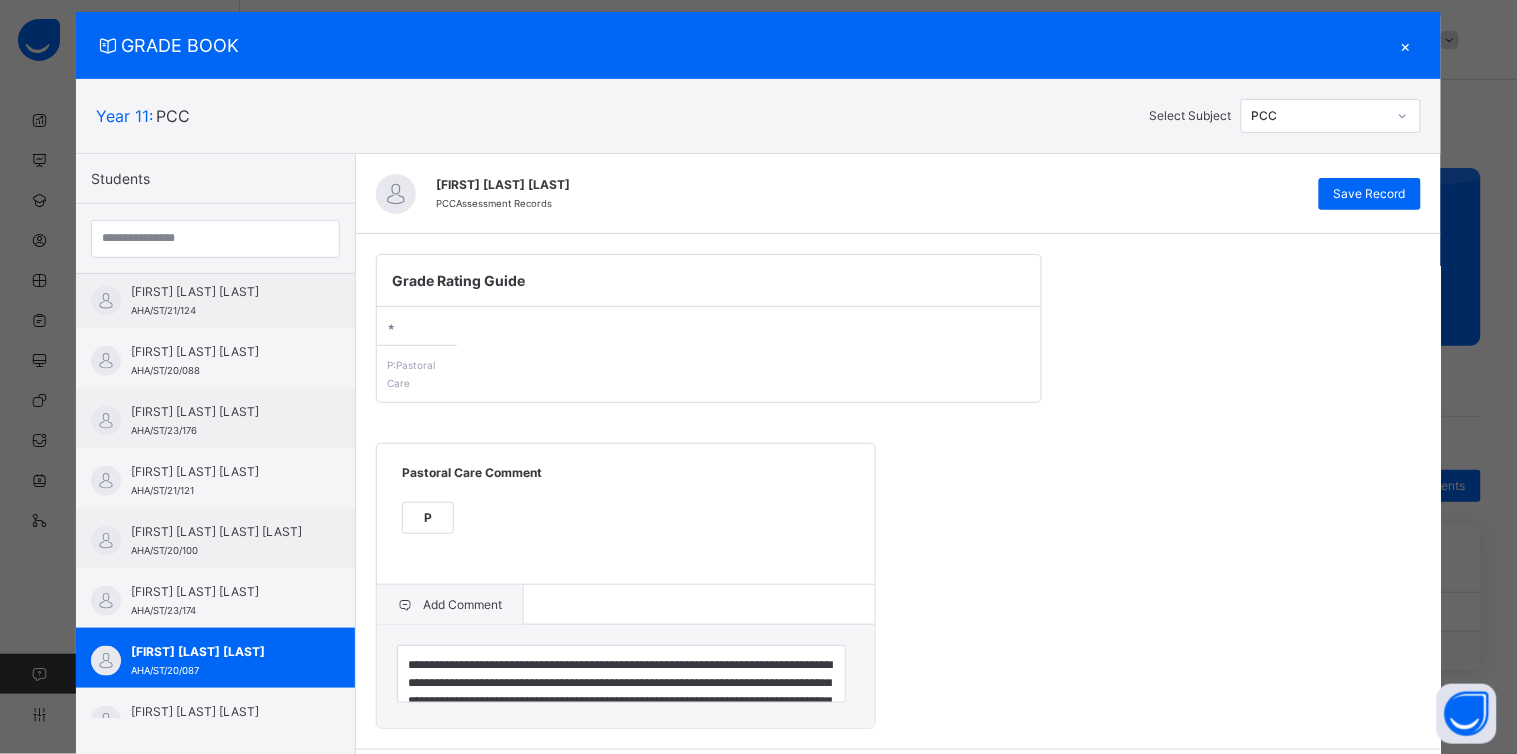 scroll, scrollTop: 0, scrollLeft: 0, axis: both 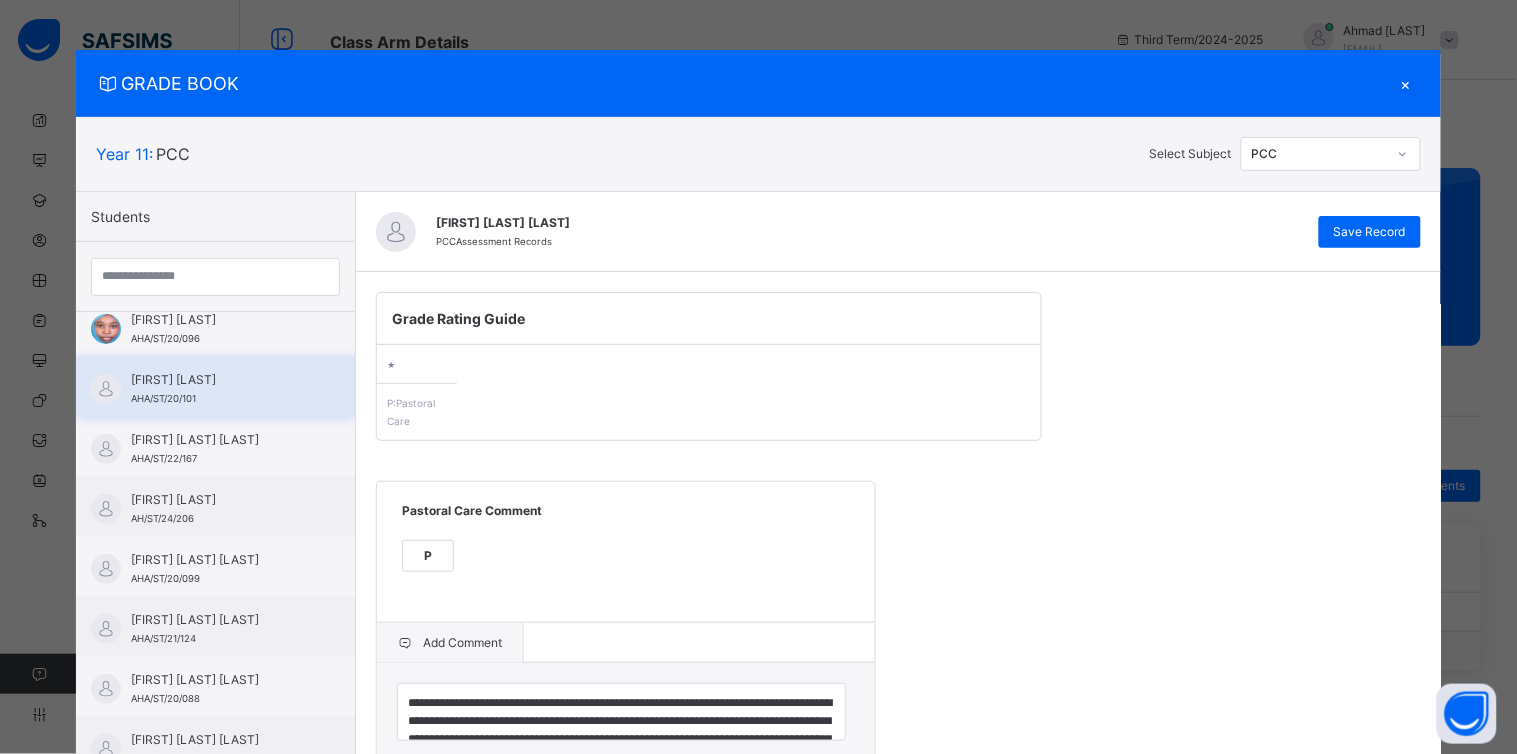 click on "[FIRST] [LAST]" at bounding box center [220, 380] 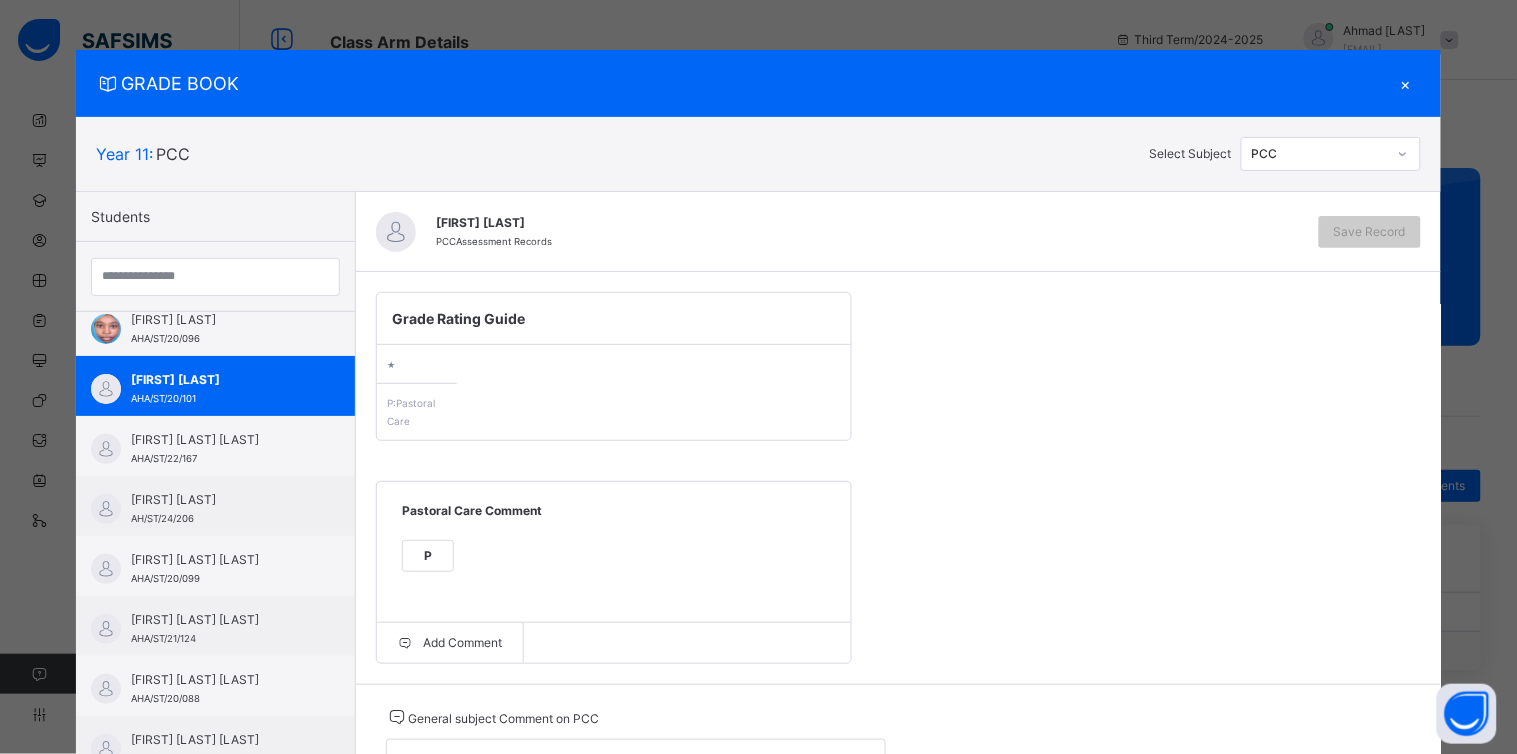 scroll, scrollTop: 120, scrollLeft: 0, axis: vertical 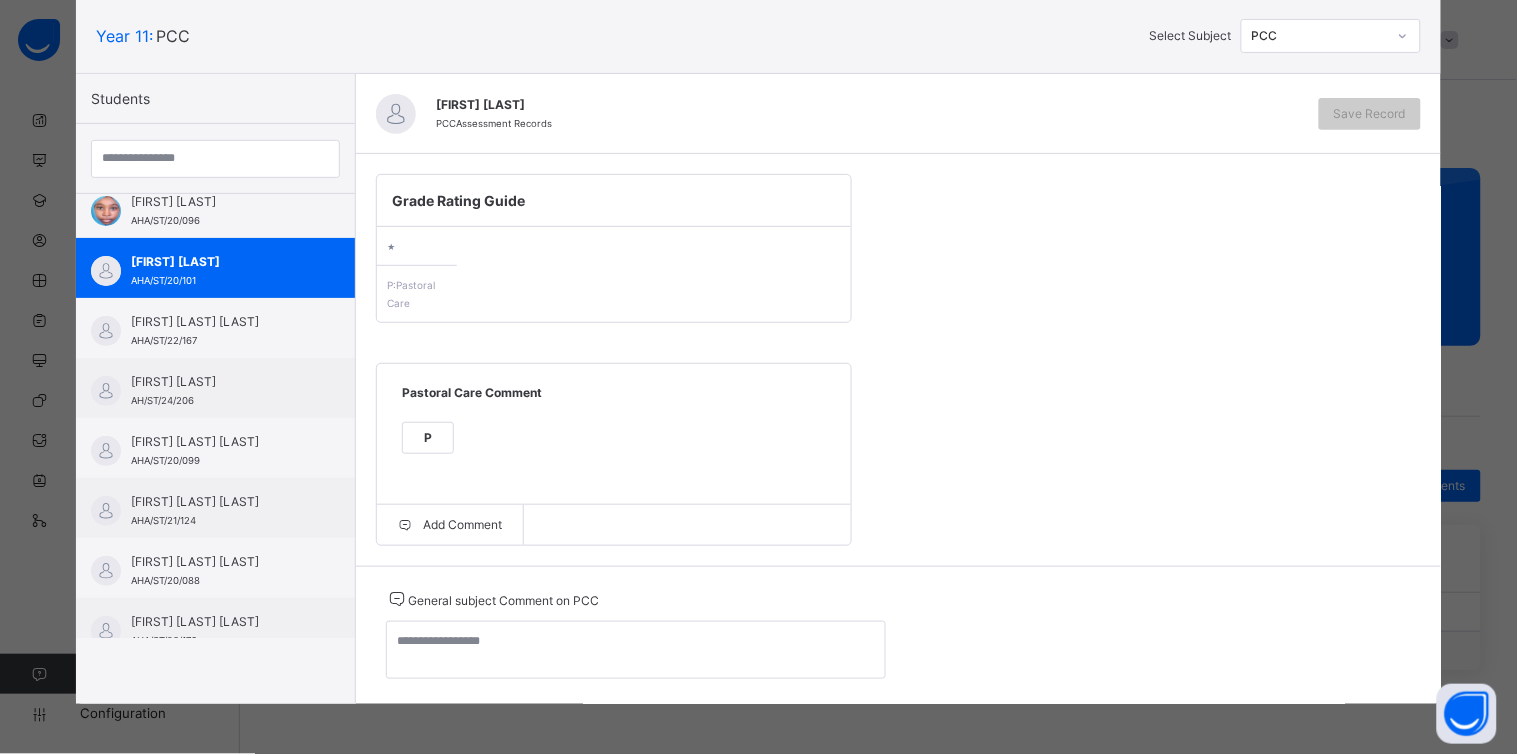 click on "P" at bounding box center [428, 438] 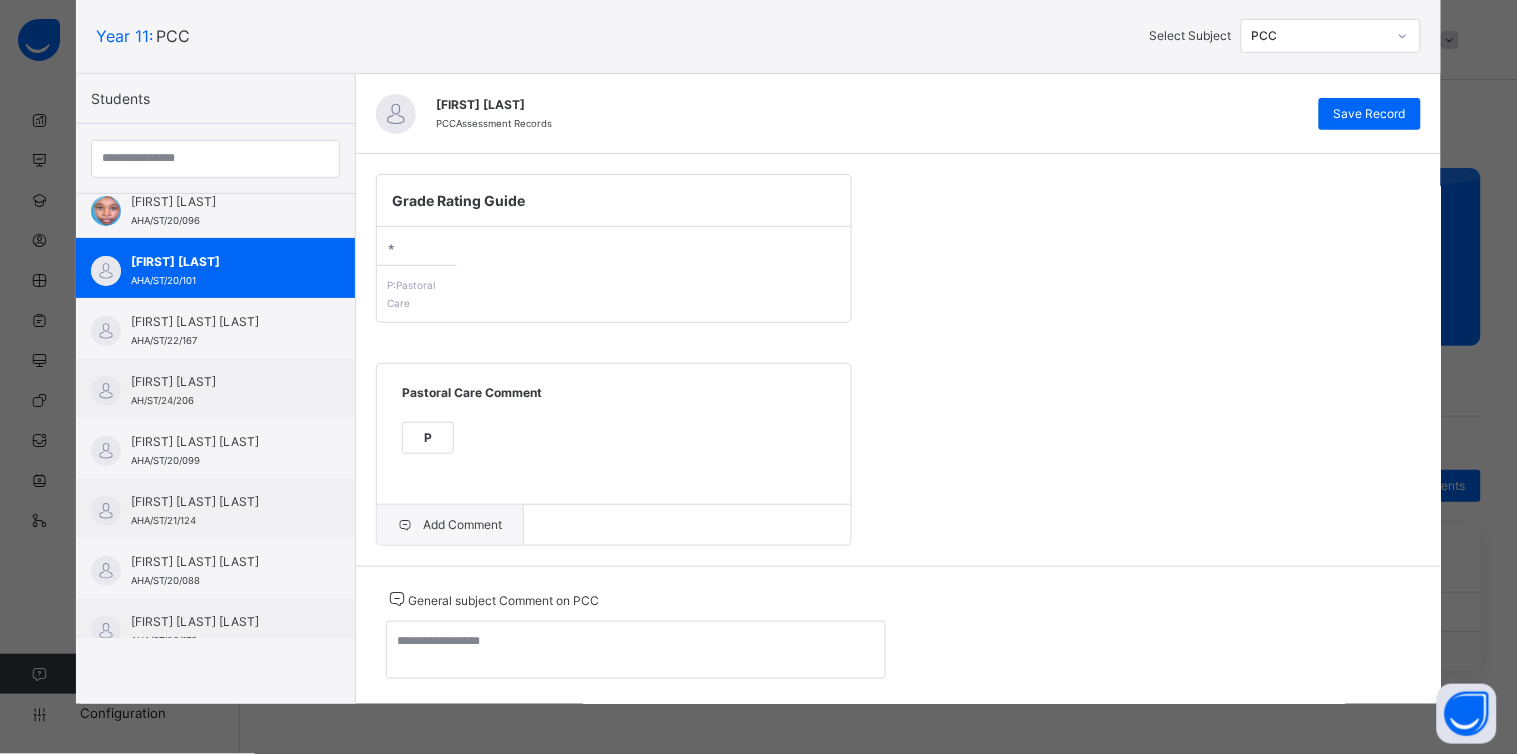 click on "Add Comment" at bounding box center [450, 525] 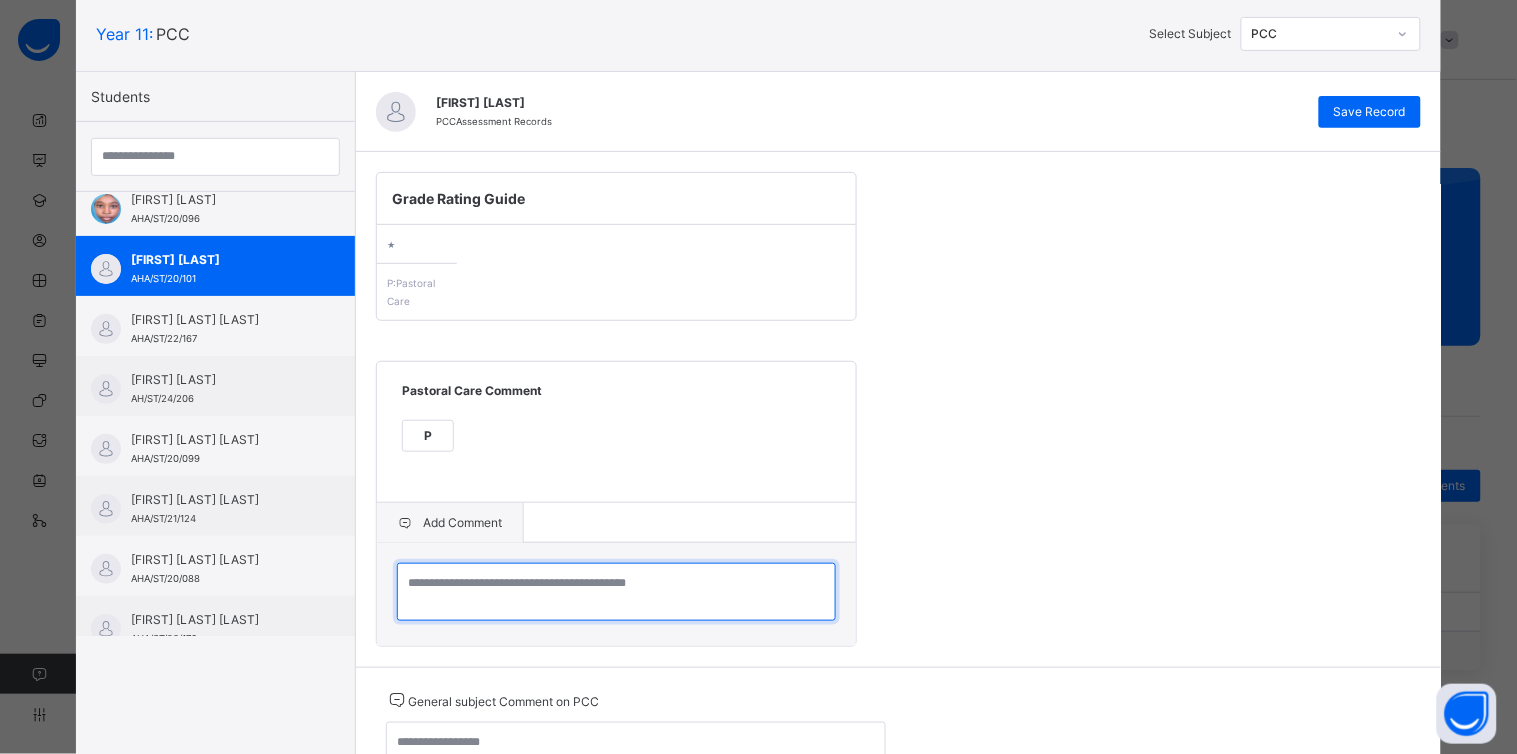 click at bounding box center (616, 592) 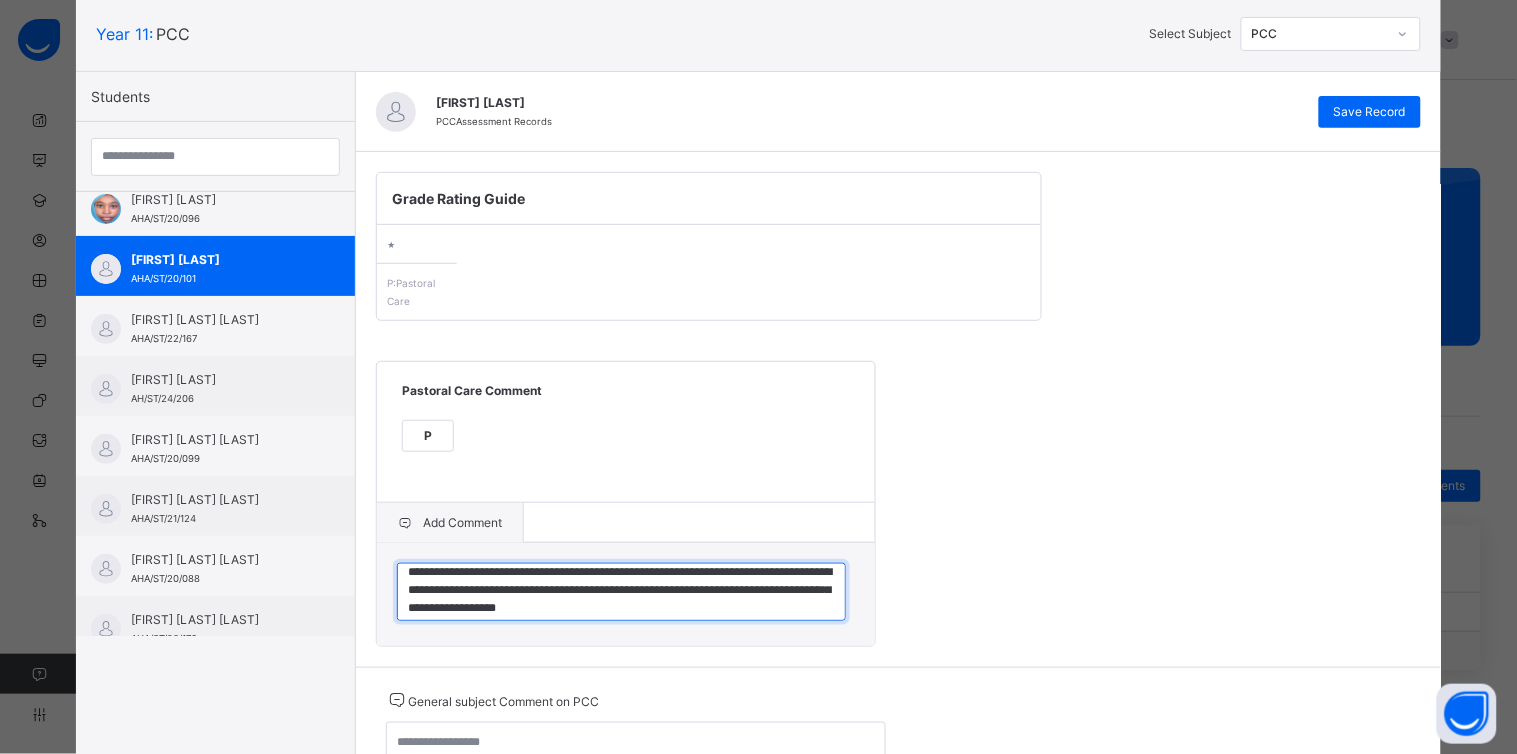 scroll, scrollTop: 23, scrollLeft: 0, axis: vertical 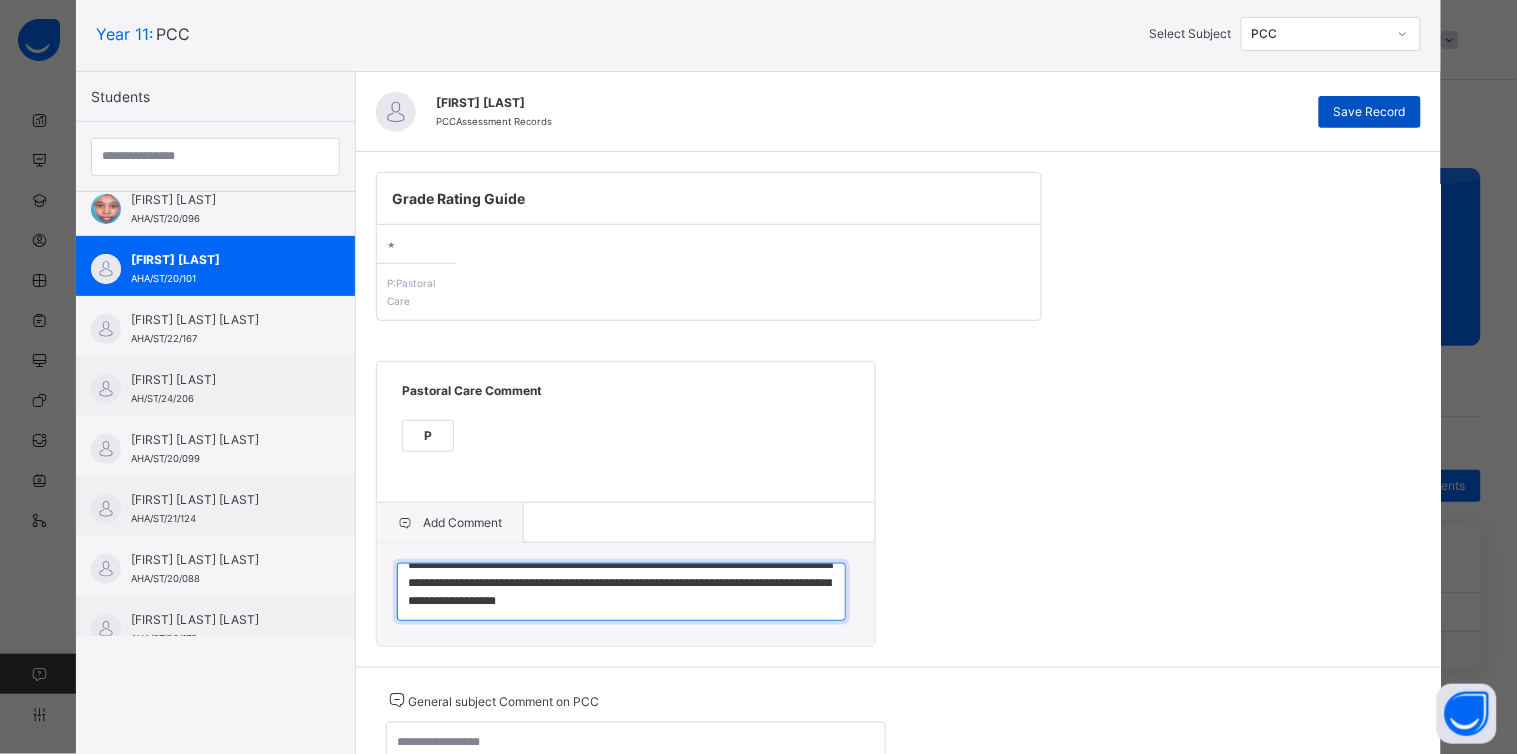 type on "**********" 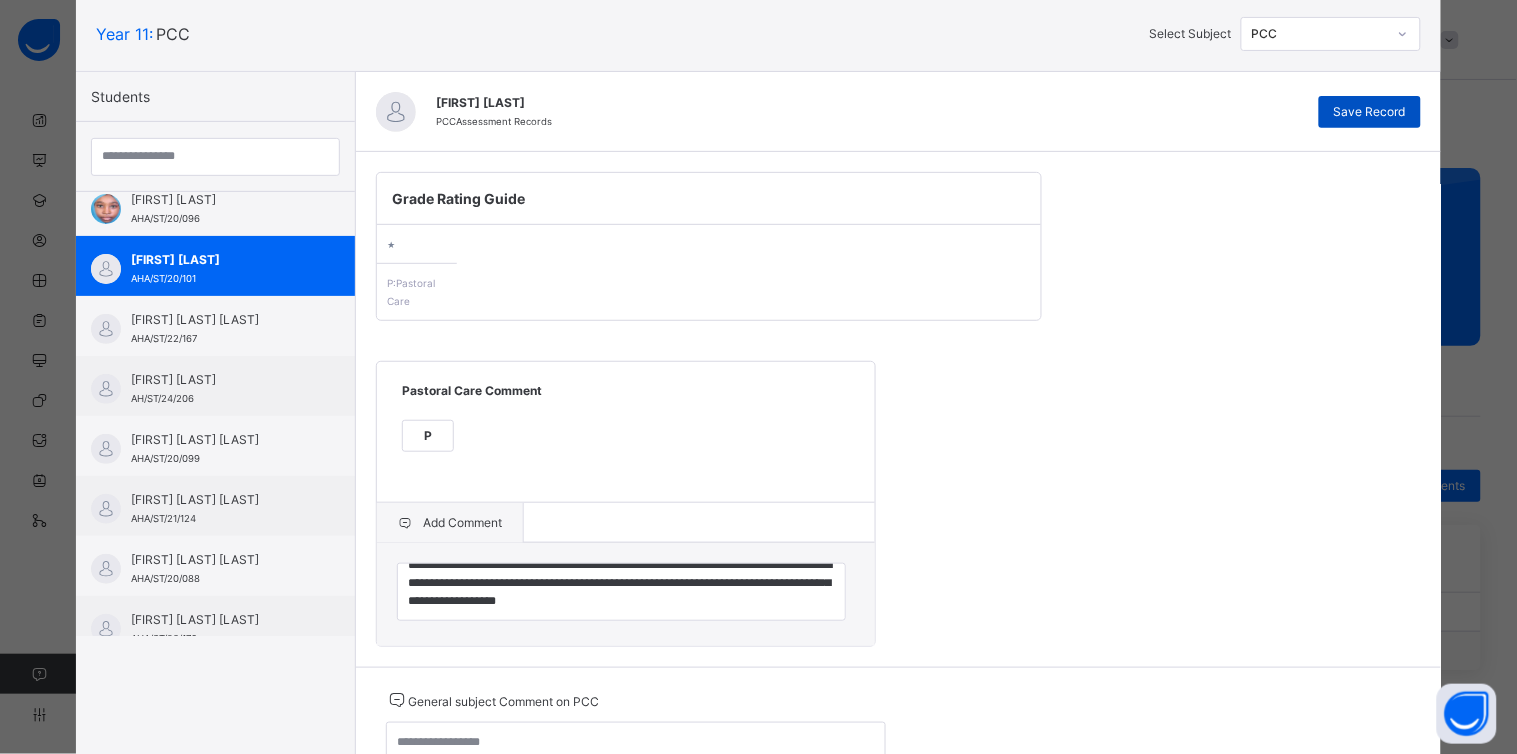click on "Save Record" at bounding box center (1370, 112) 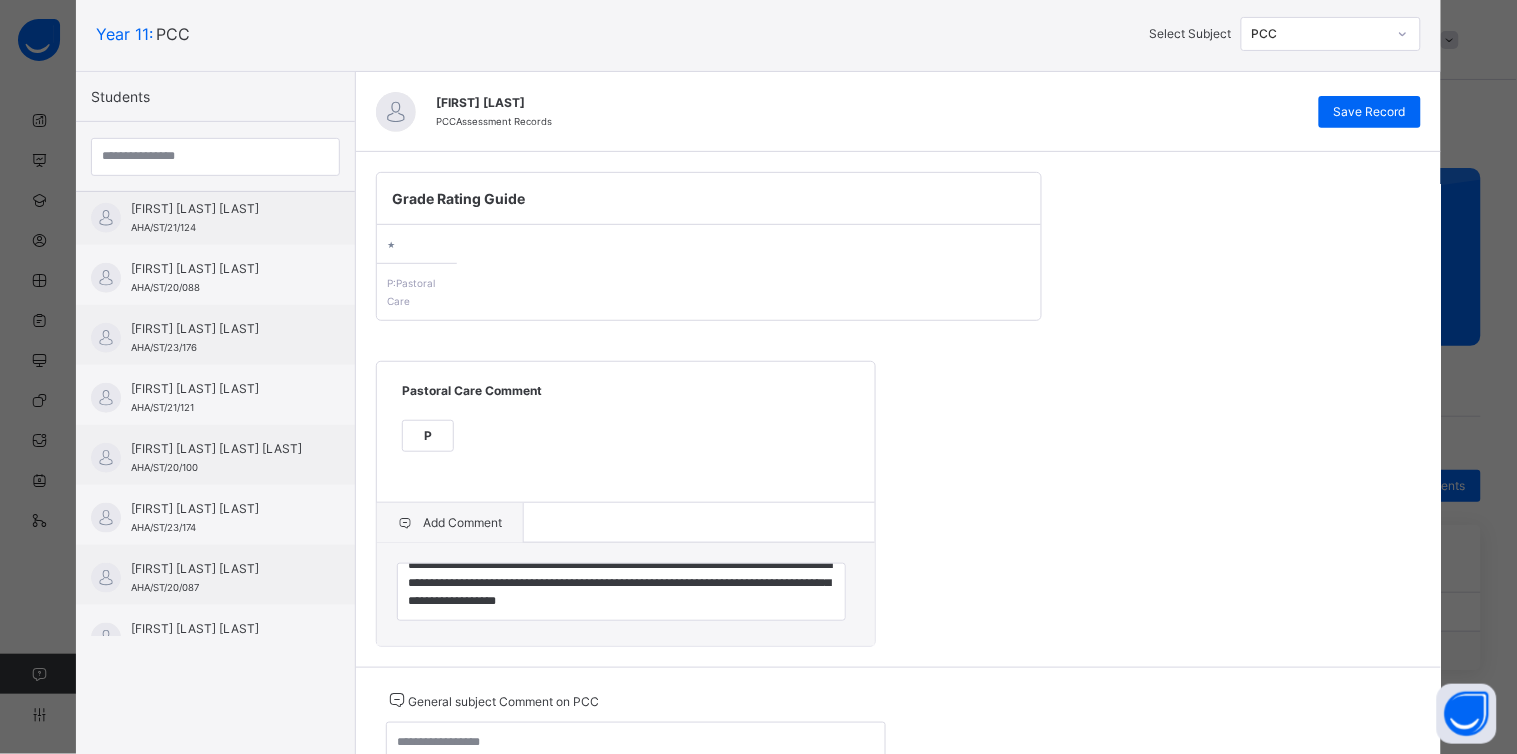 scroll, scrollTop: 430, scrollLeft: 0, axis: vertical 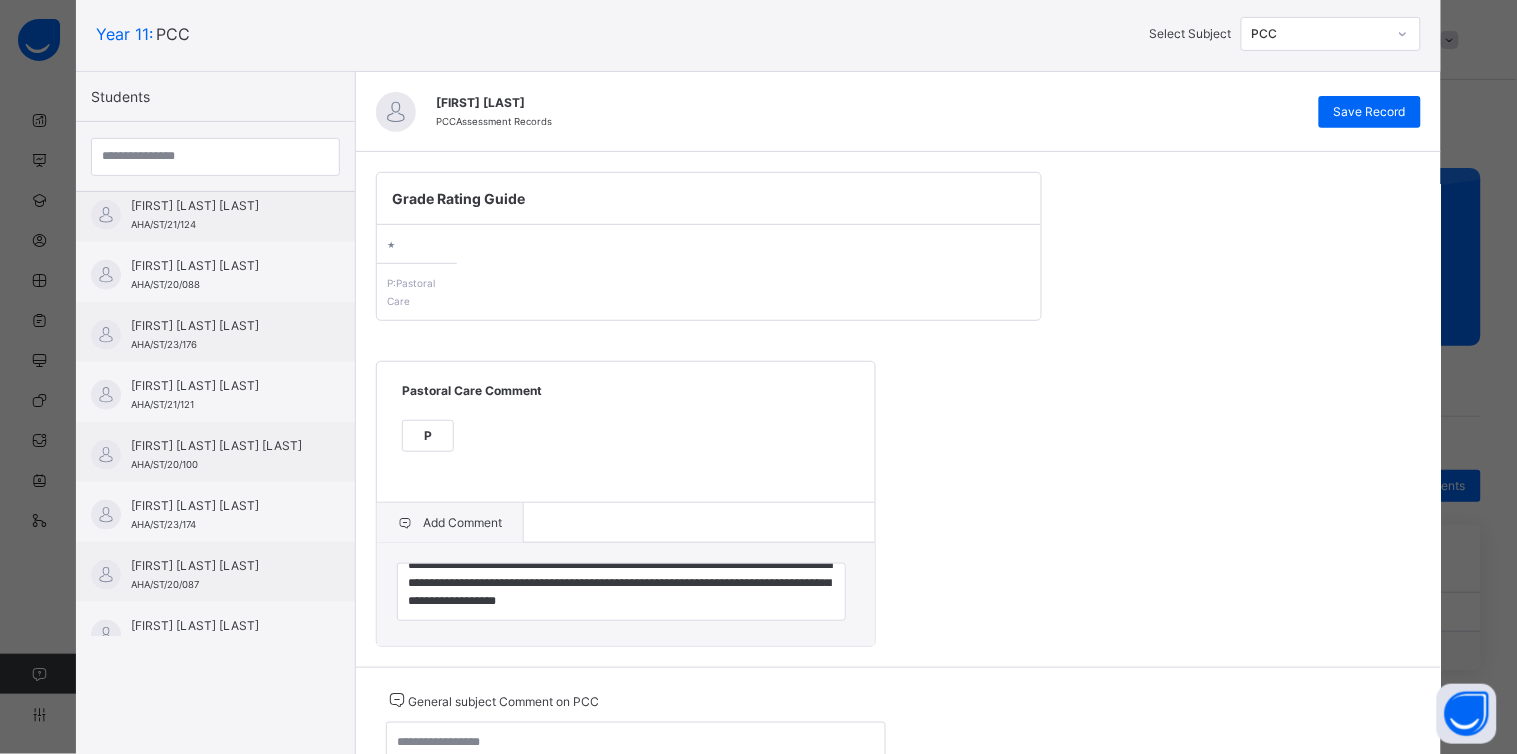 click on "[FIRST] [LAST] [LAST] AHA/ST/21/121" at bounding box center (220, 395) 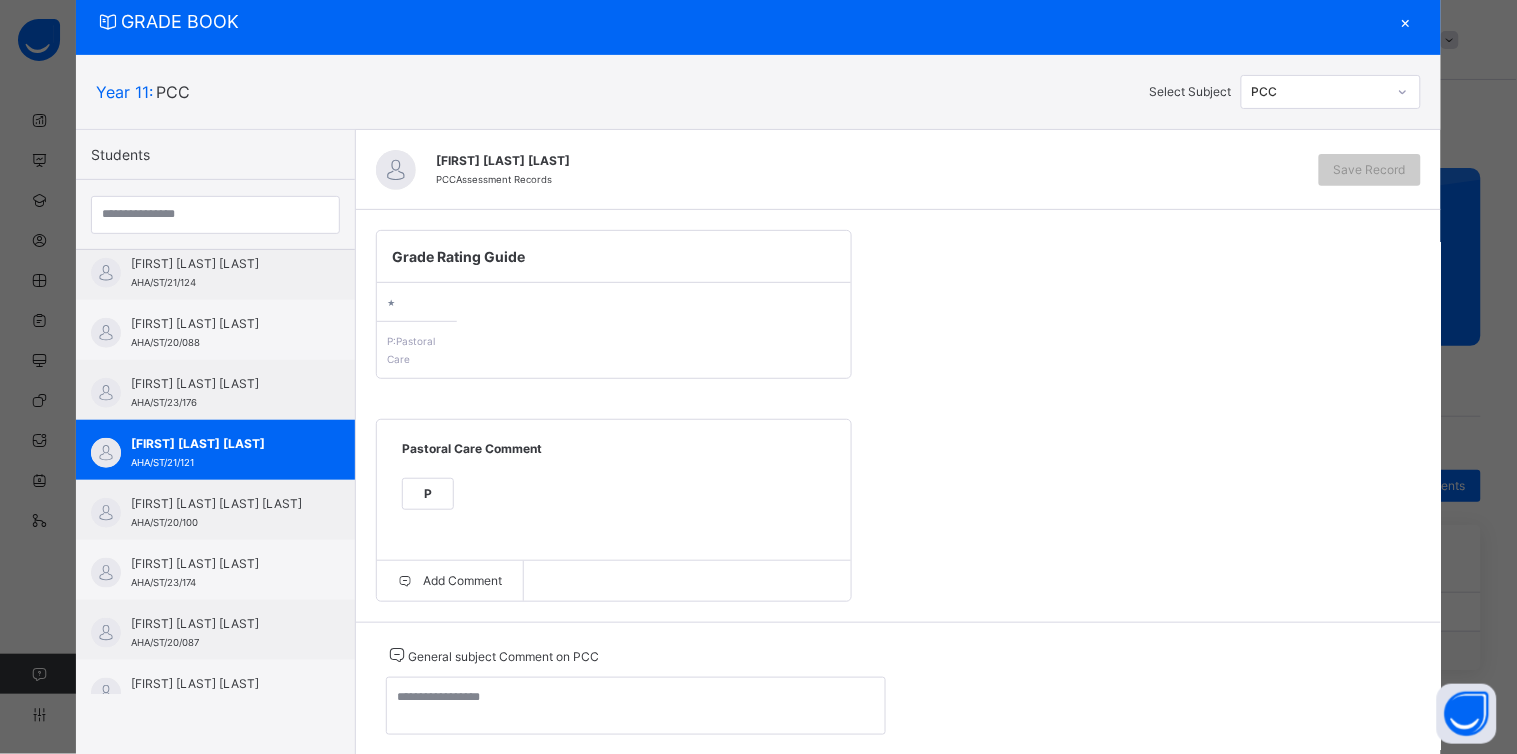 scroll, scrollTop: 120, scrollLeft: 0, axis: vertical 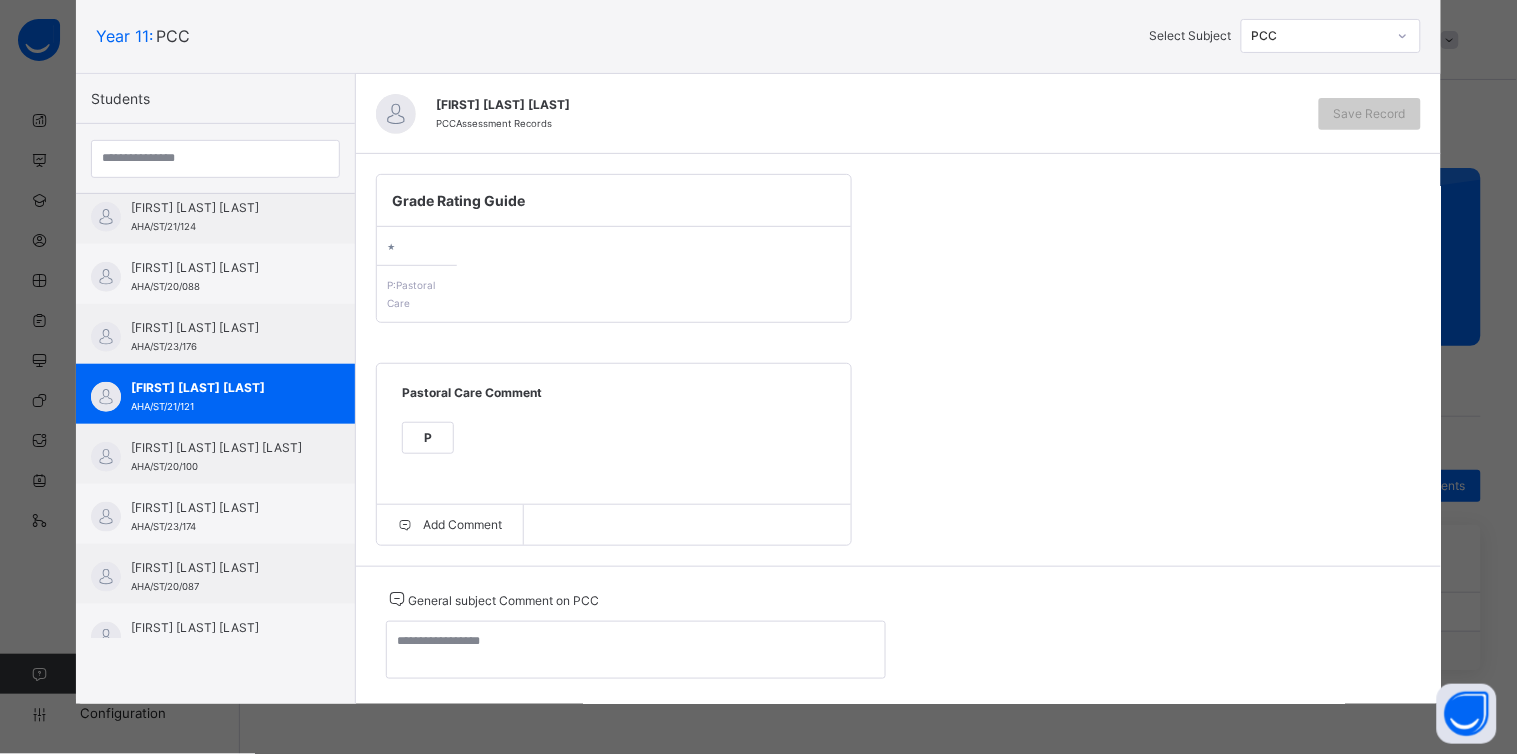 click on "P" at bounding box center [428, 438] 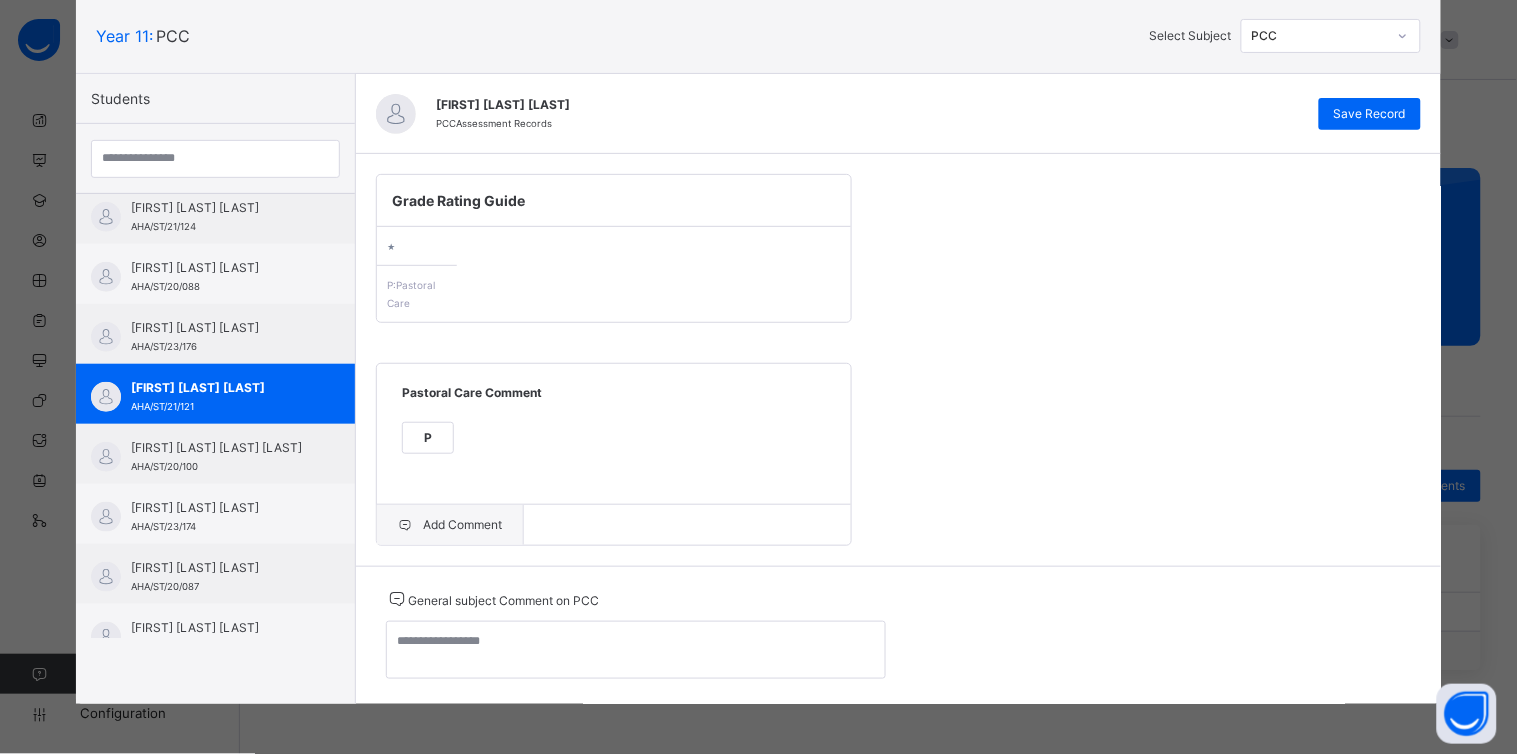 click on "Add Comment" at bounding box center (450, 525) 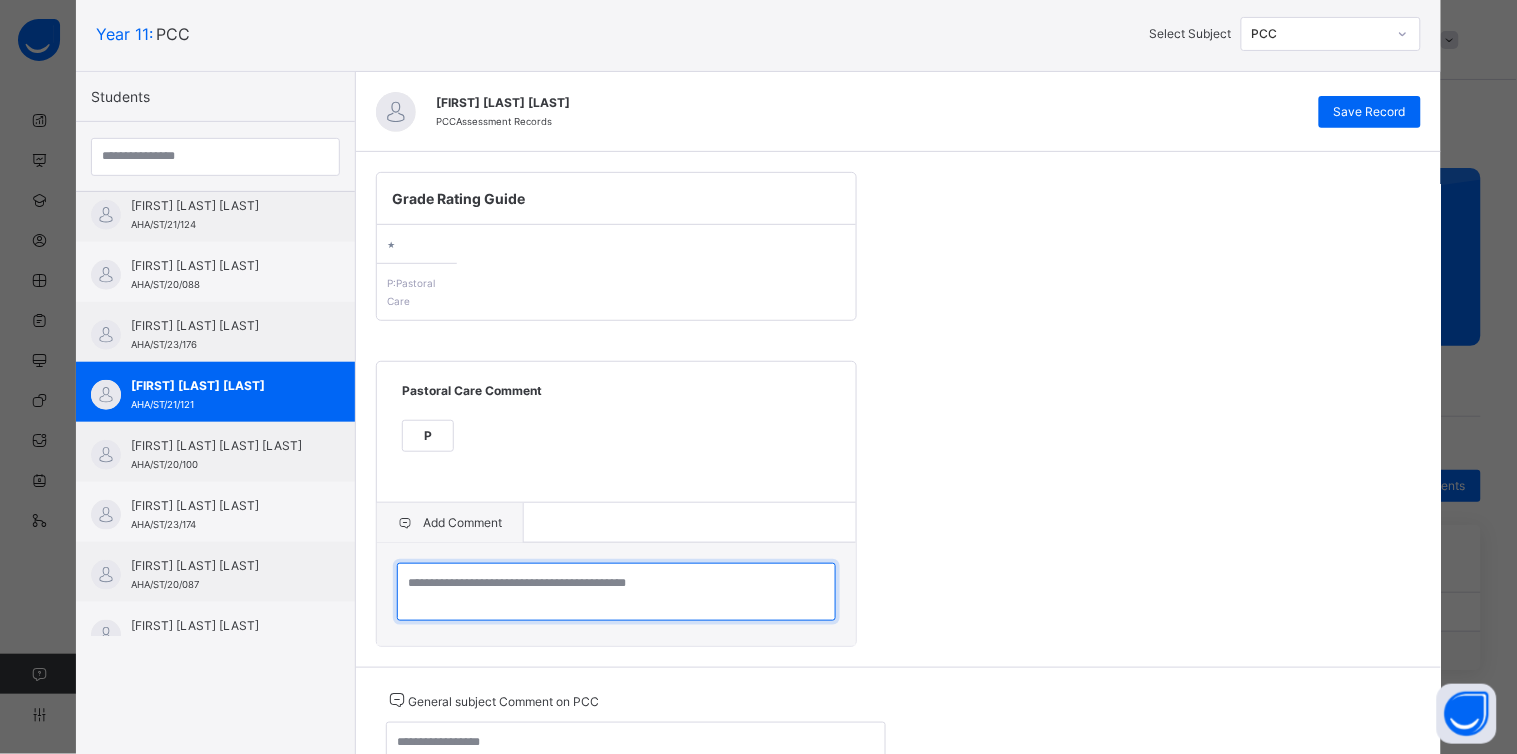 click at bounding box center [616, 592] 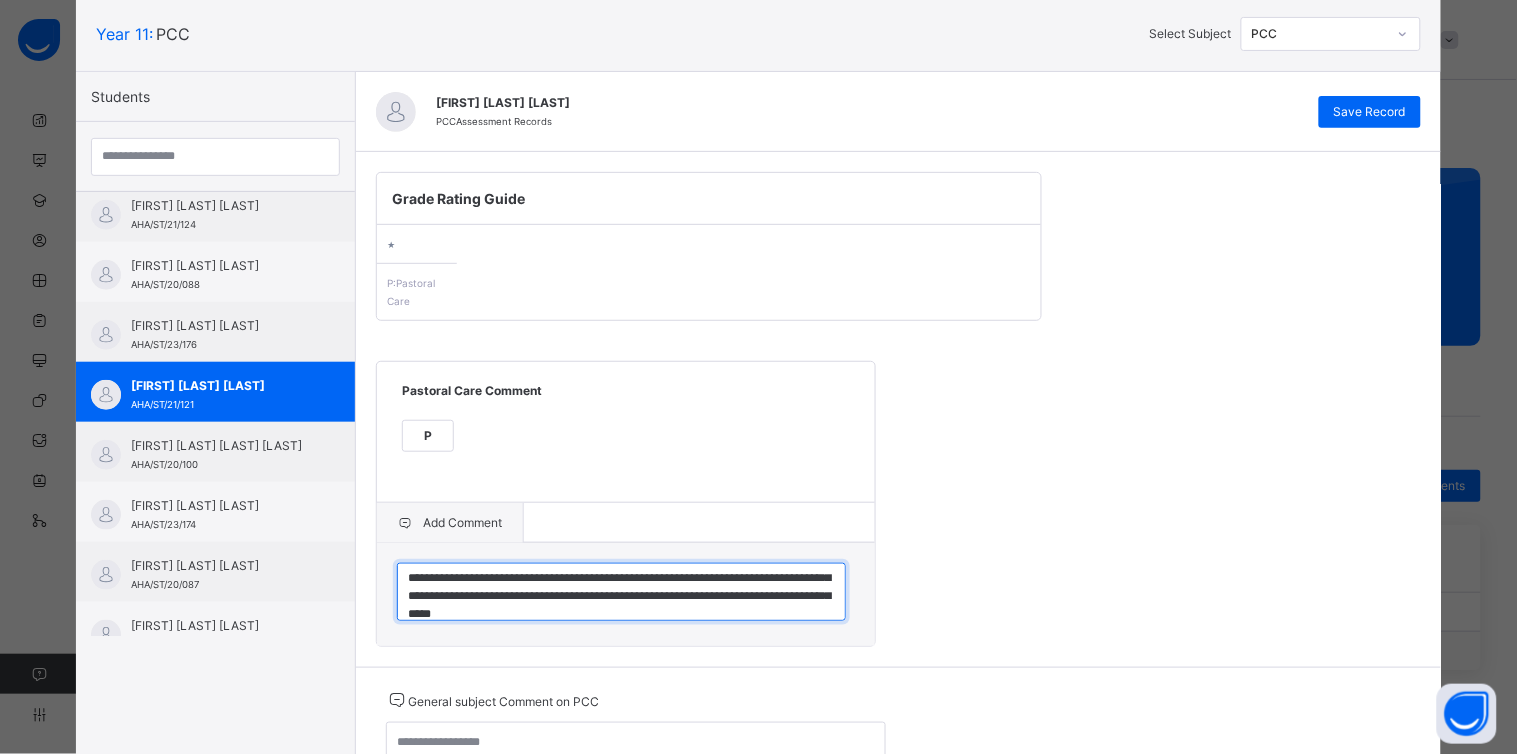 scroll, scrollTop: 42, scrollLeft: 0, axis: vertical 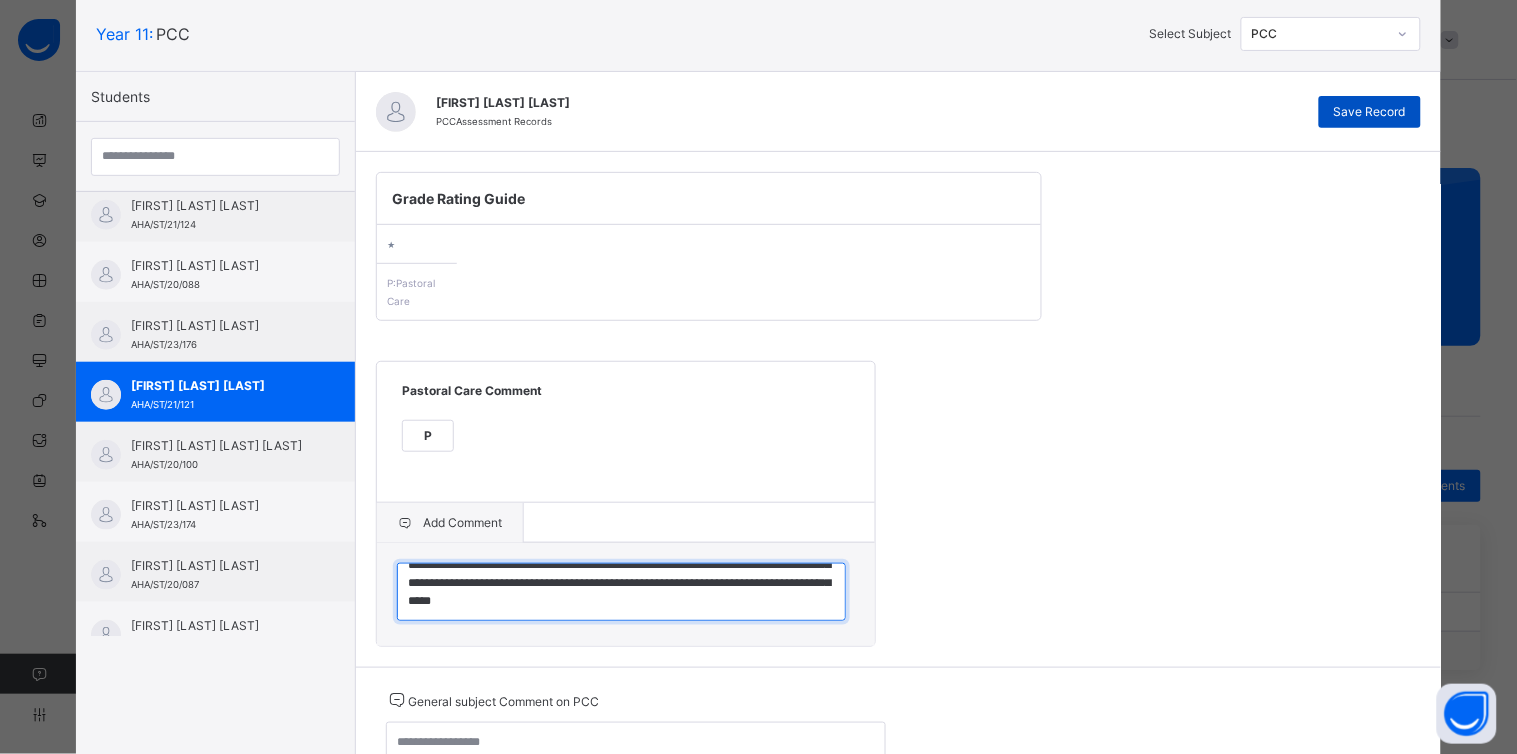 type on "**********" 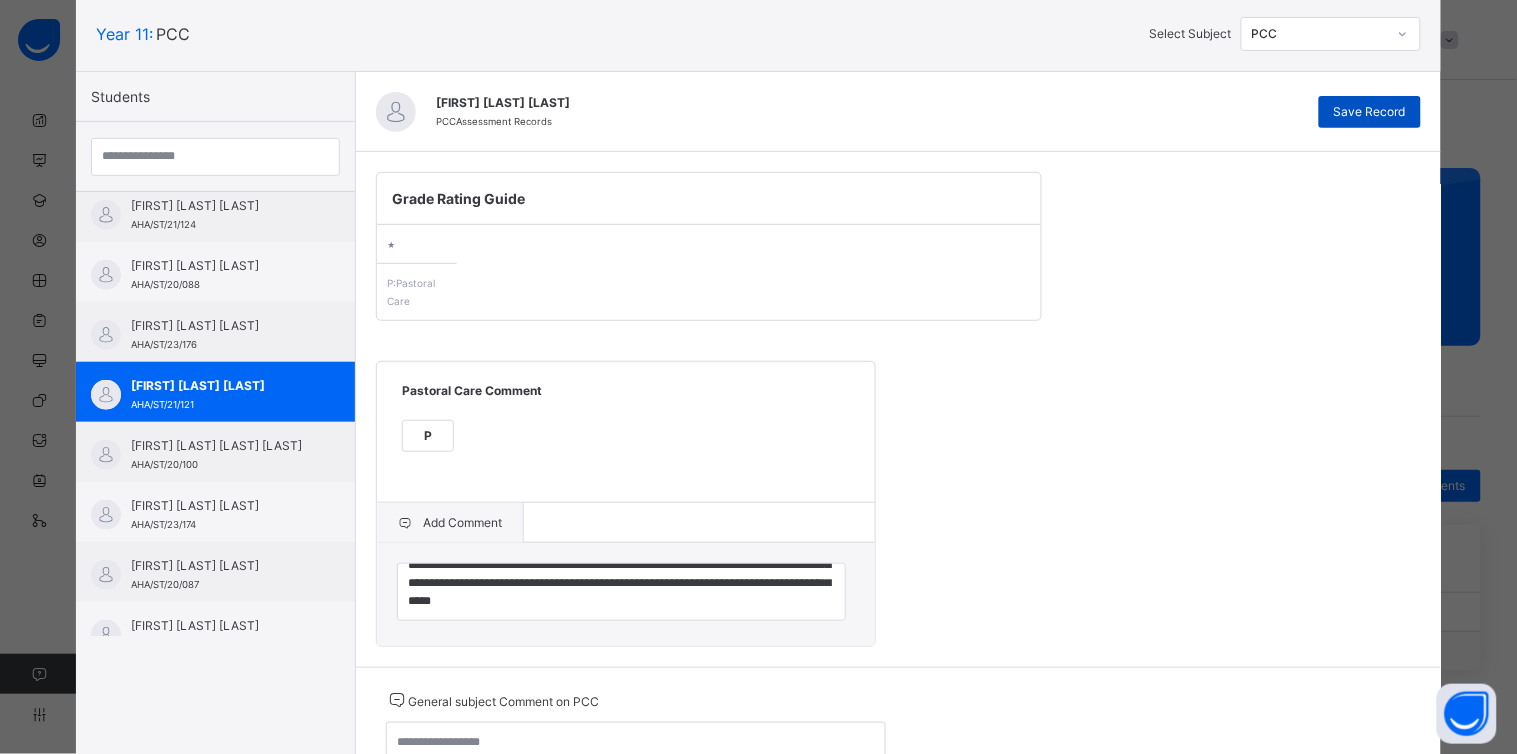 click on "Save Record" at bounding box center (1370, 112) 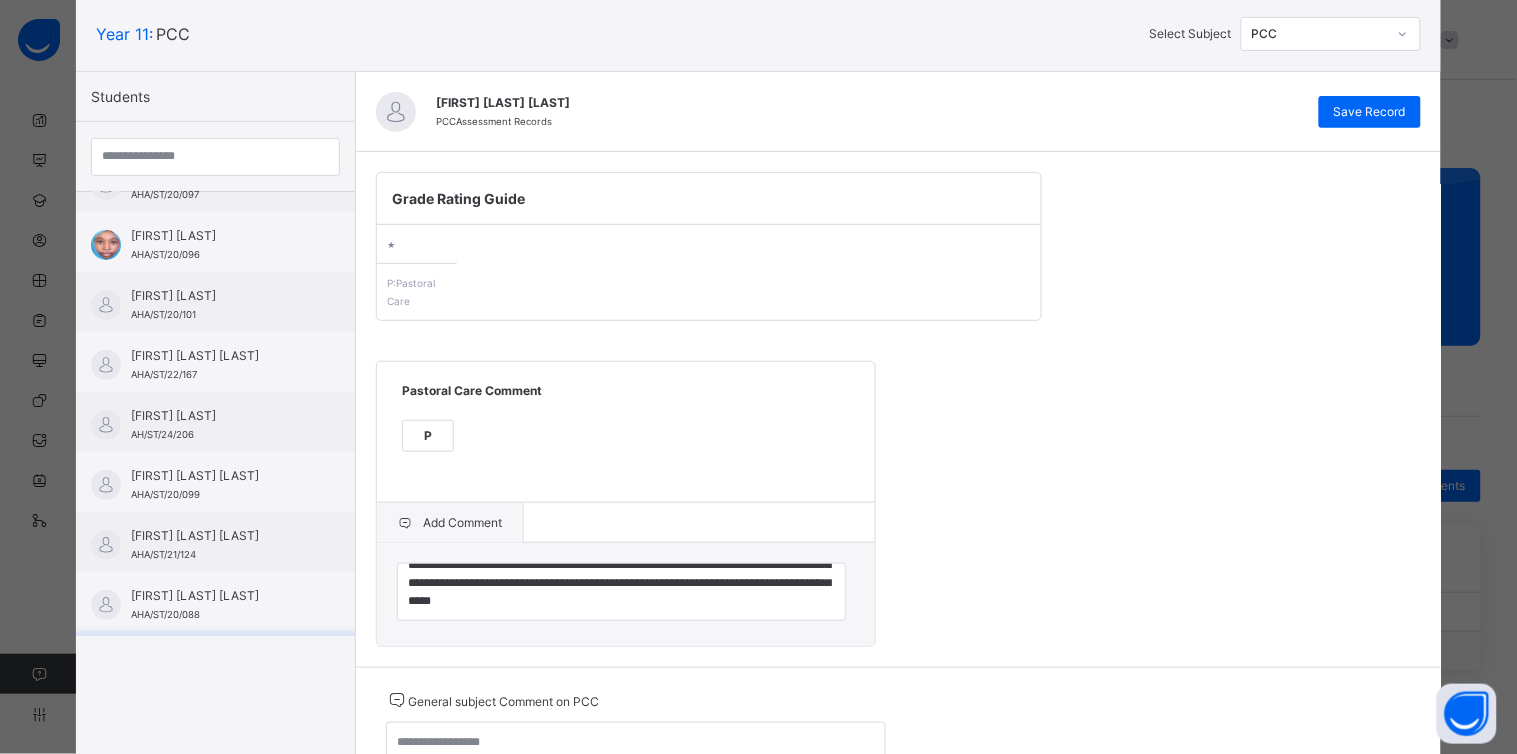 scroll, scrollTop: 0, scrollLeft: 0, axis: both 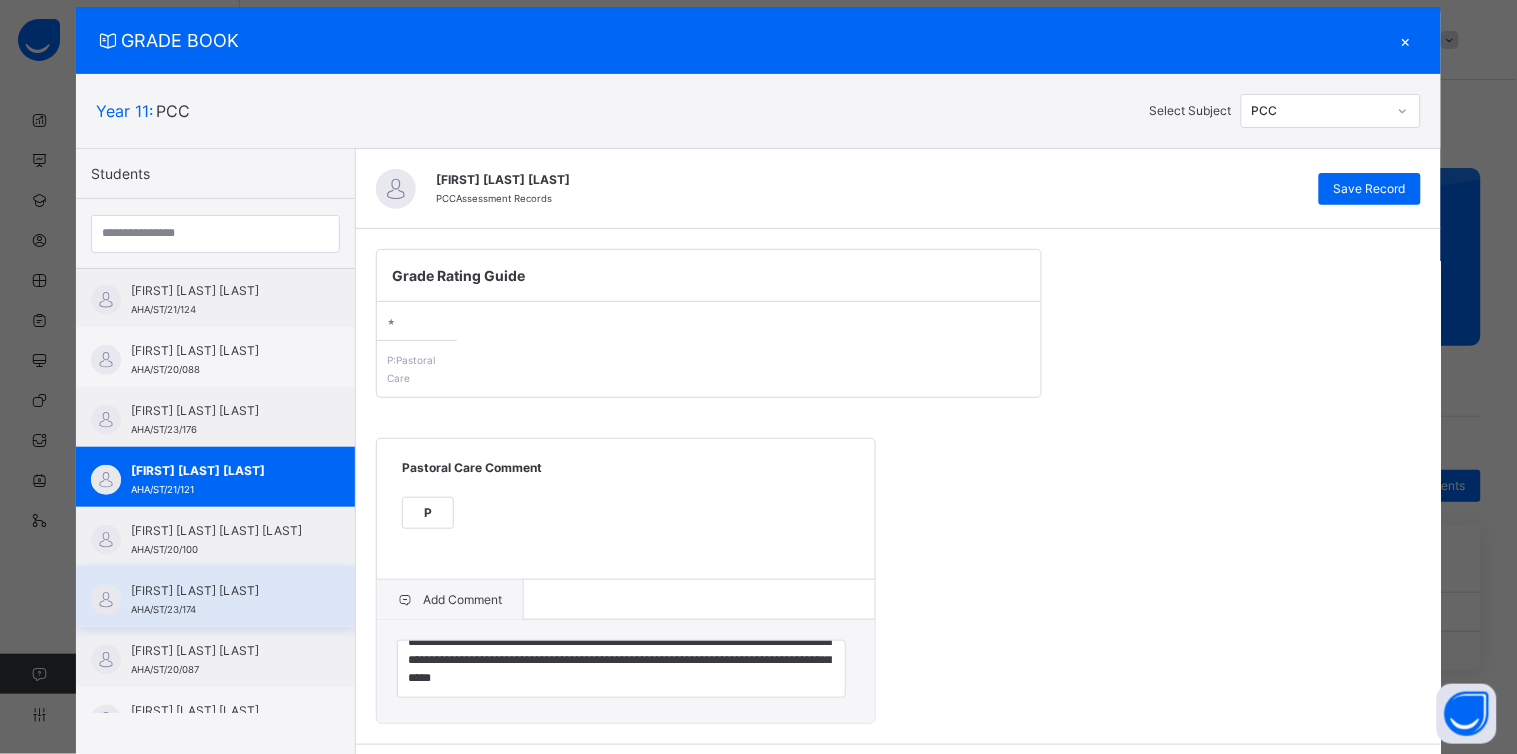 click on "[FIRST] [LAST] [LAST] AHA/ST/23/174" at bounding box center [220, 600] 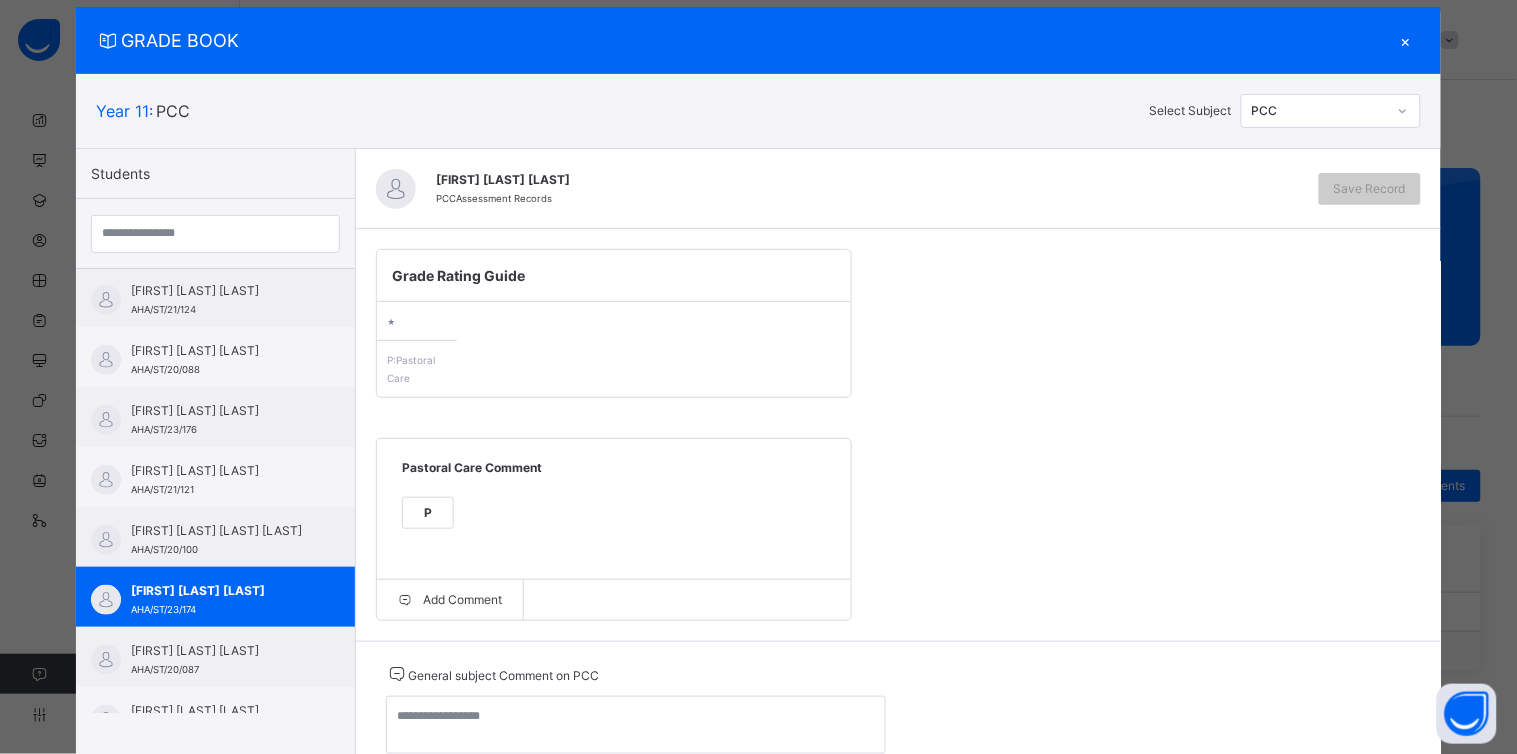 click on "P" at bounding box center (428, 513) 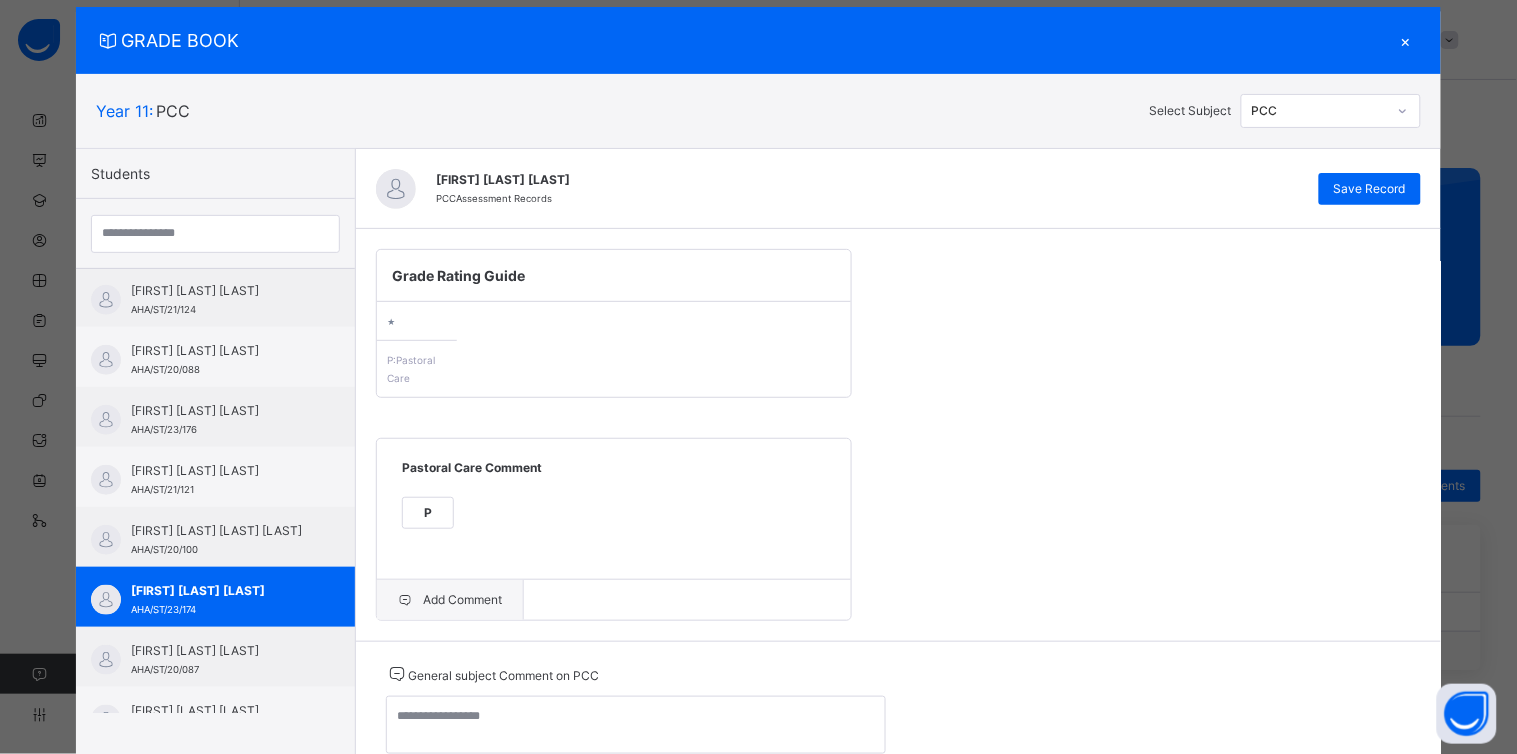 click on "Add Comment" at bounding box center [450, 600] 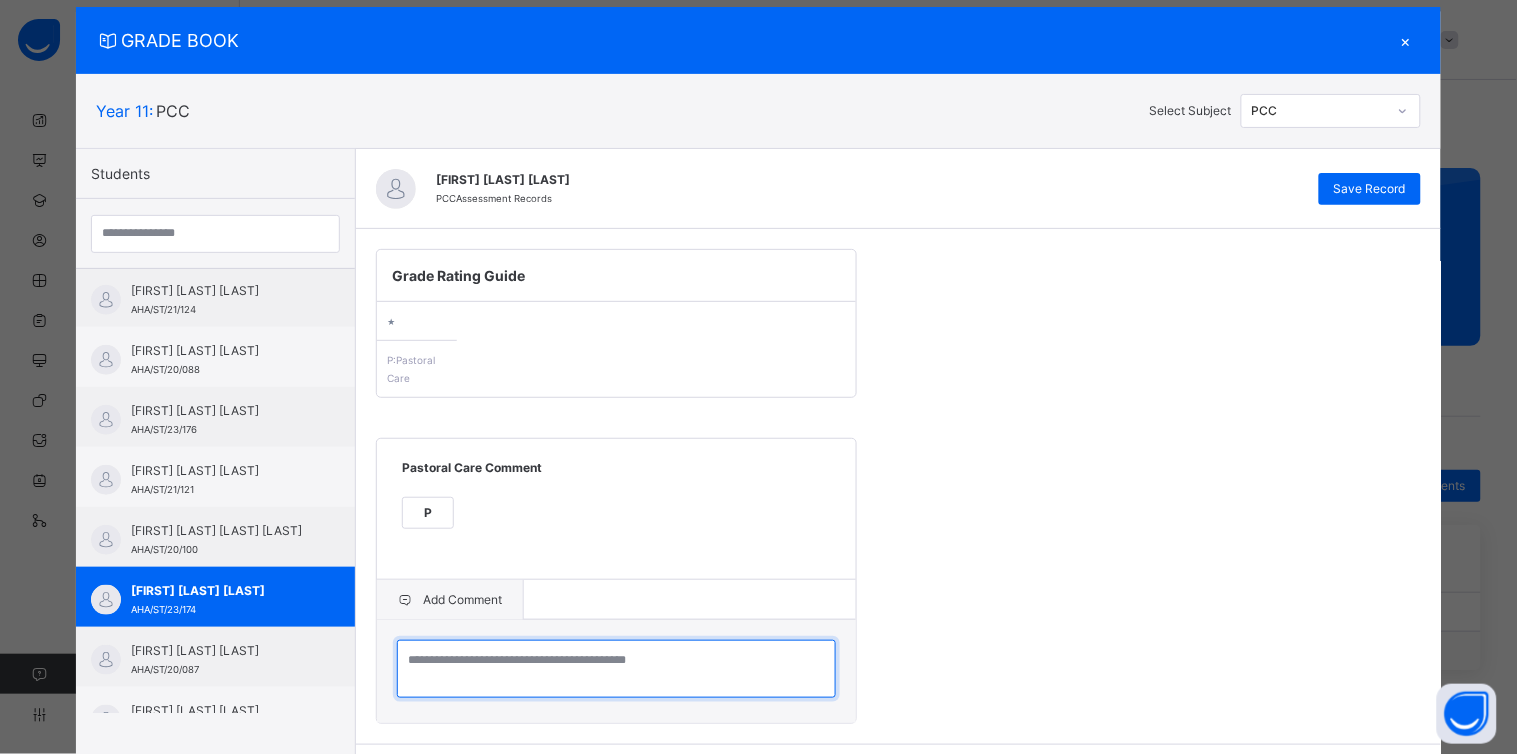 click at bounding box center [616, 669] 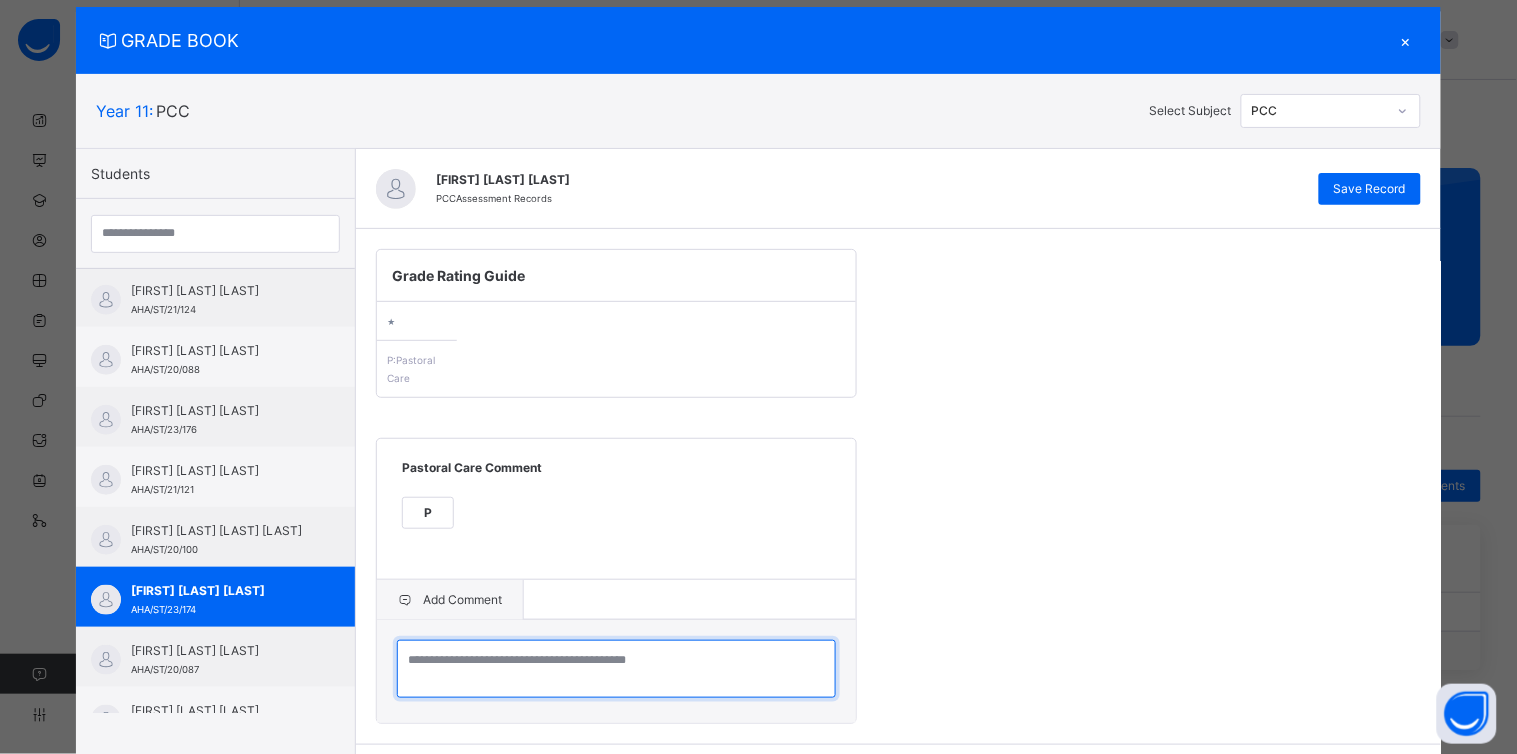paste on "**********" 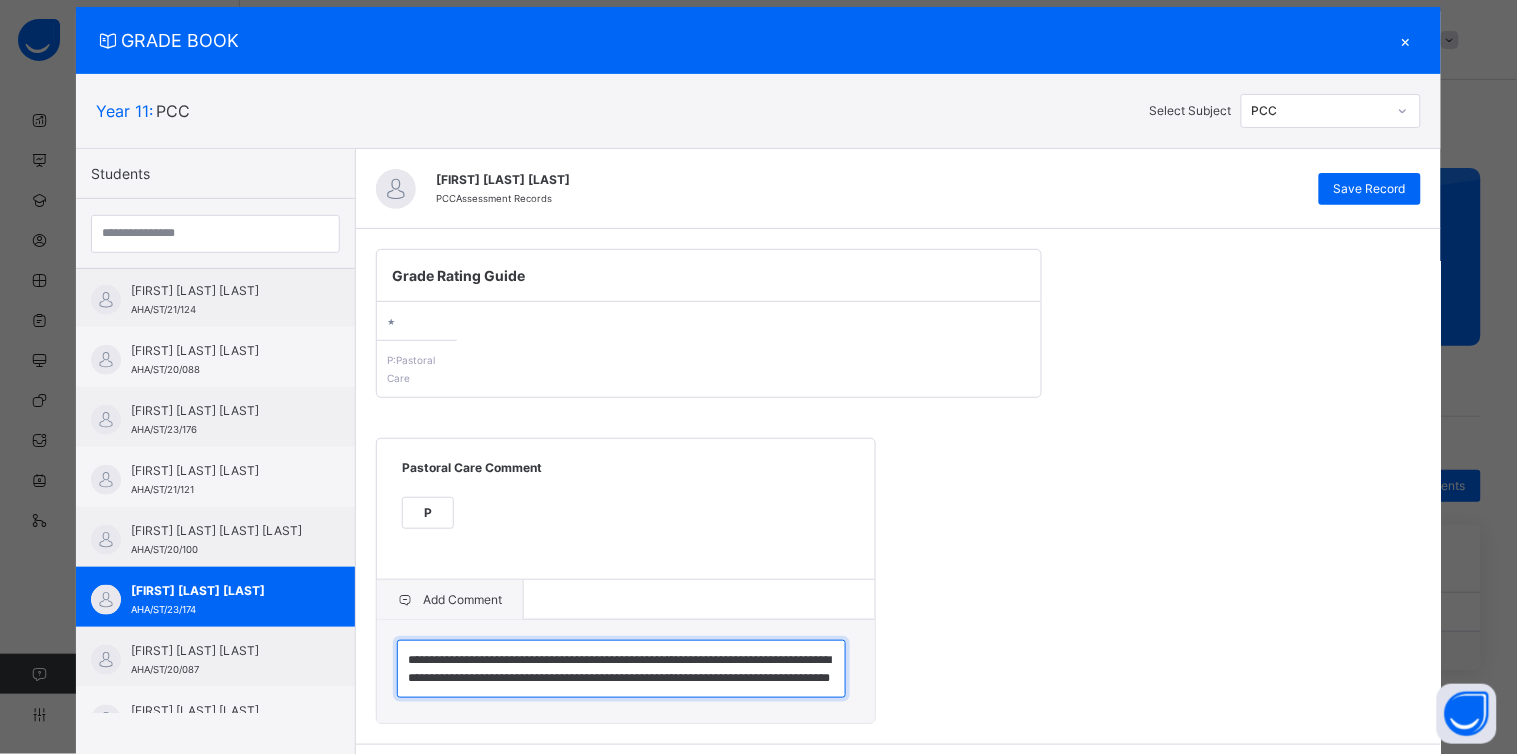 scroll, scrollTop: 0, scrollLeft: 0, axis: both 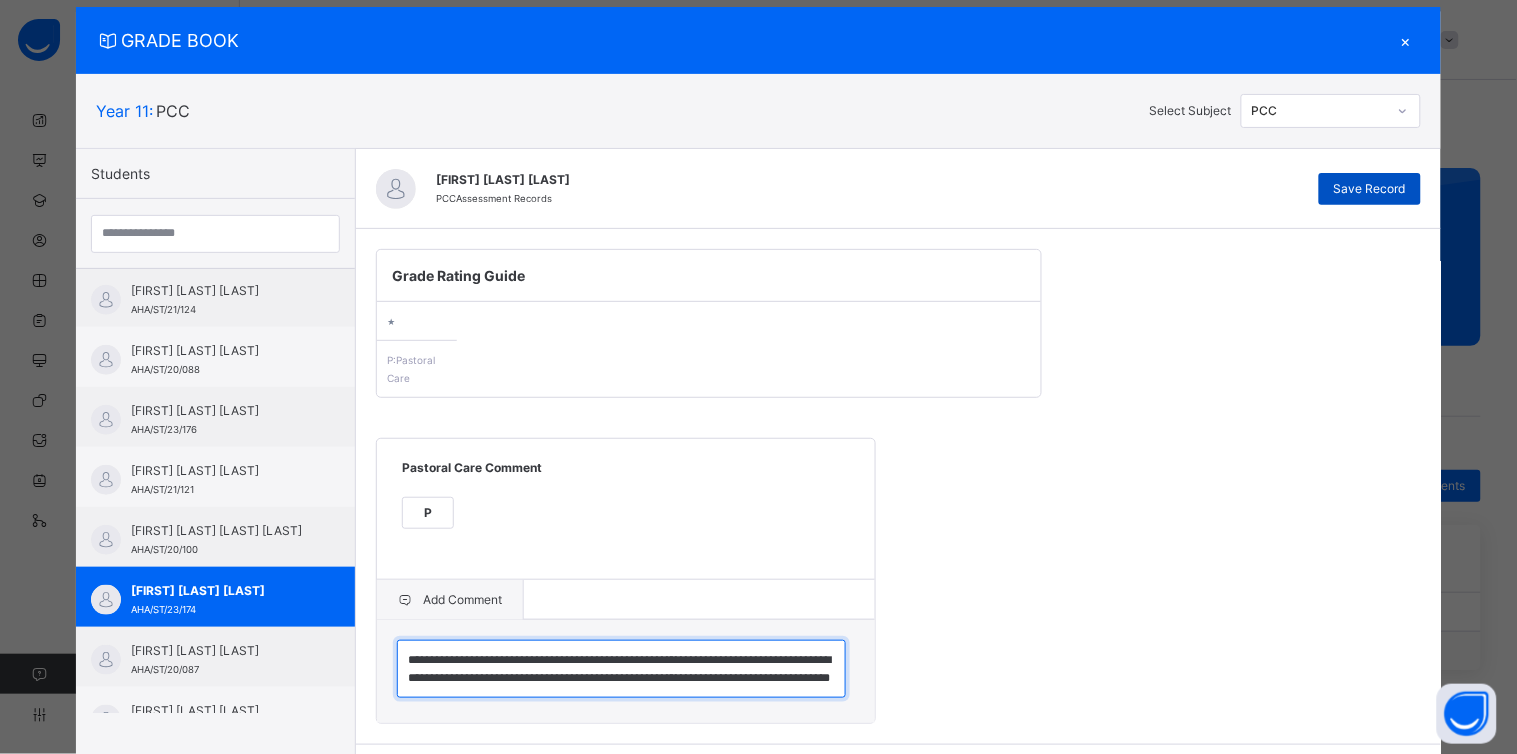 type on "**********" 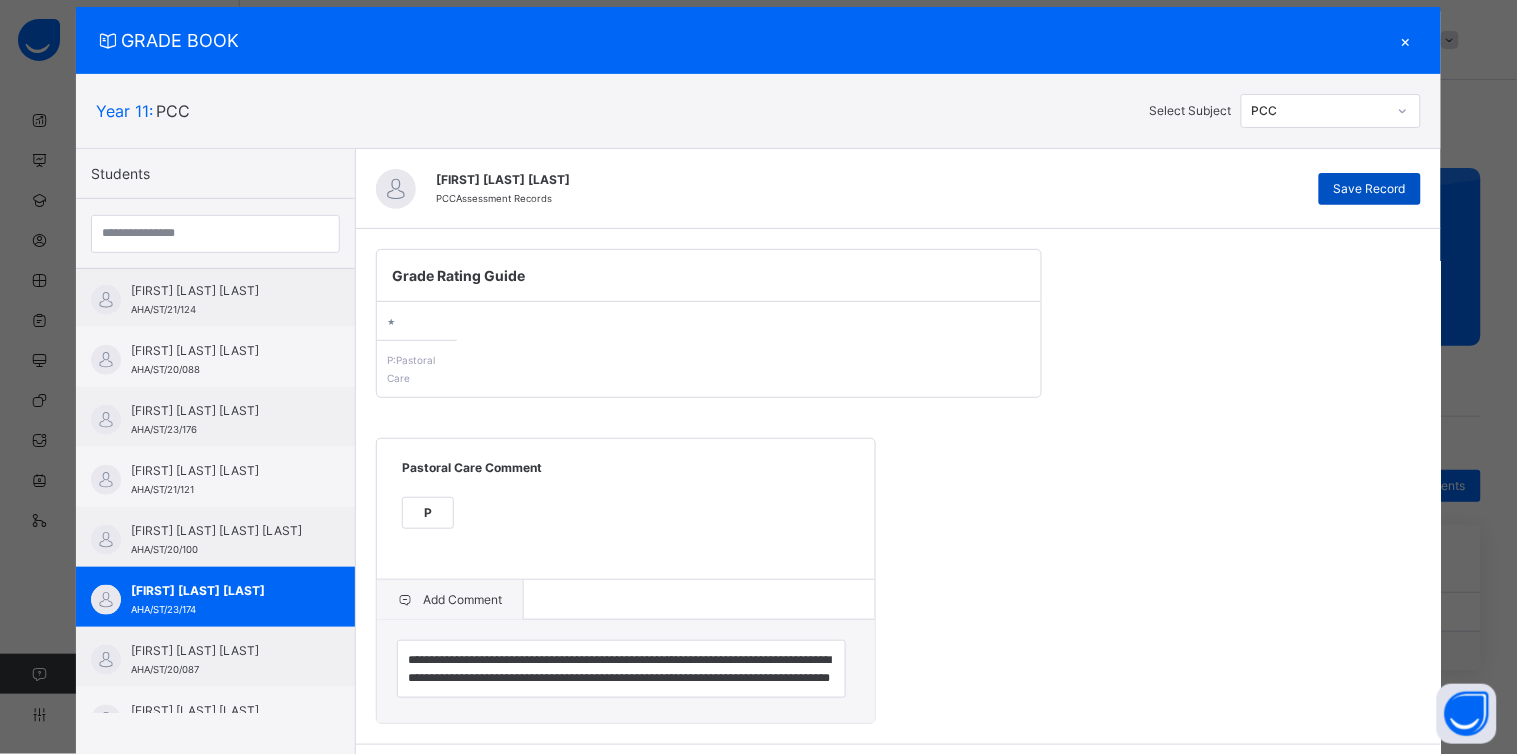 click on "Save Record" at bounding box center (1370, 189) 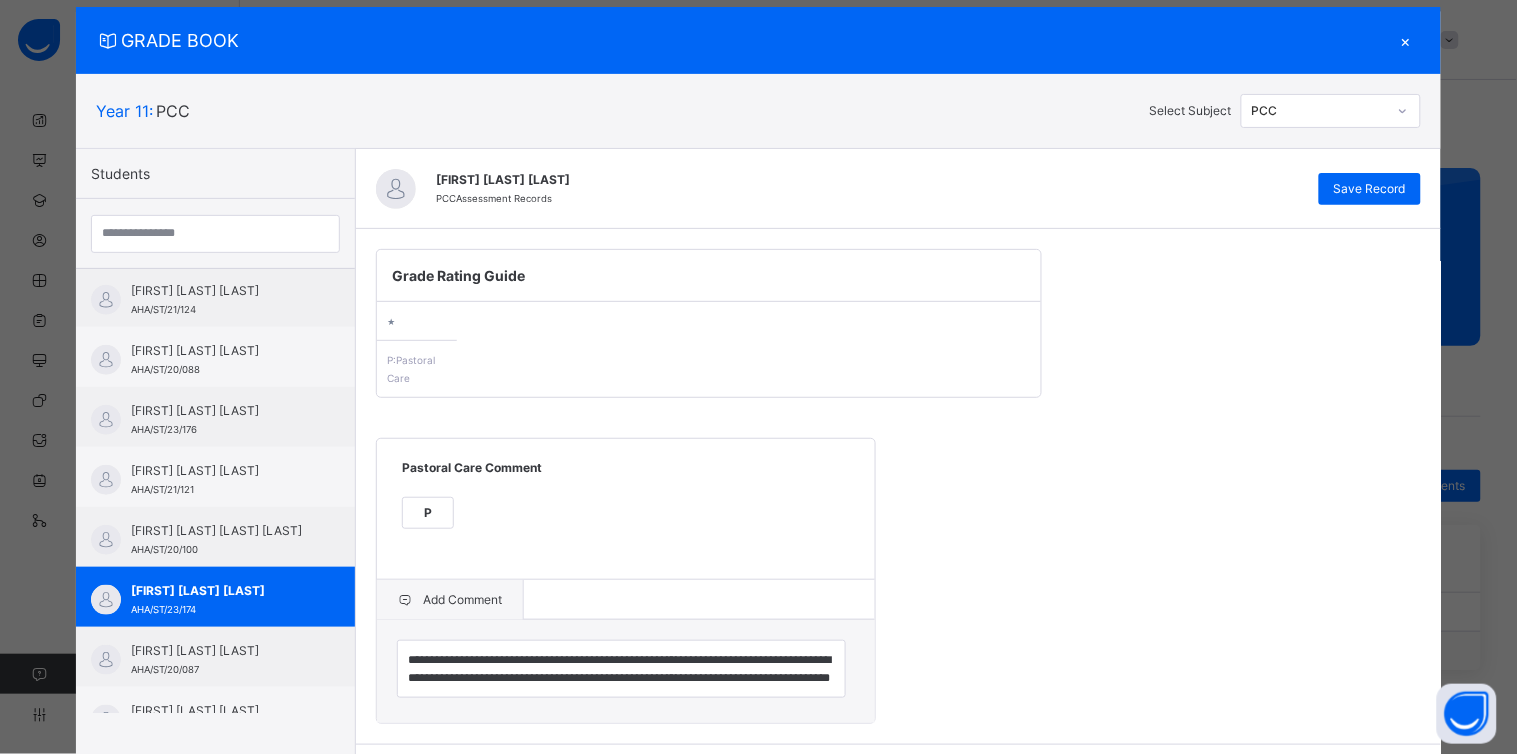 scroll, scrollTop: 0, scrollLeft: 0, axis: both 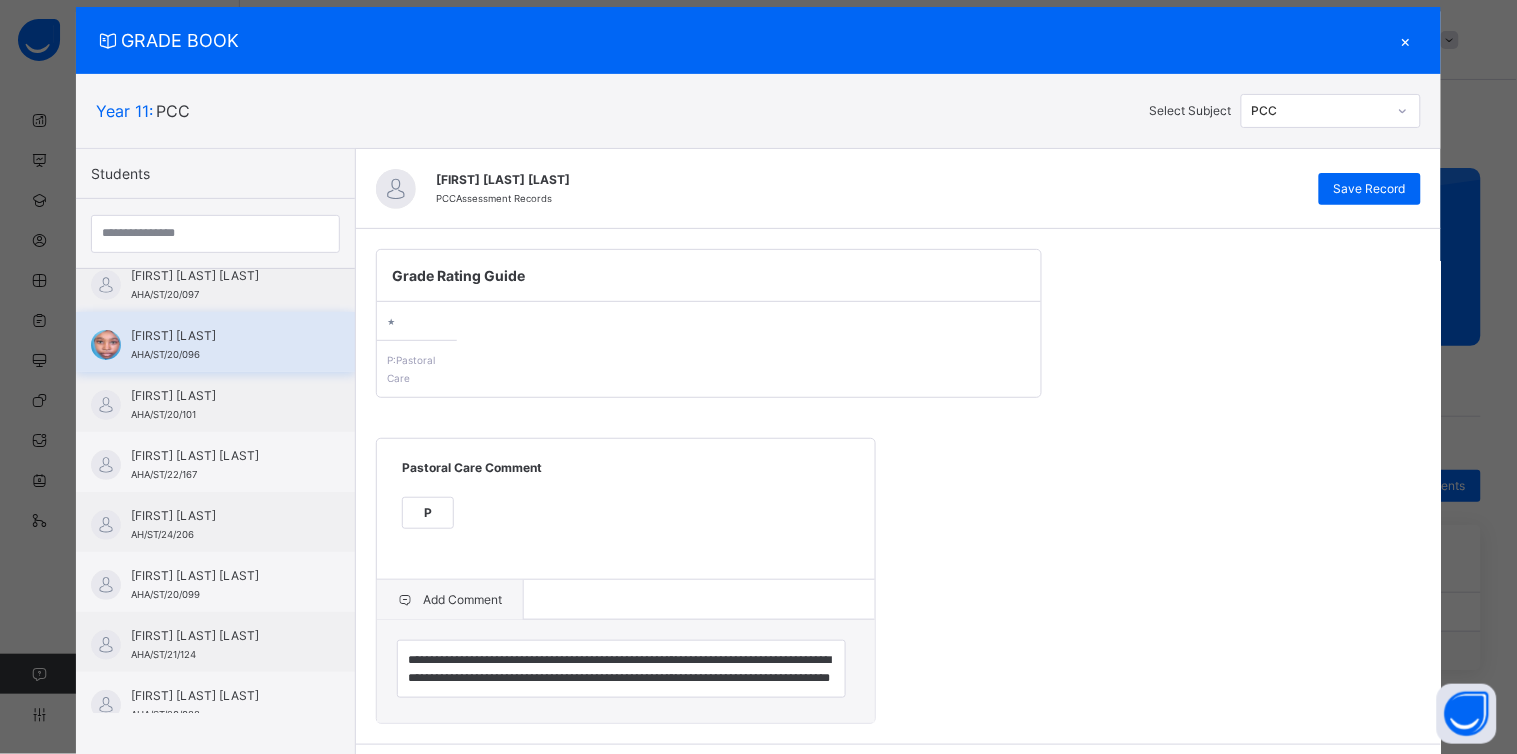 click on "AHA/ST/20/096" at bounding box center [165, 354] 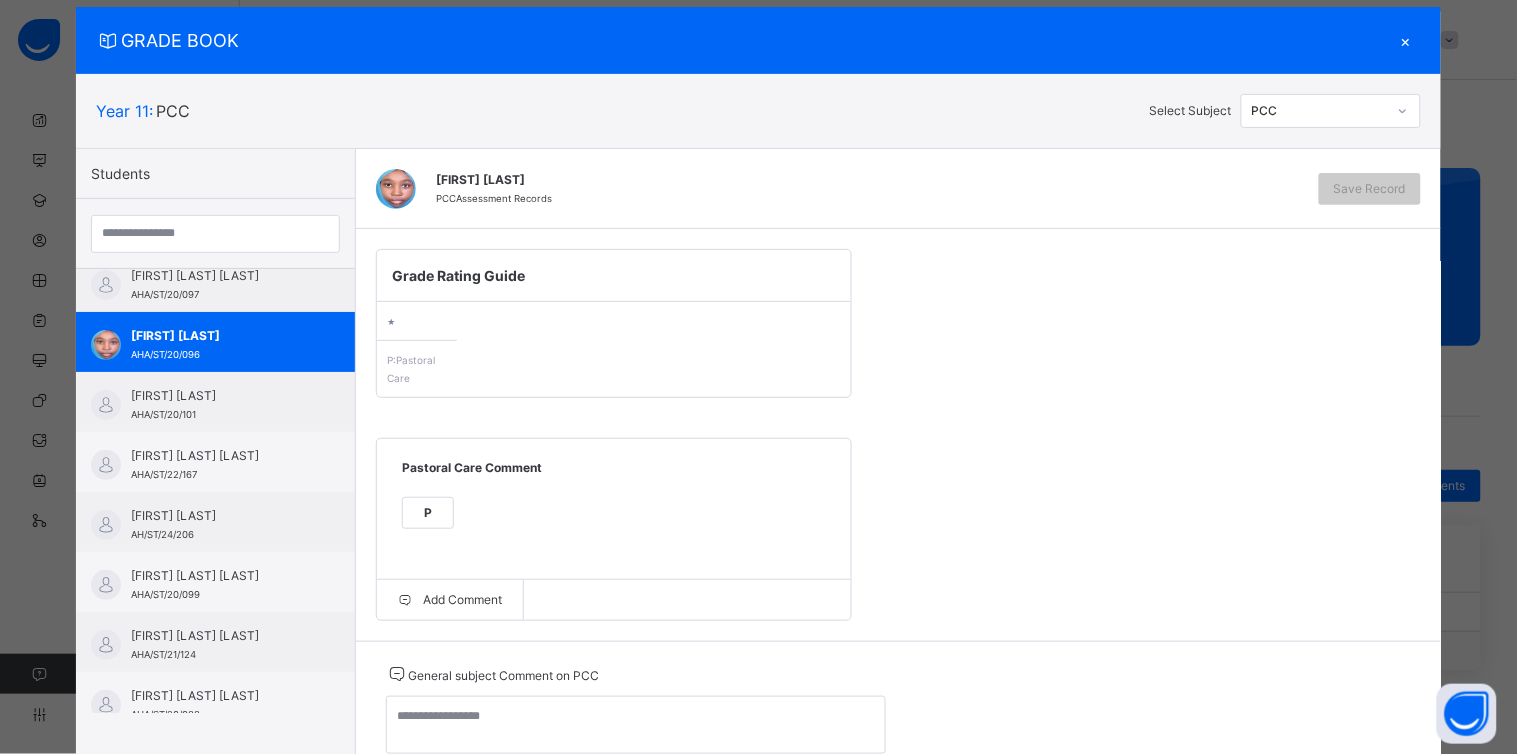 scroll, scrollTop: 120, scrollLeft: 0, axis: vertical 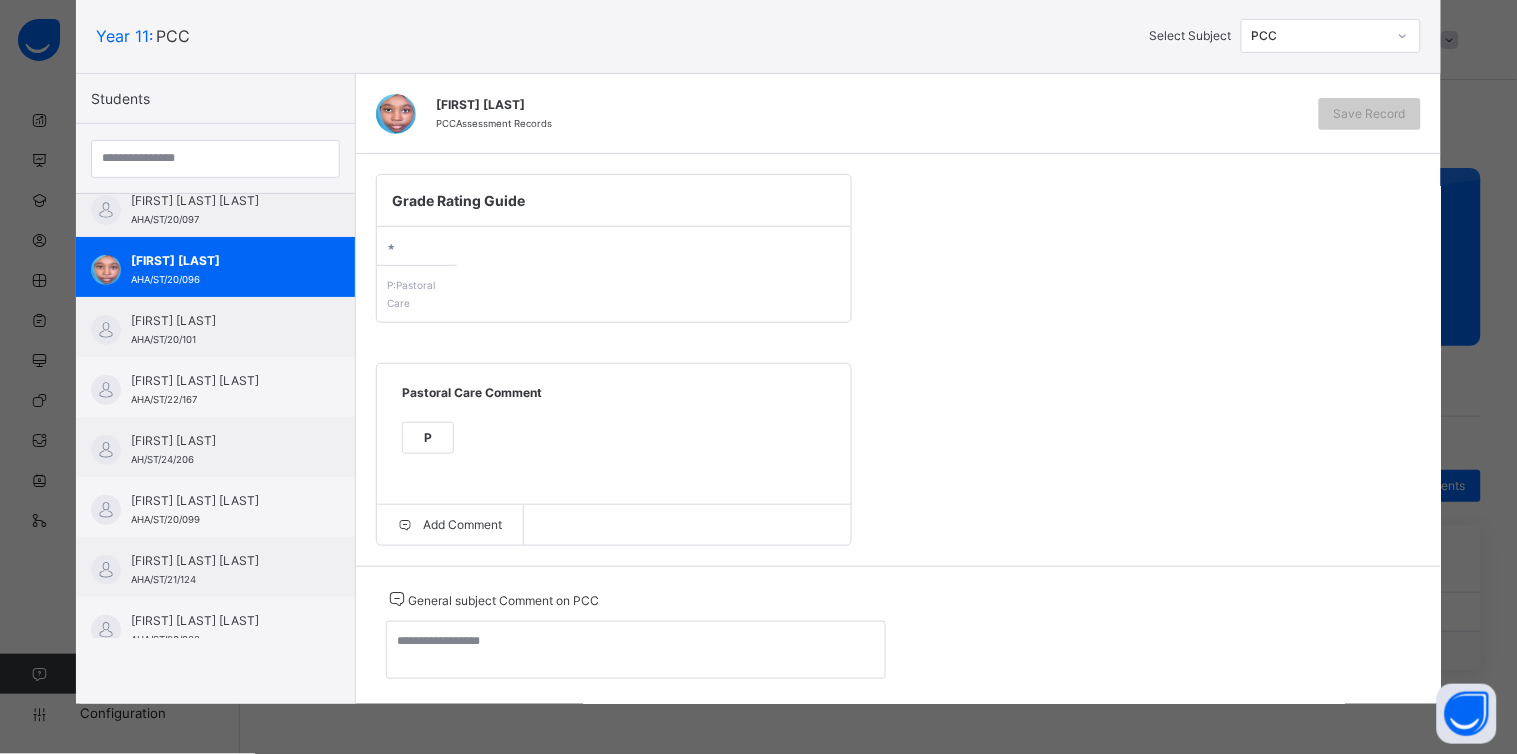 click on "P" at bounding box center (428, 438) 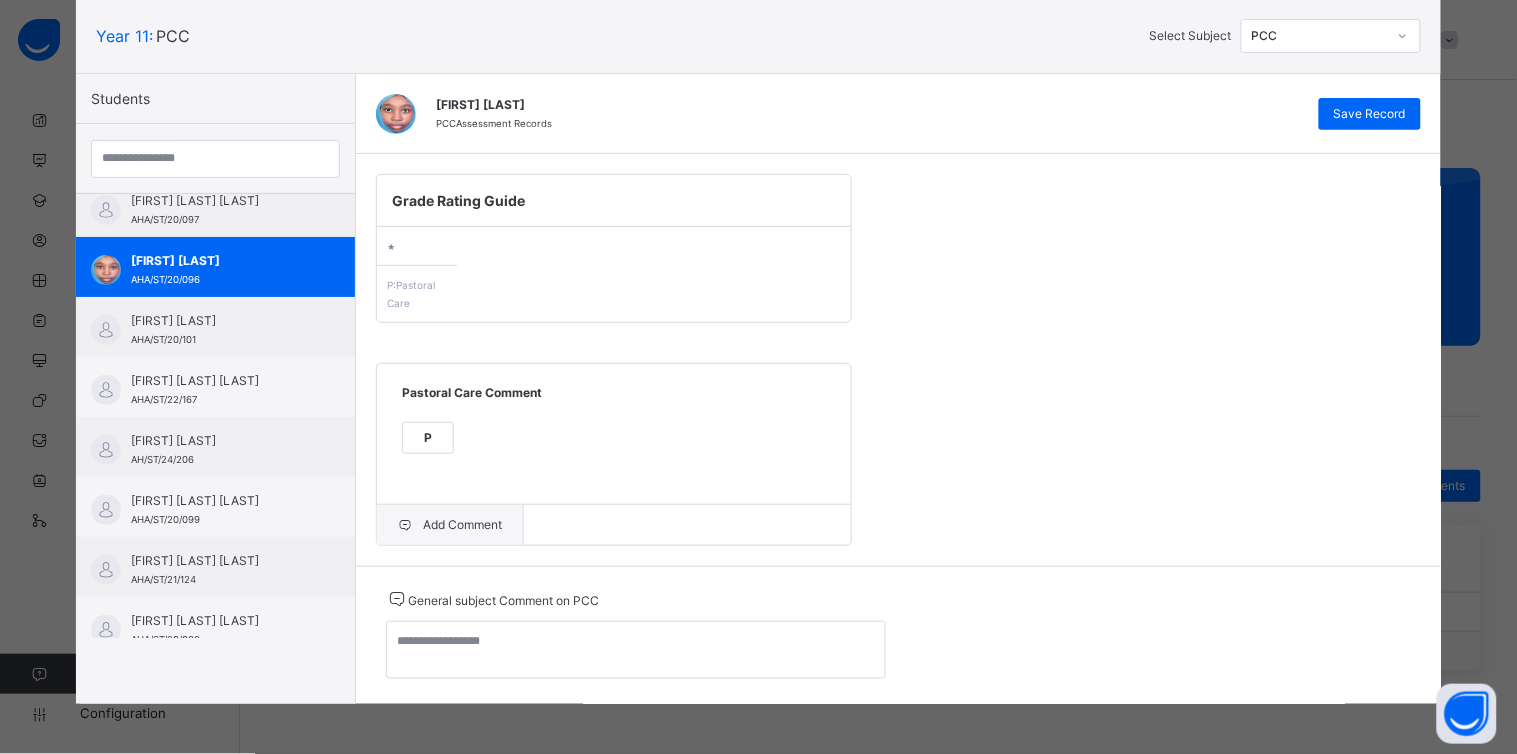 click on "Add Comment" at bounding box center [450, 525] 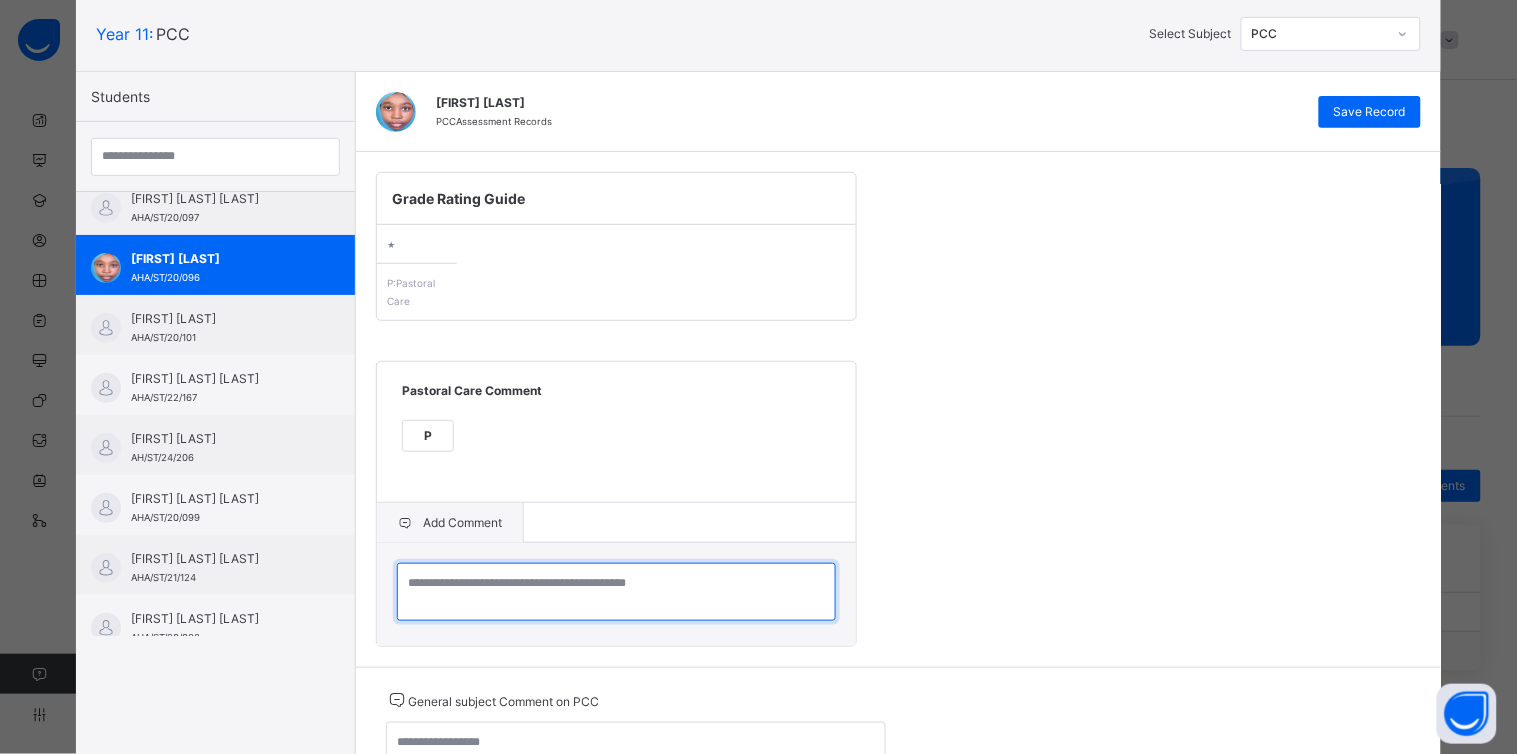 click at bounding box center [616, 592] 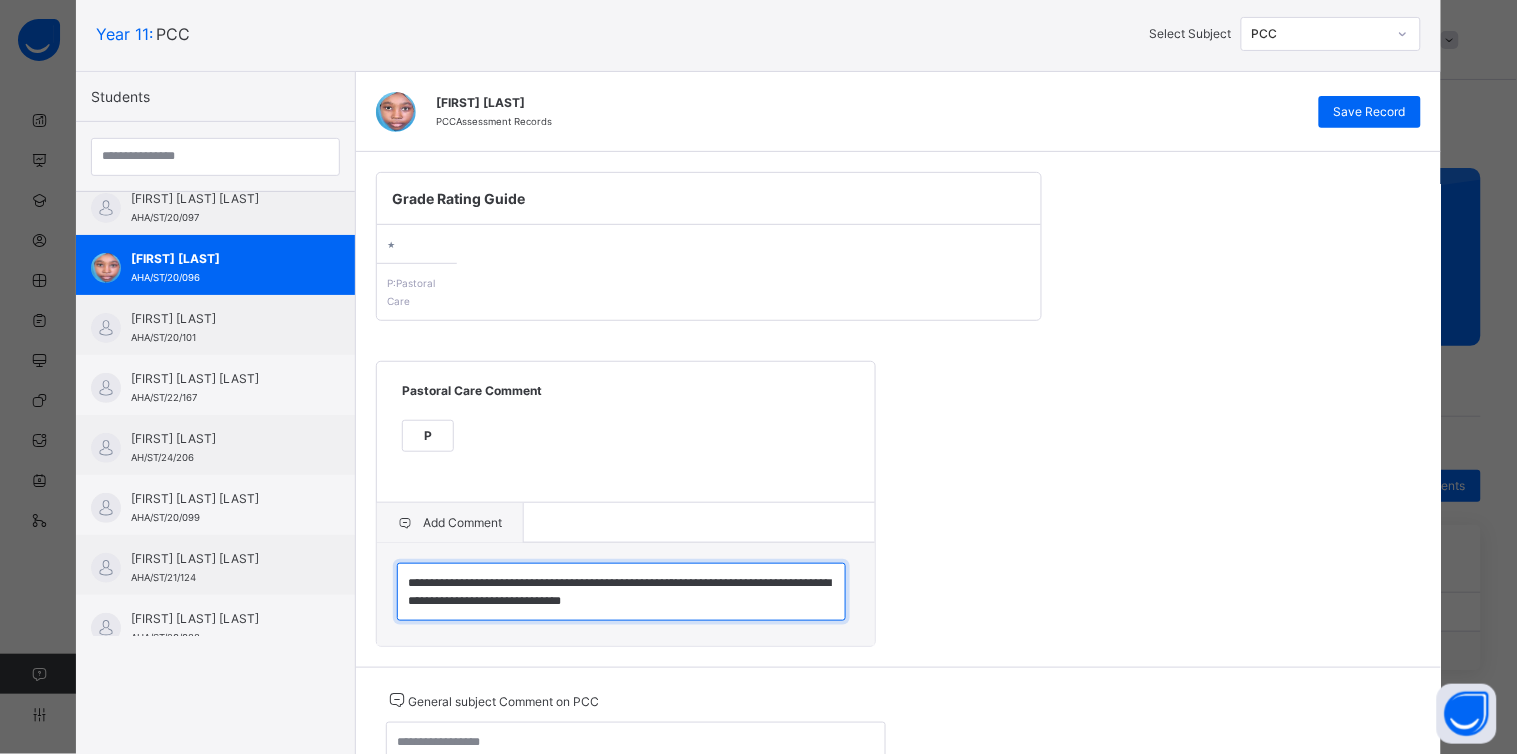 scroll, scrollTop: 5, scrollLeft: 0, axis: vertical 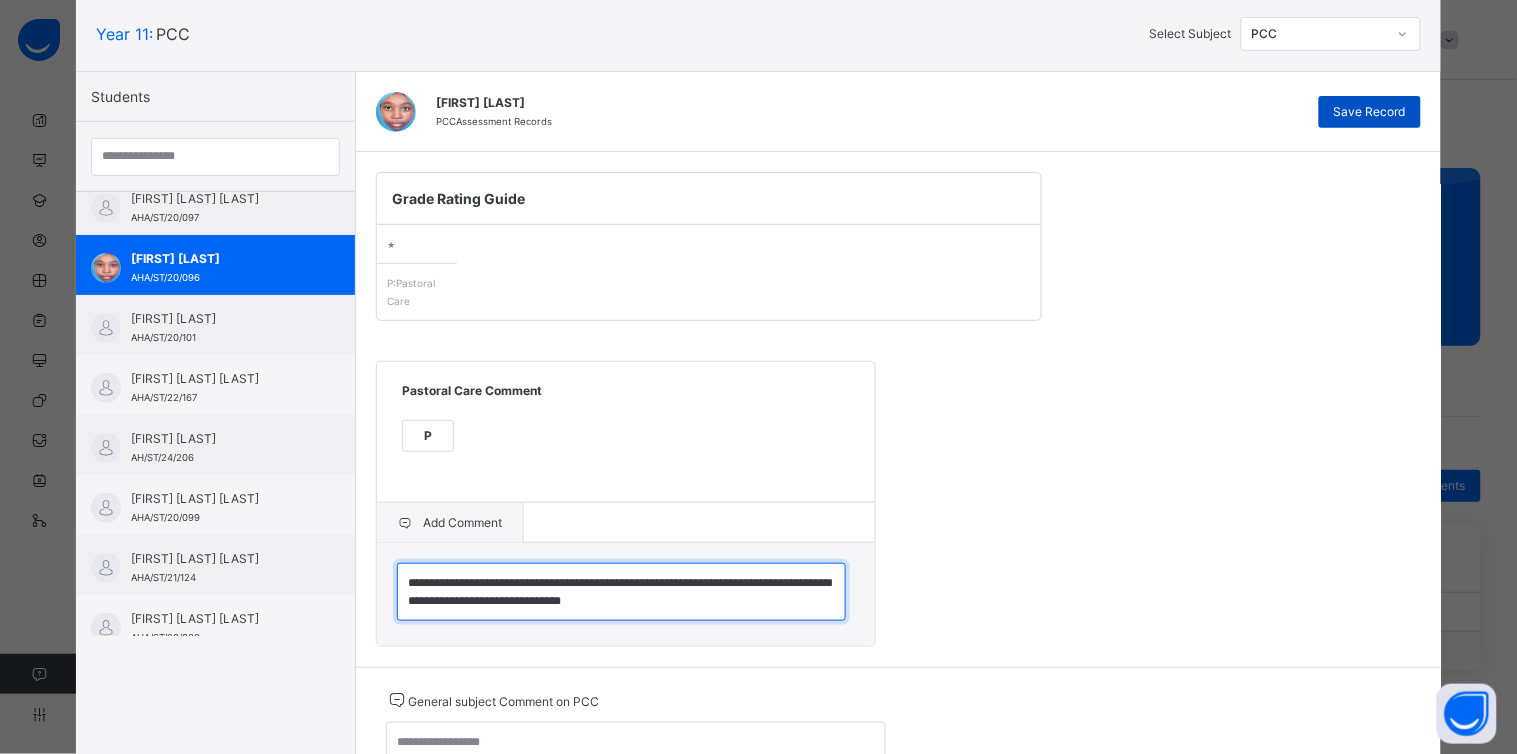 type on "**********" 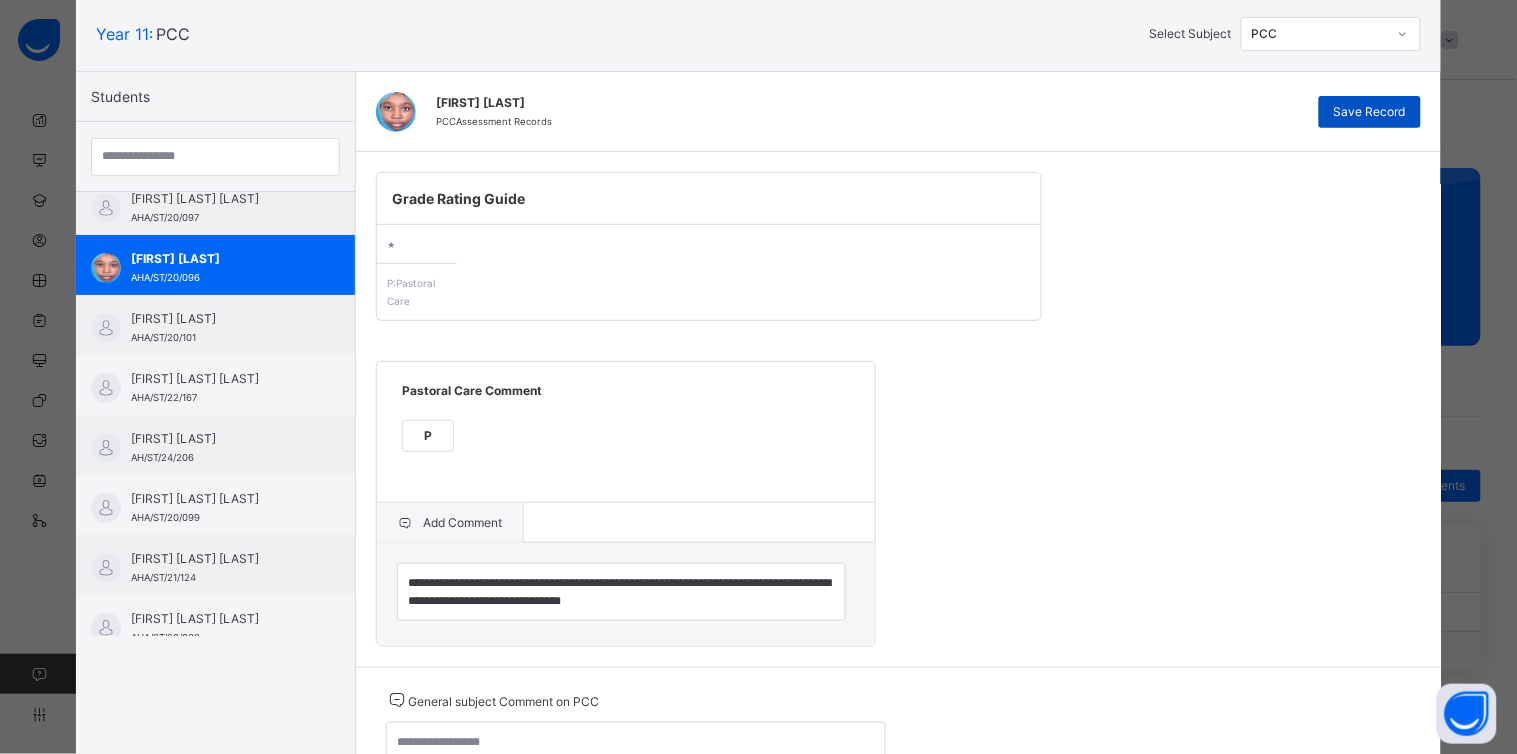 click on "Save Record" at bounding box center [1370, 112] 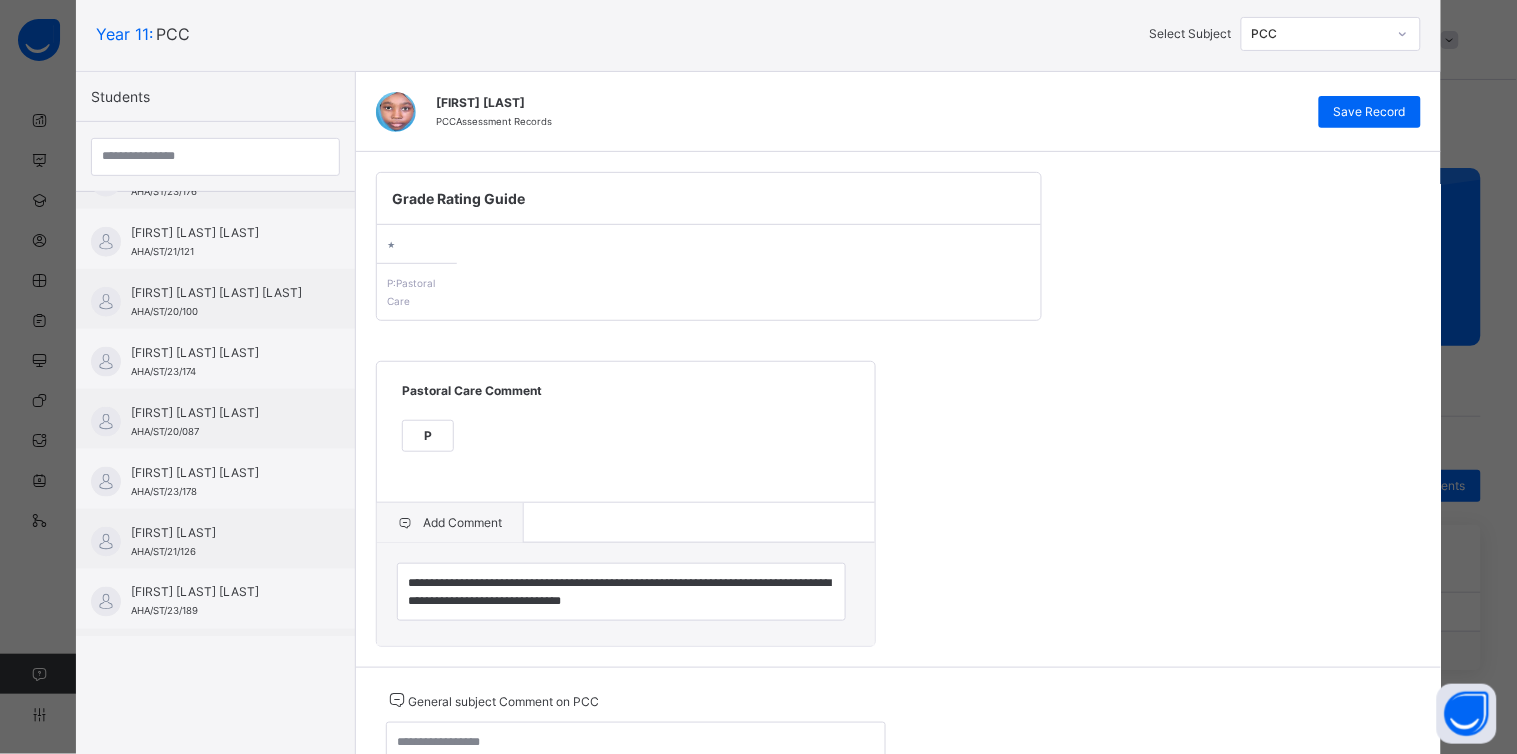 scroll, scrollTop: 695, scrollLeft: 0, axis: vertical 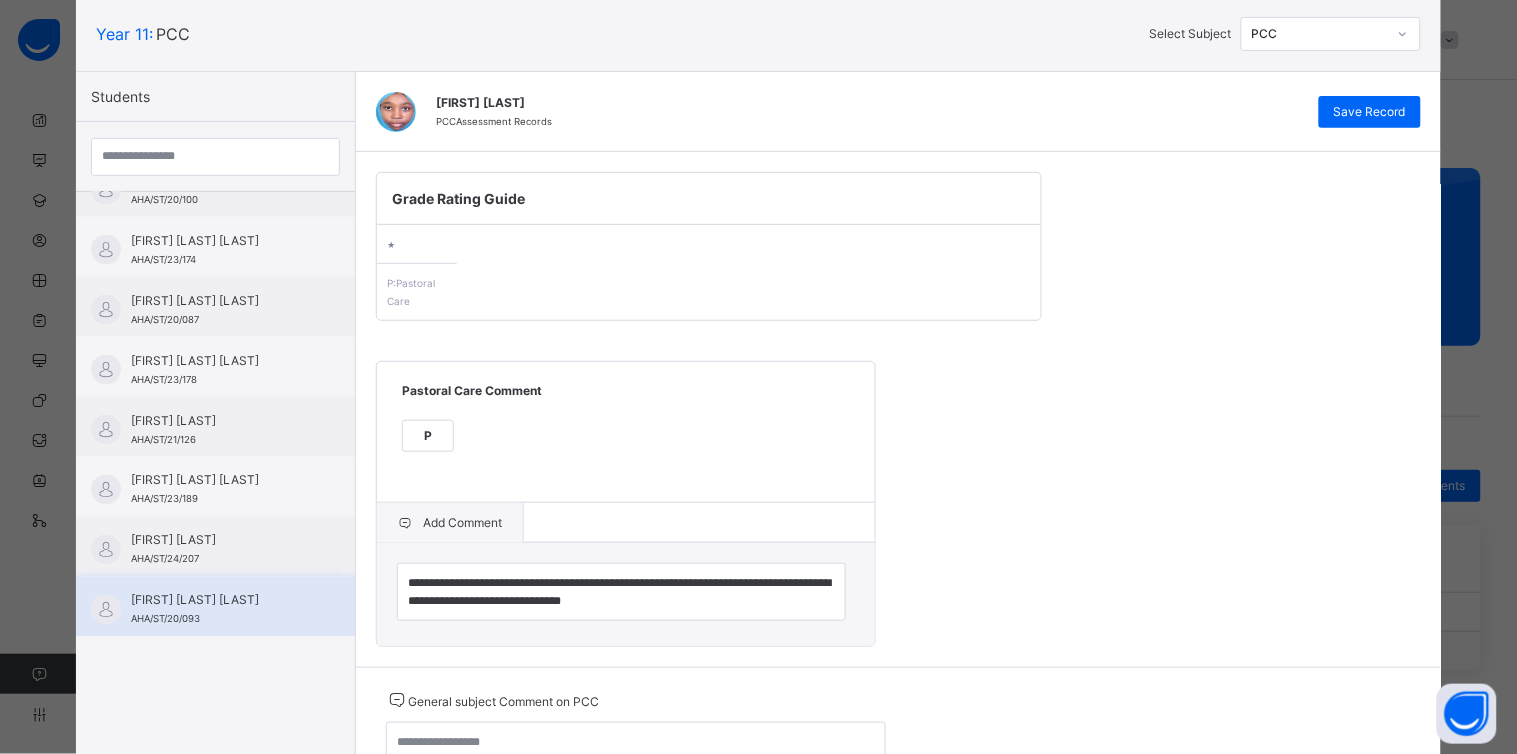 click on "[FIRST] [LAST] [LAST] AHA/ST/20/093" at bounding box center [220, 610] 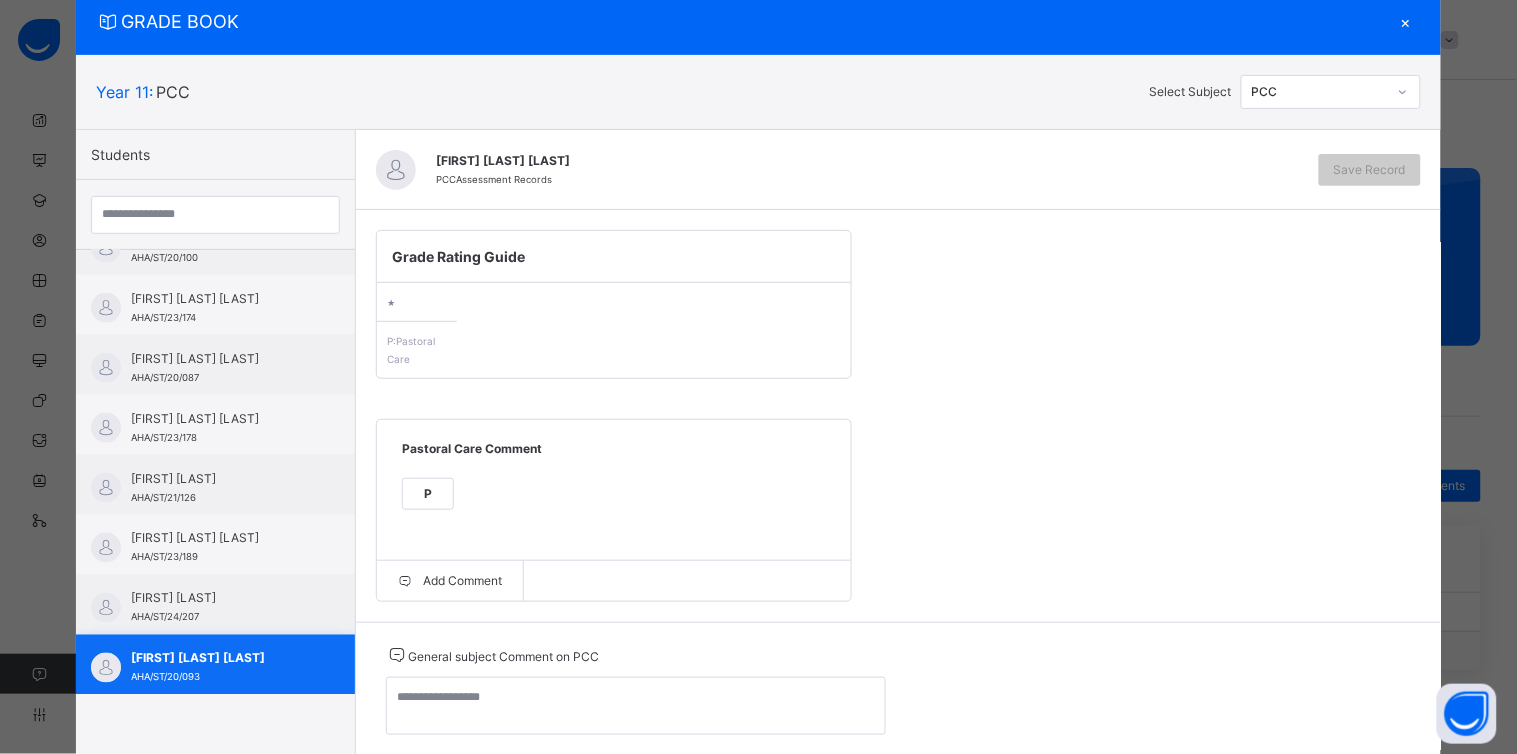 scroll, scrollTop: 120, scrollLeft: 0, axis: vertical 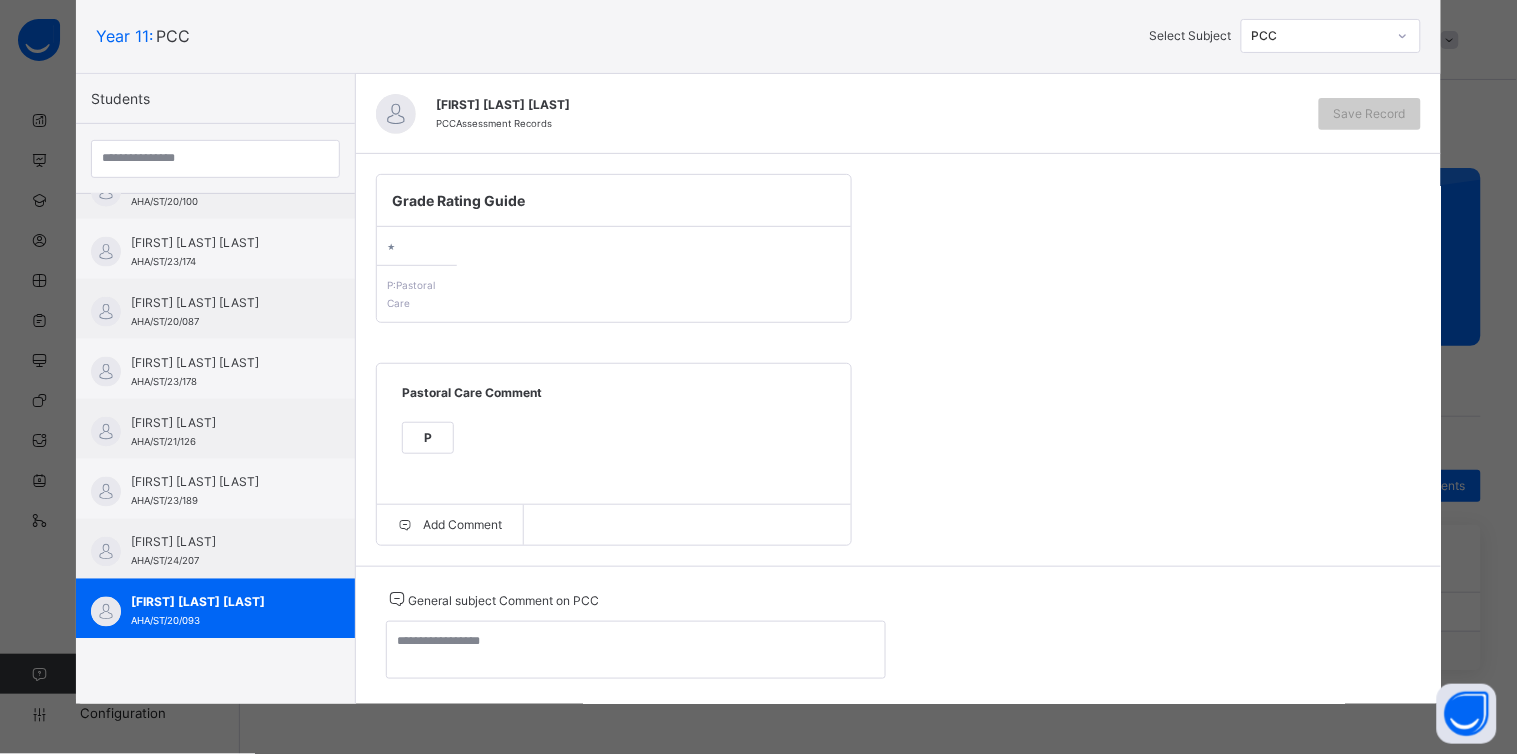 click on "P" at bounding box center (428, 438) 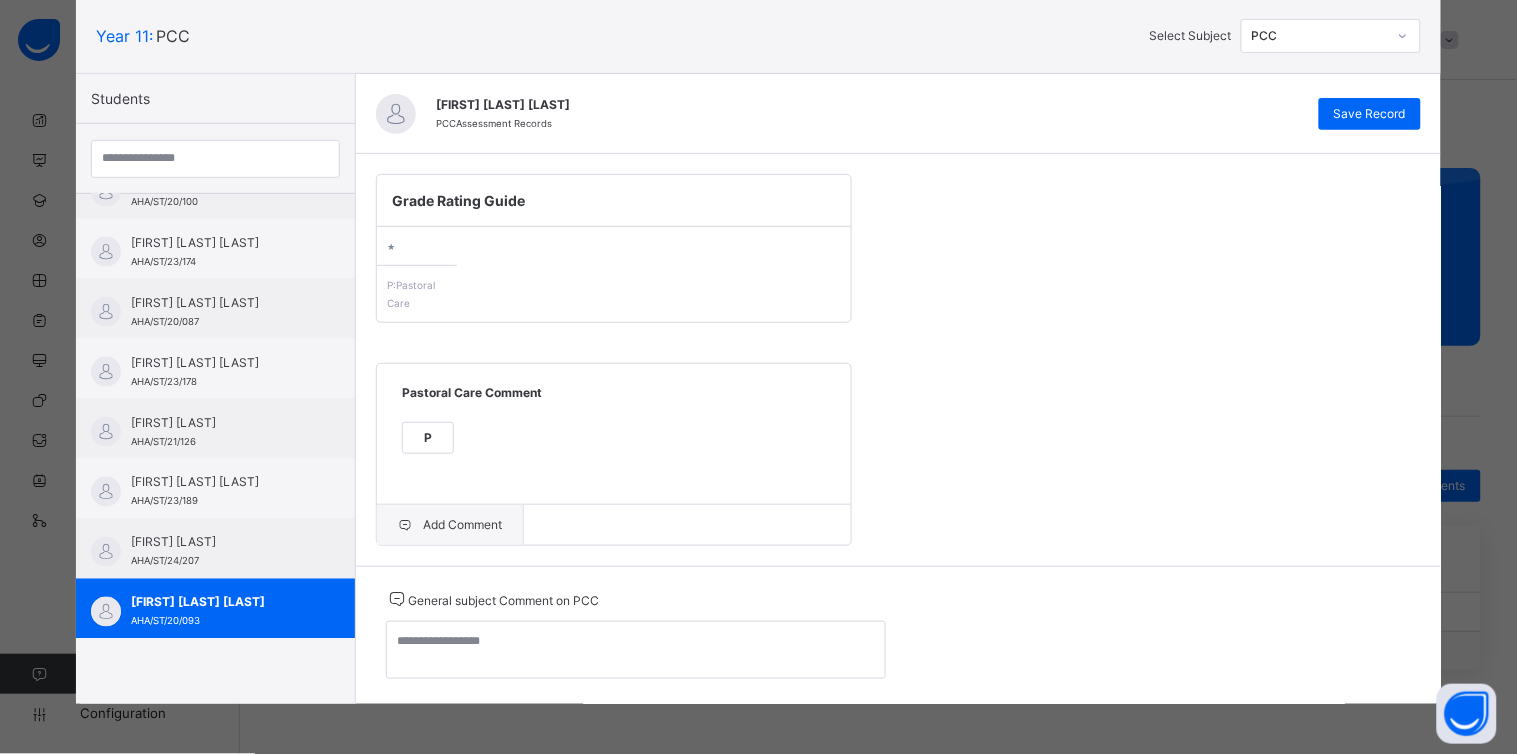 click on "Add Comment" at bounding box center (450, 525) 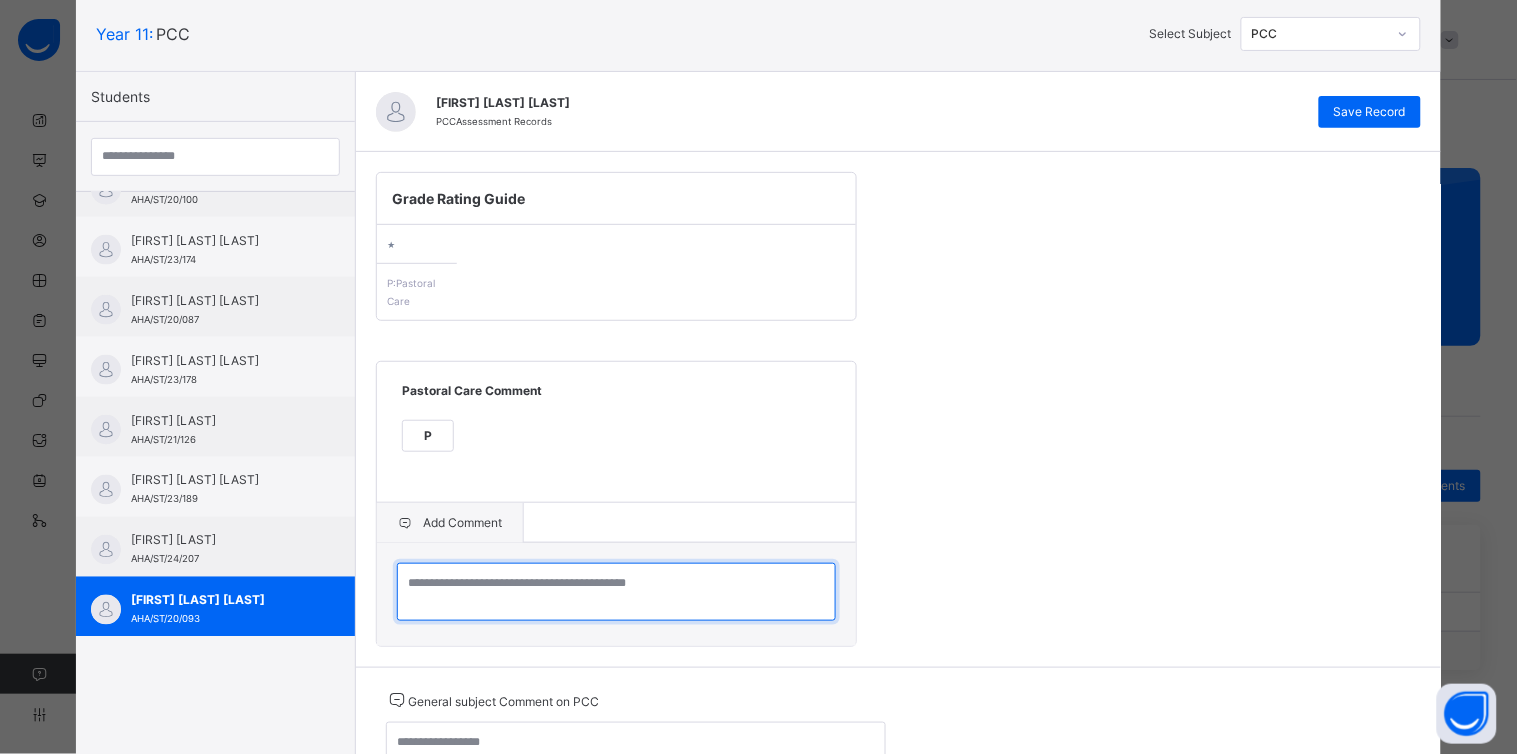 click at bounding box center (616, 592) 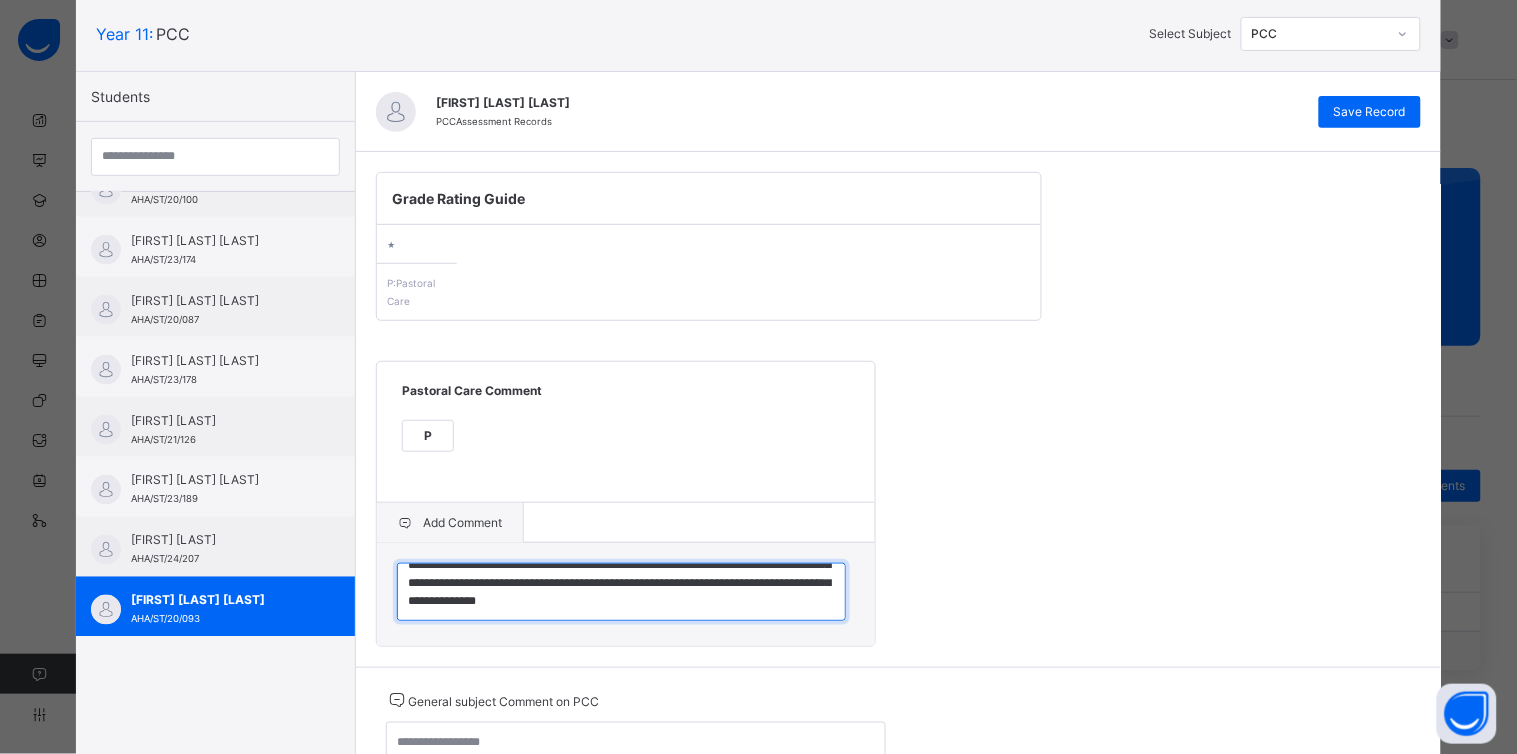 scroll, scrollTop: 60, scrollLeft: 0, axis: vertical 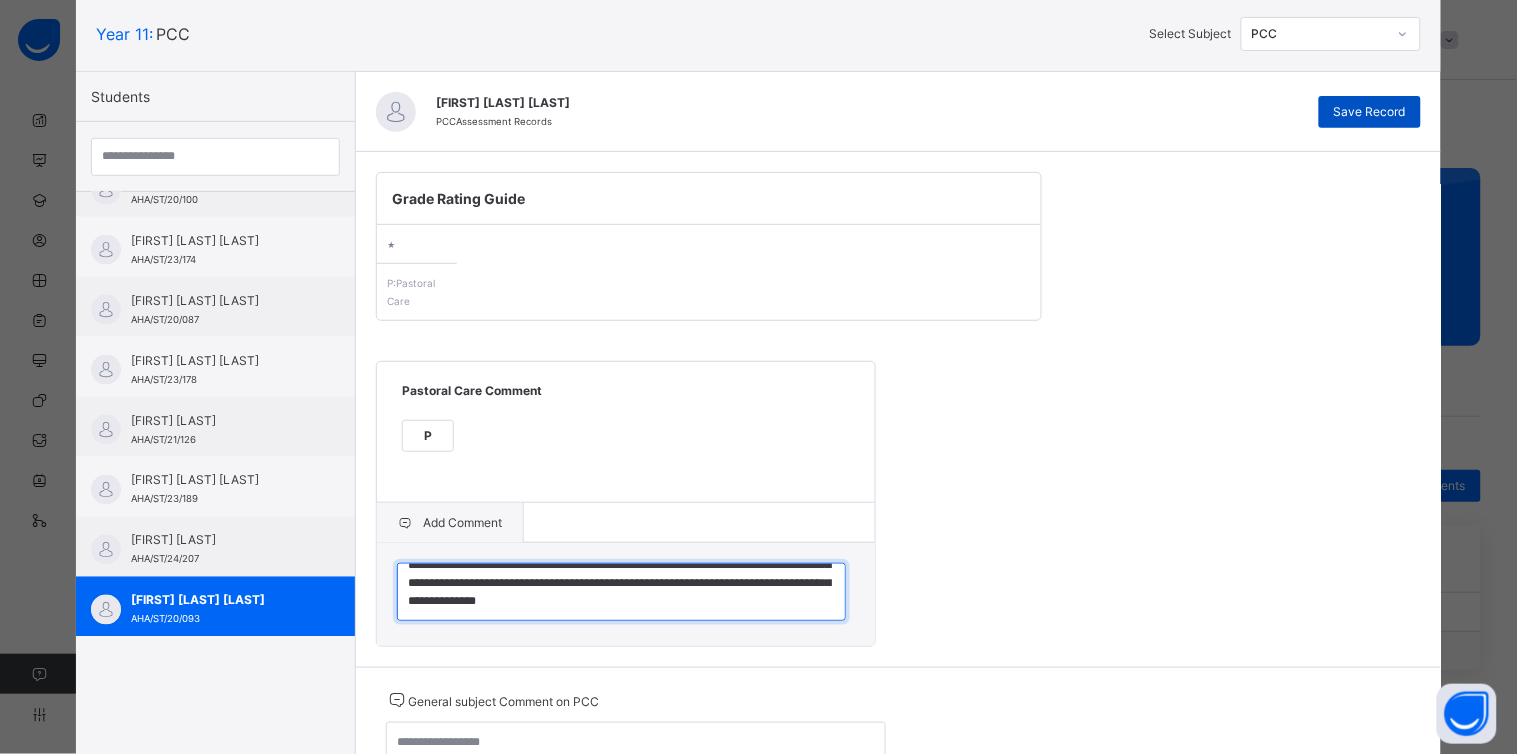 type on "**********" 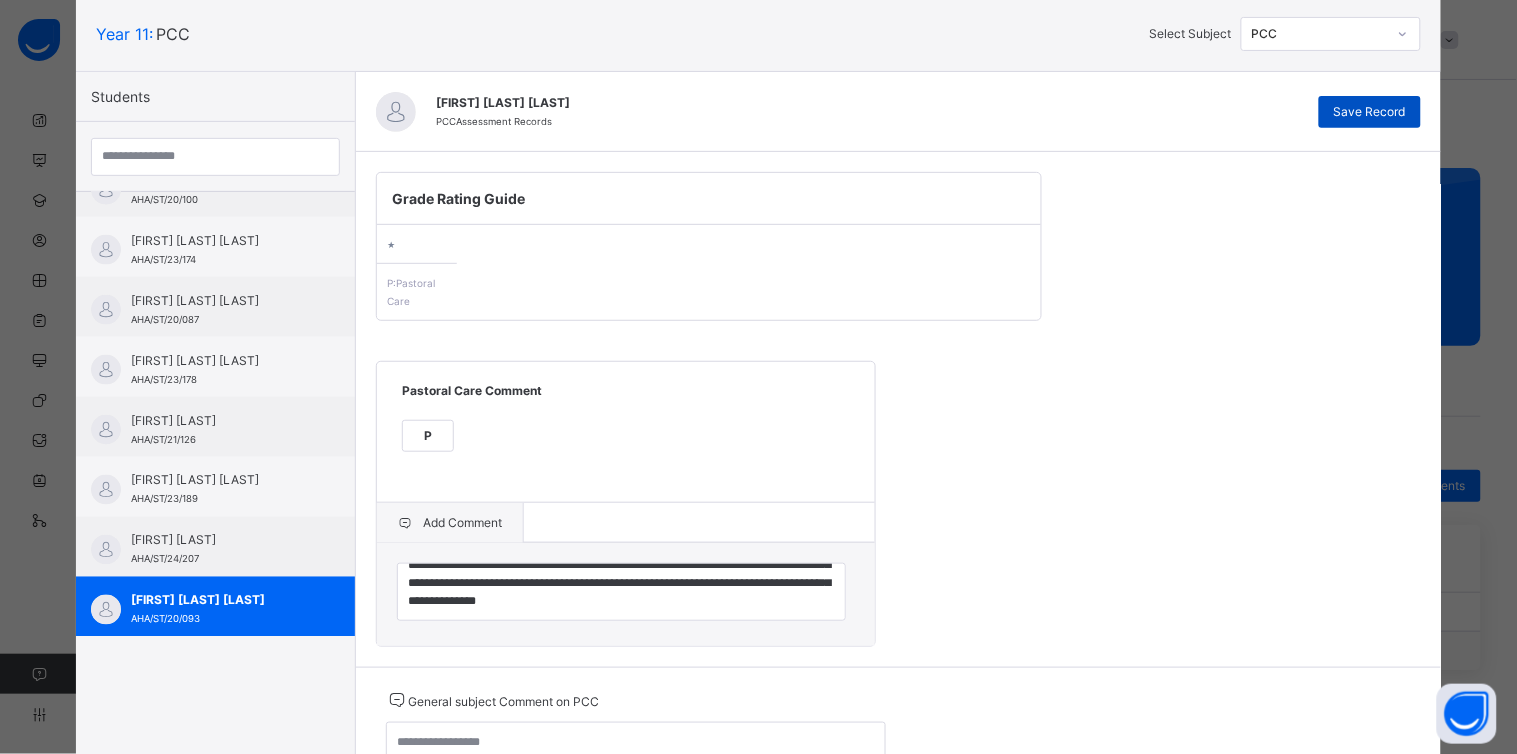 click on "Save Record" at bounding box center [1370, 112] 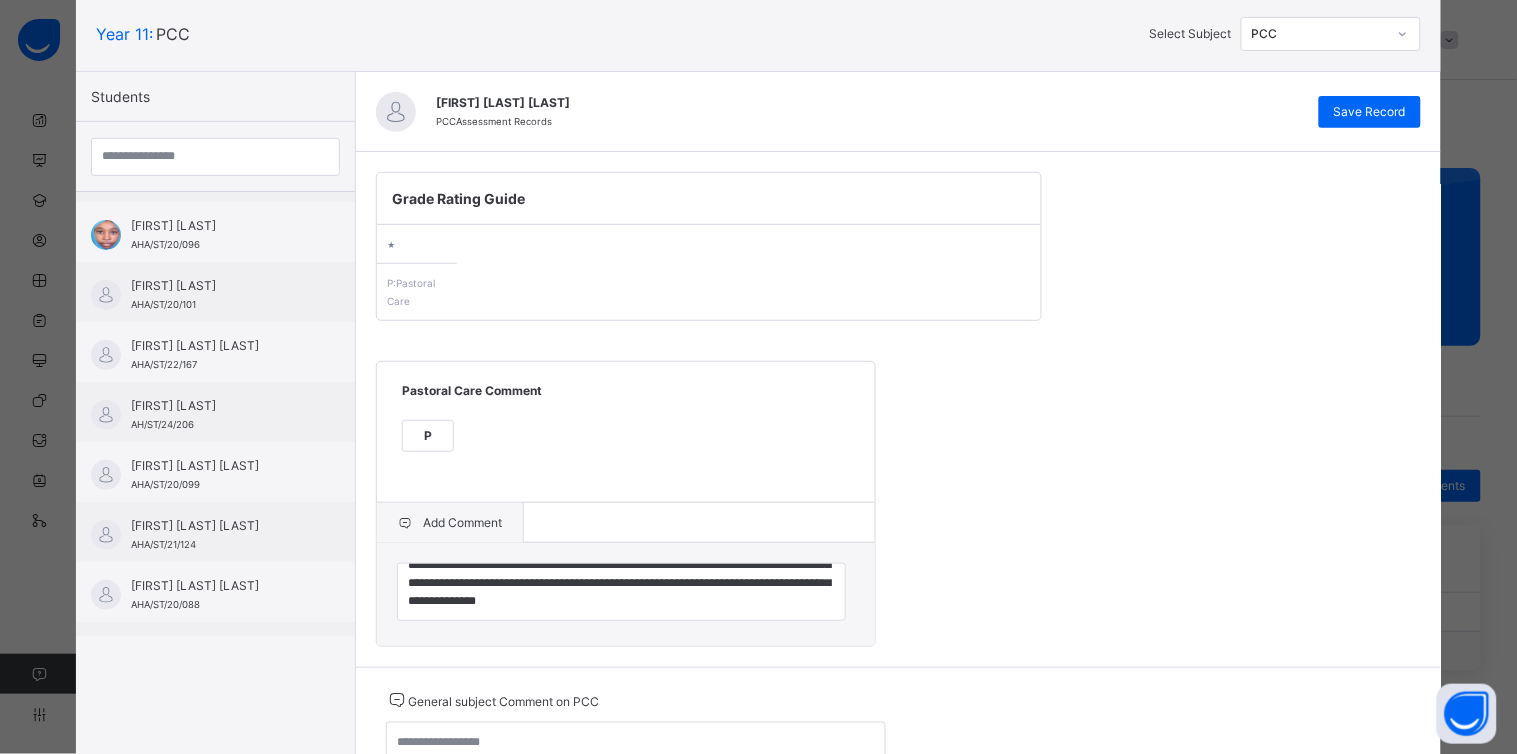 scroll, scrollTop: 108, scrollLeft: 0, axis: vertical 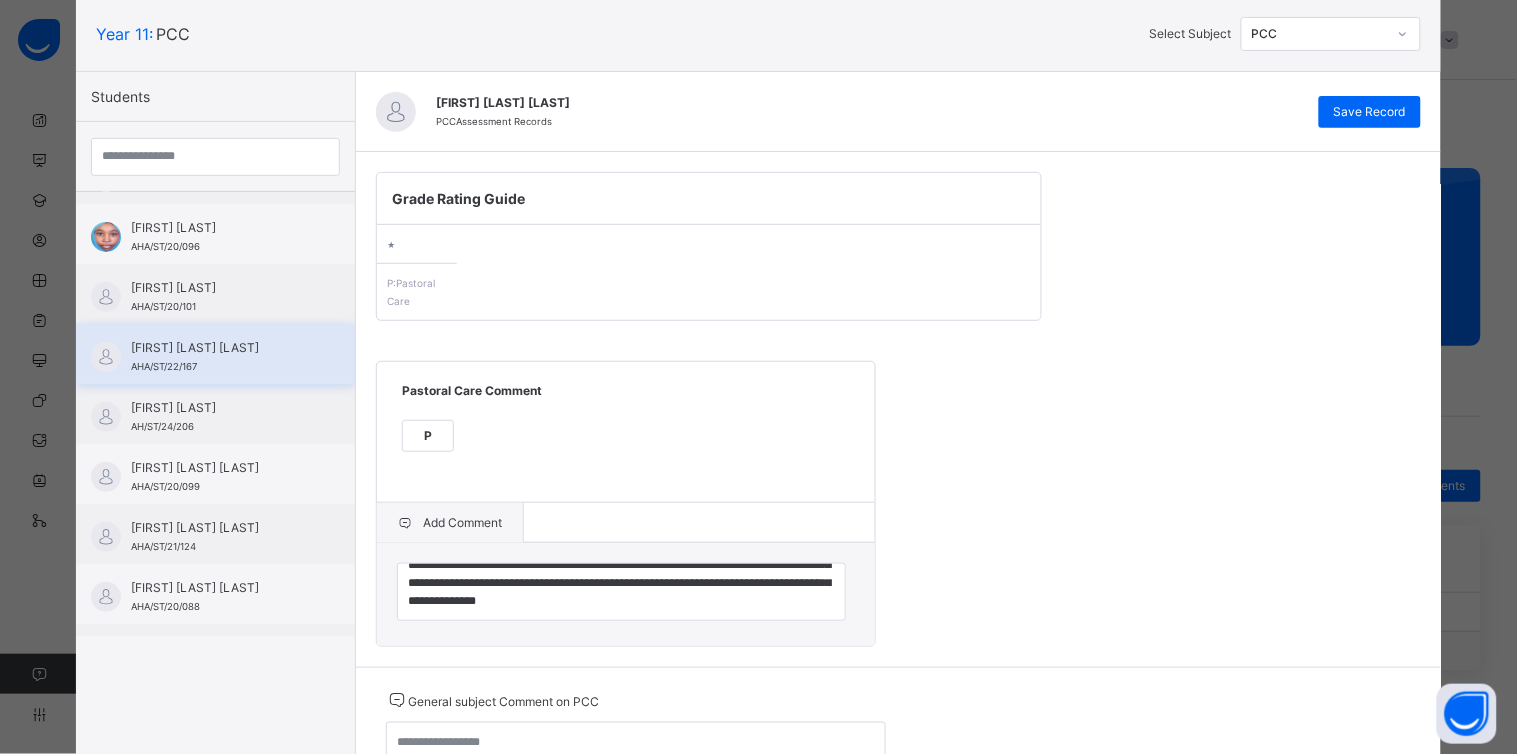 click on "[FIRST] [LAST] [LAST]" at bounding box center (220, 348) 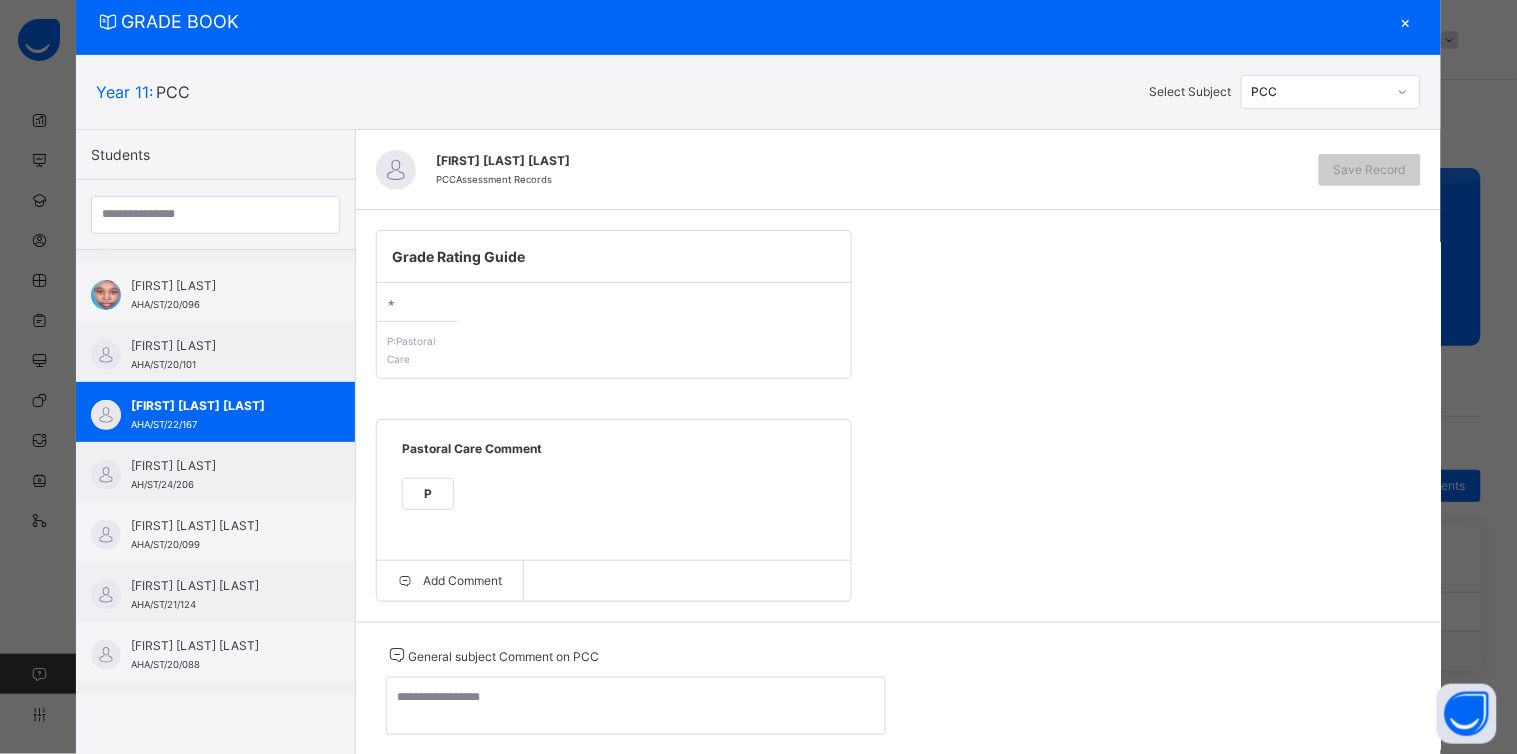 scroll, scrollTop: 120, scrollLeft: 0, axis: vertical 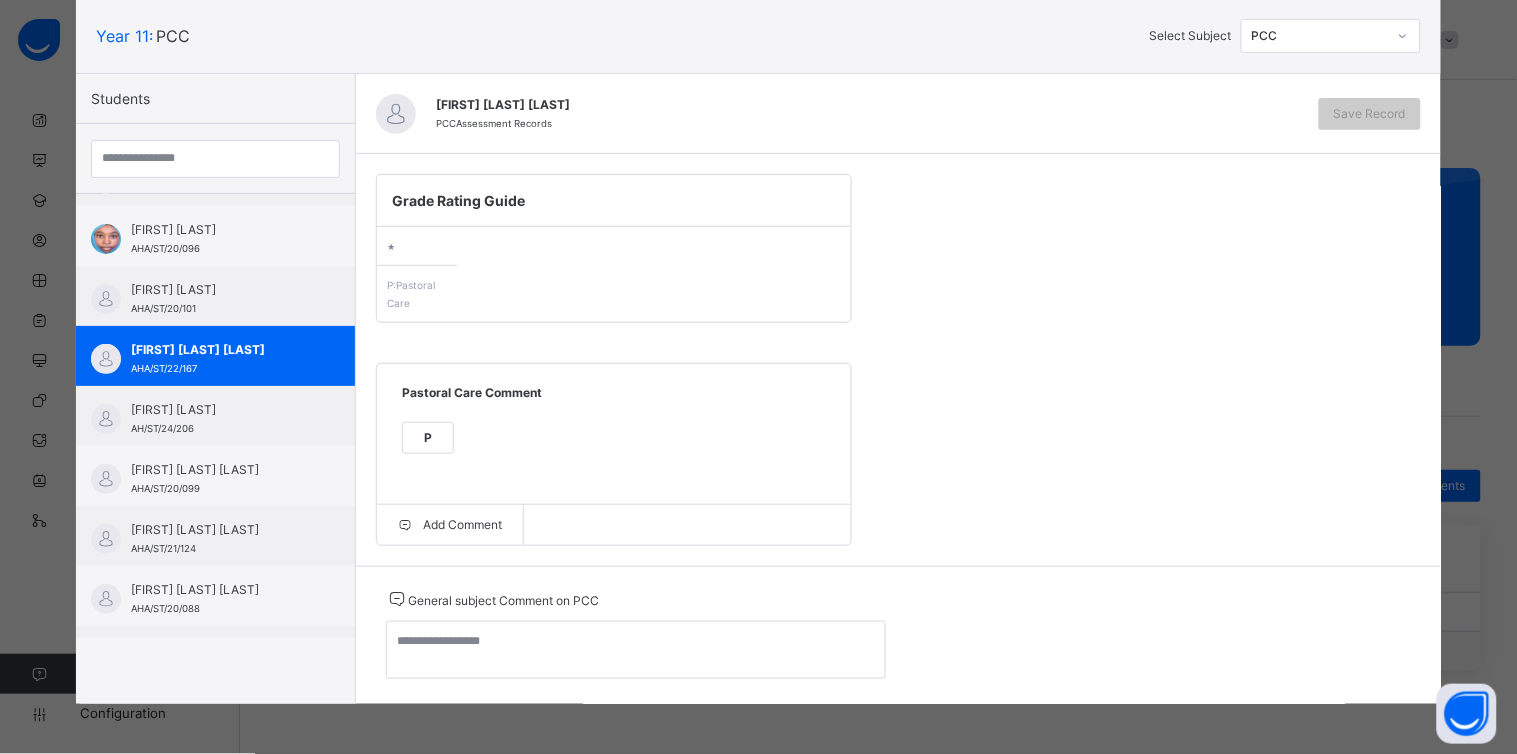 click on "P" at bounding box center [428, 438] 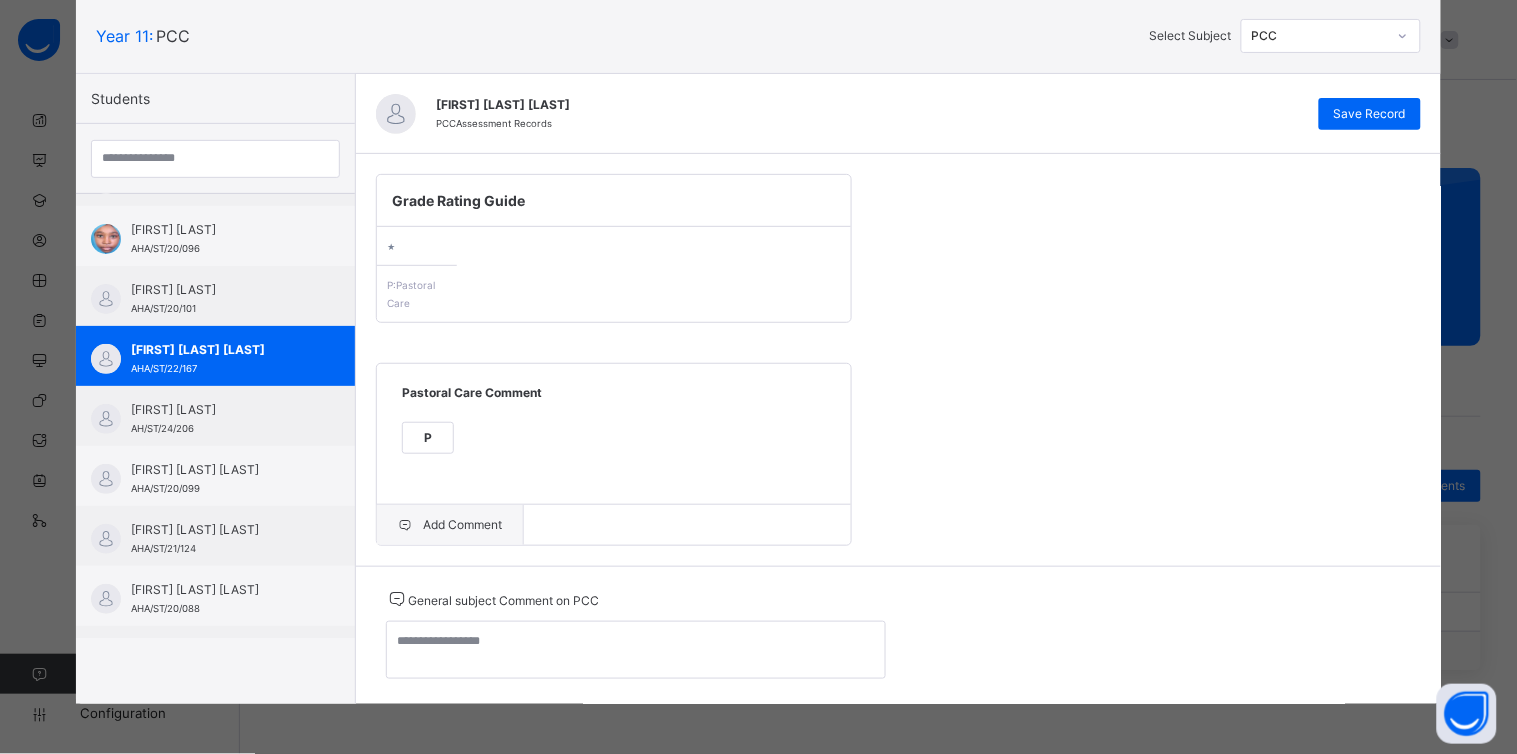 click on "Add Comment" at bounding box center (450, 525) 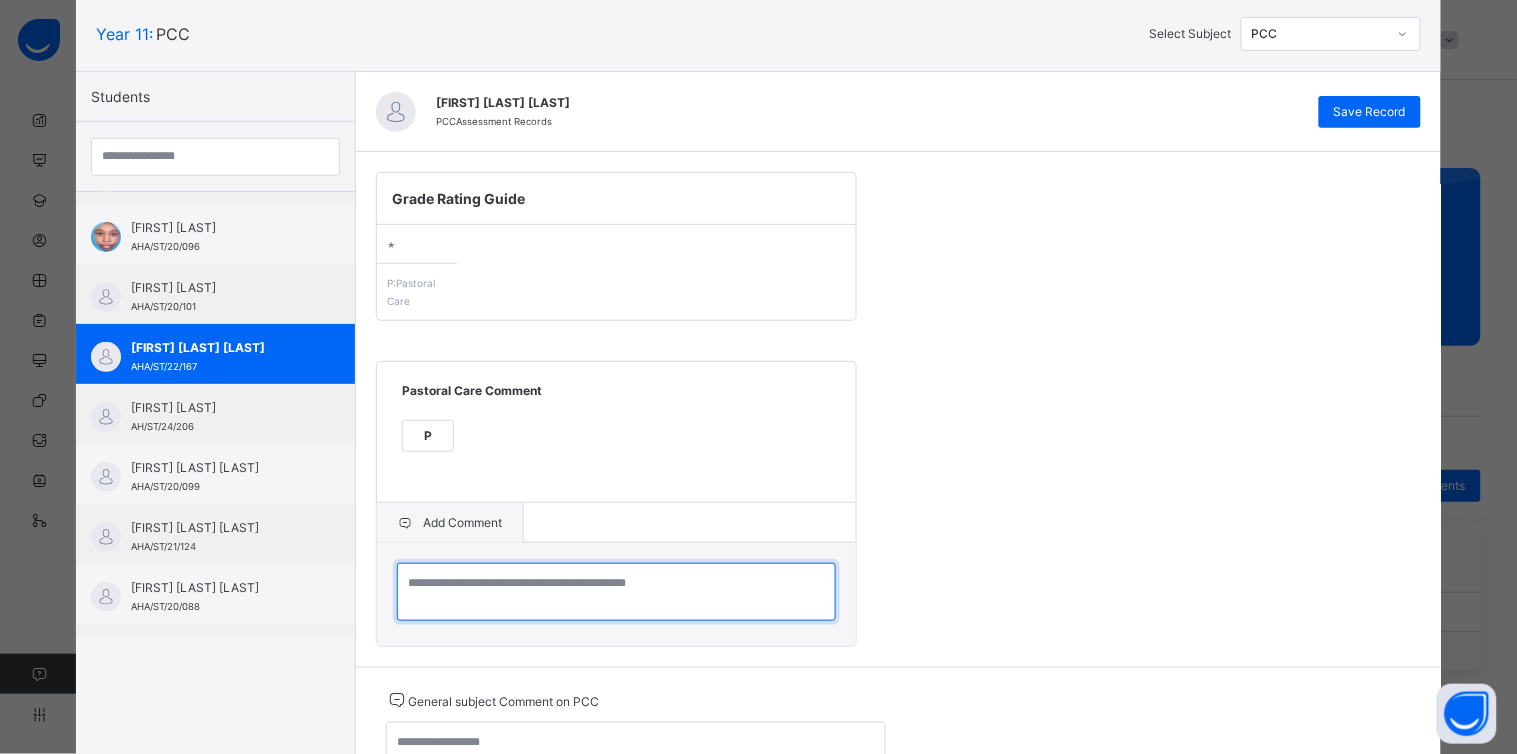 click at bounding box center [616, 592] 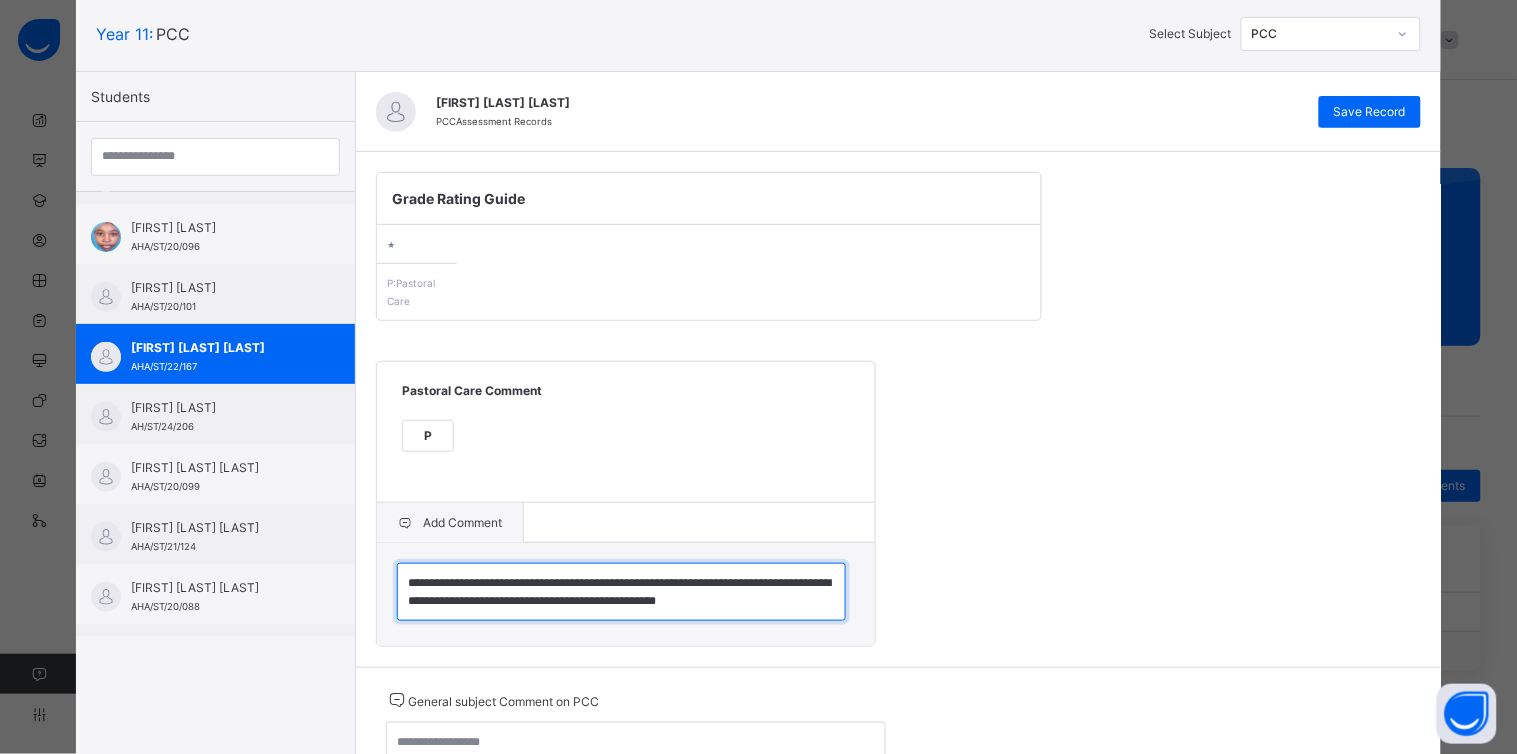 scroll, scrollTop: 5, scrollLeft: 0, axis: vertical 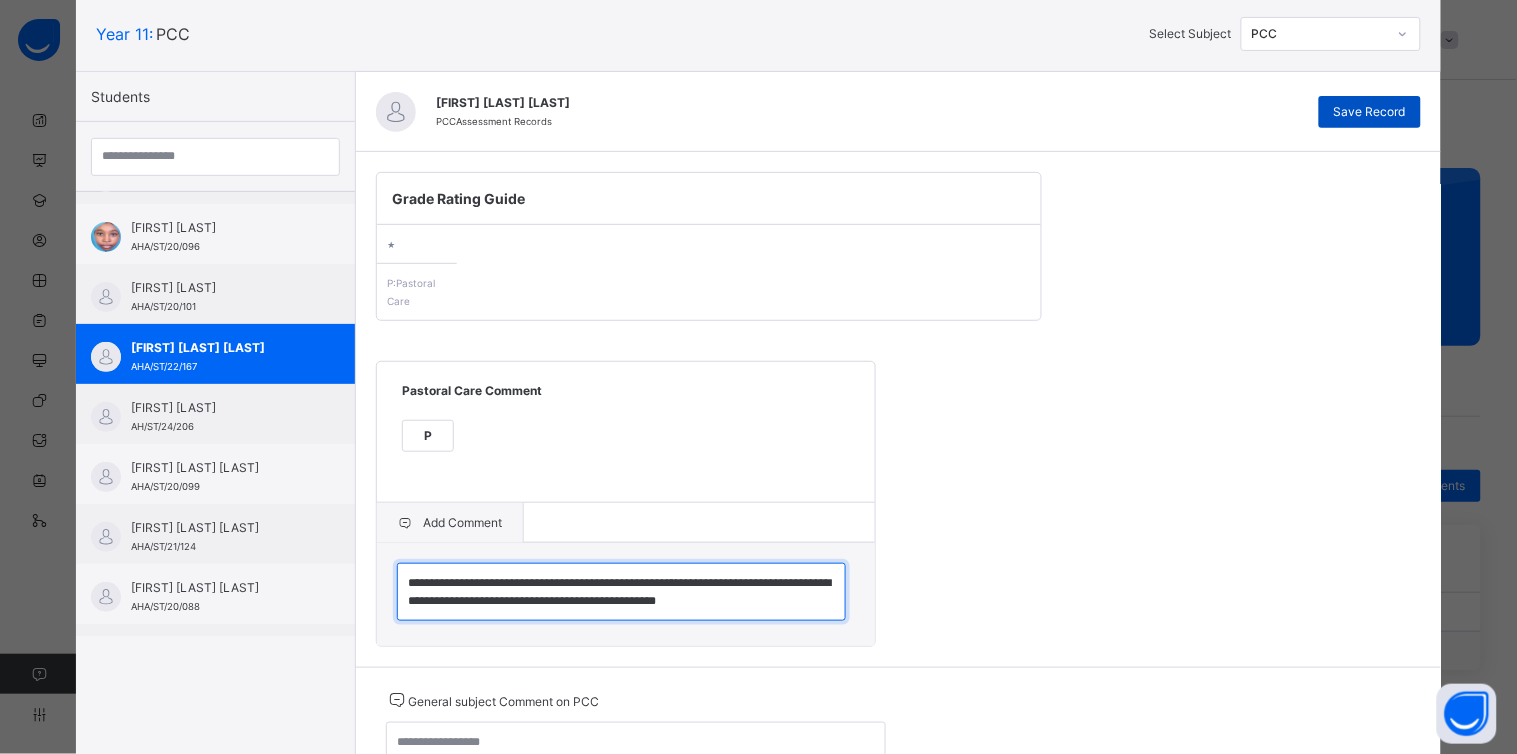 type on "**********" 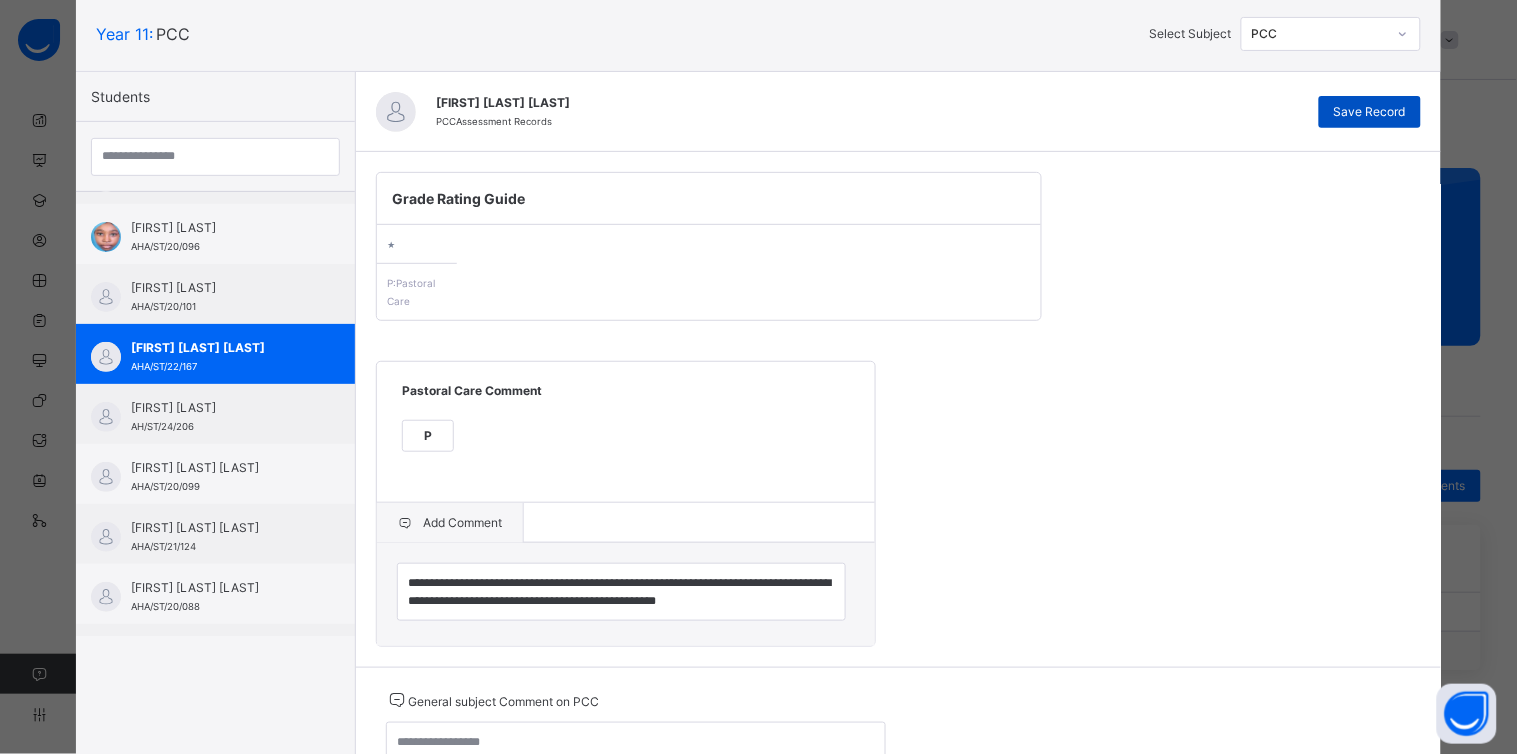 click on "Save Record" at bounding box center (1370, 112) 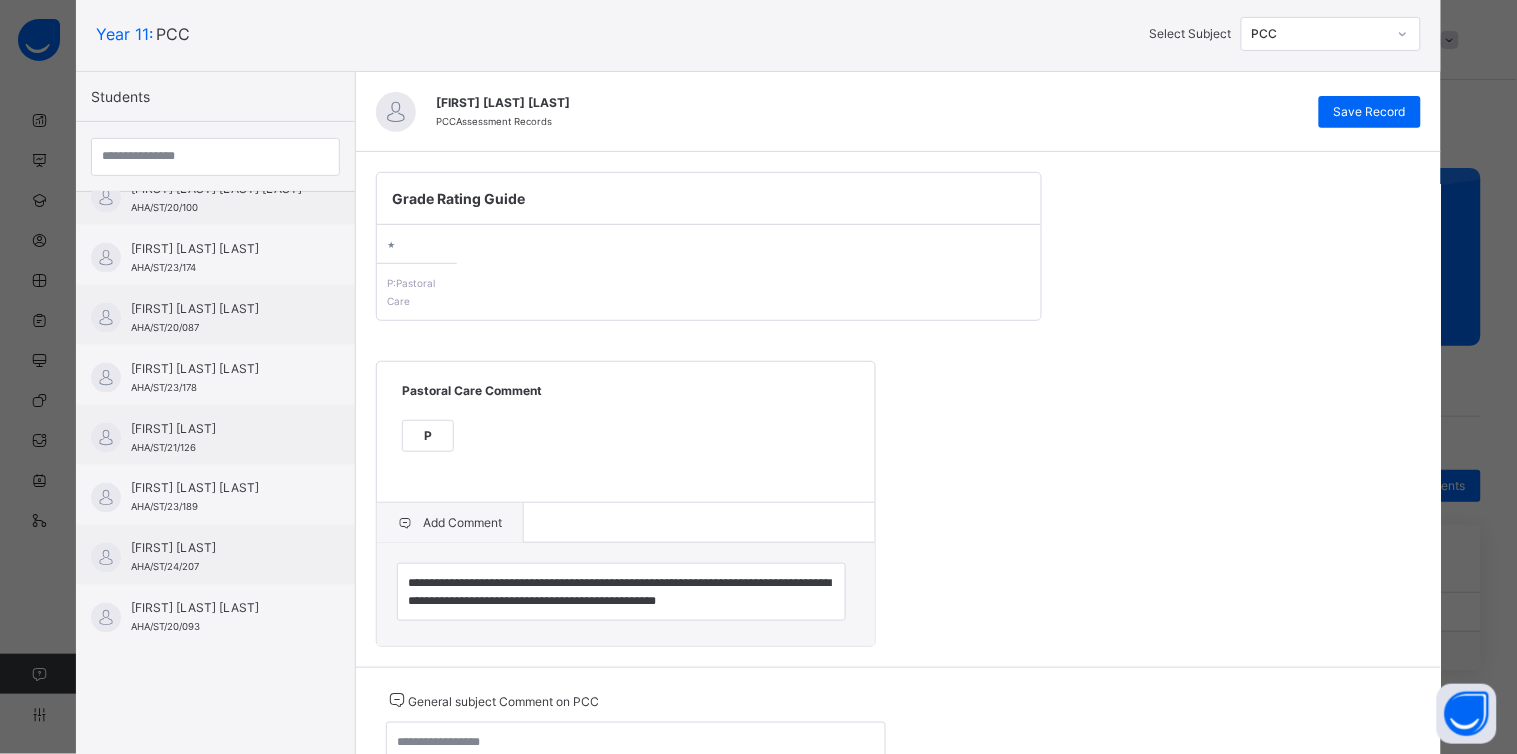 scroll, scrollTop: 688, scrollLeft: 0, axis: vertical 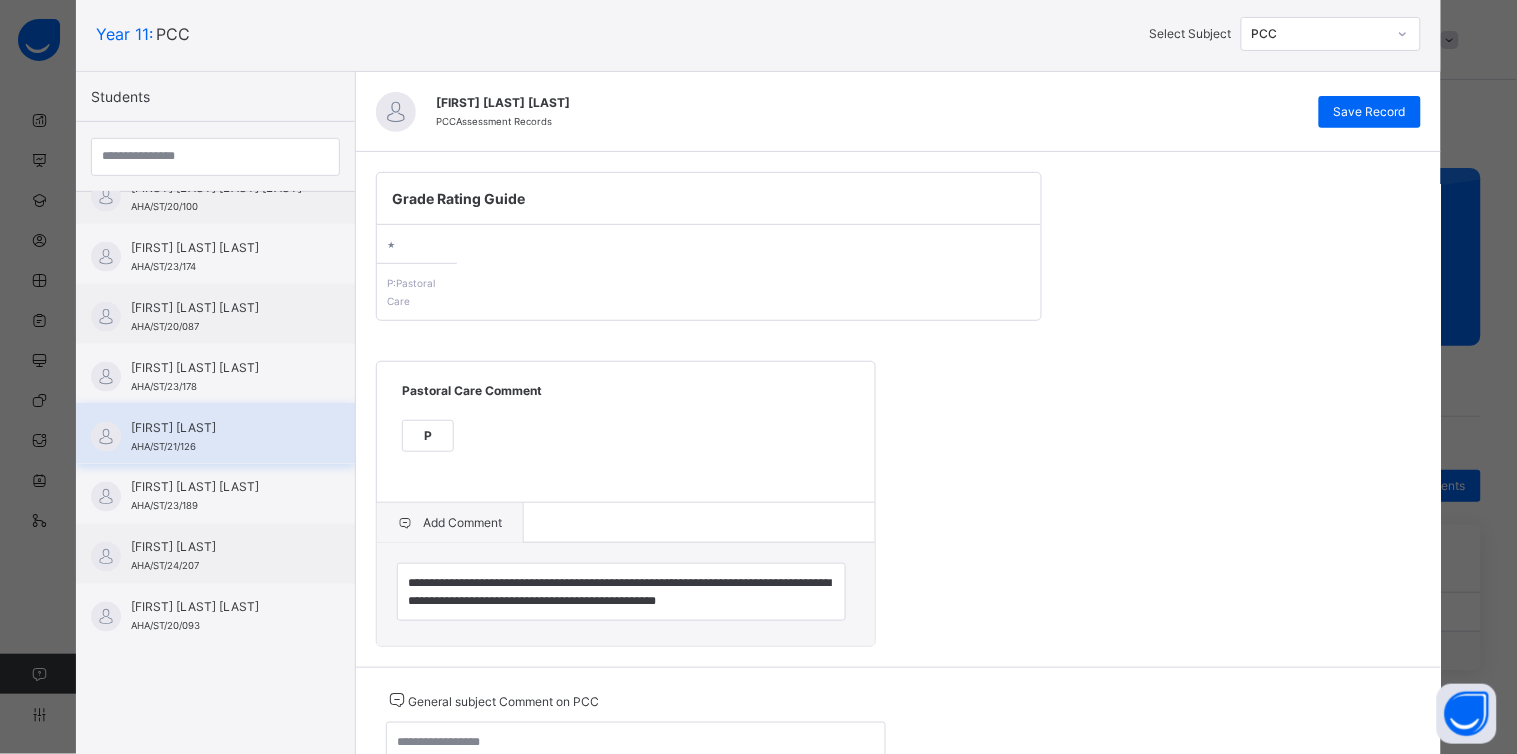 click on "[FIRST] [LAST] AHA/ST/21/126" at bounding box center (220, 437) 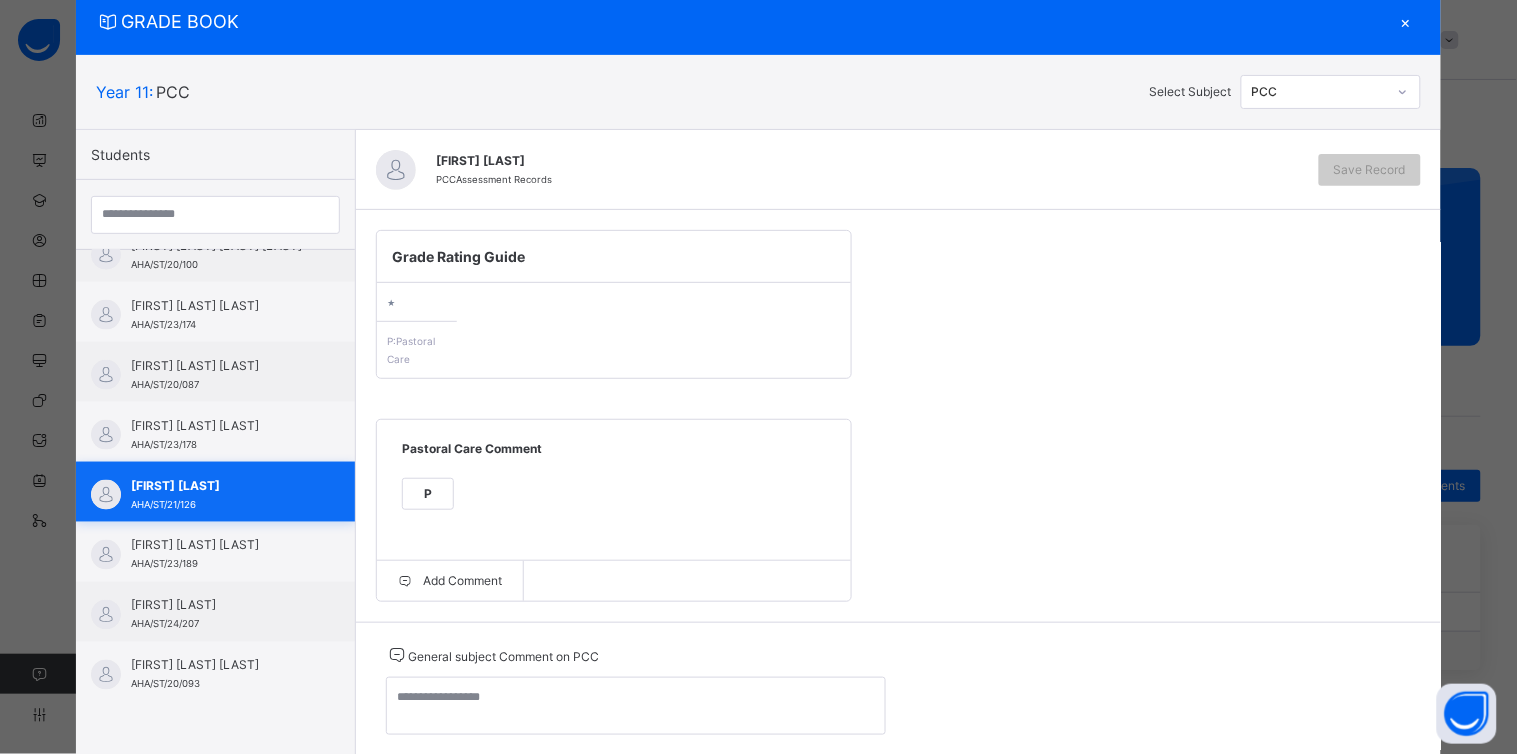 scroll, scrollTop: 120, scrollLeft: 0, axis: vertical 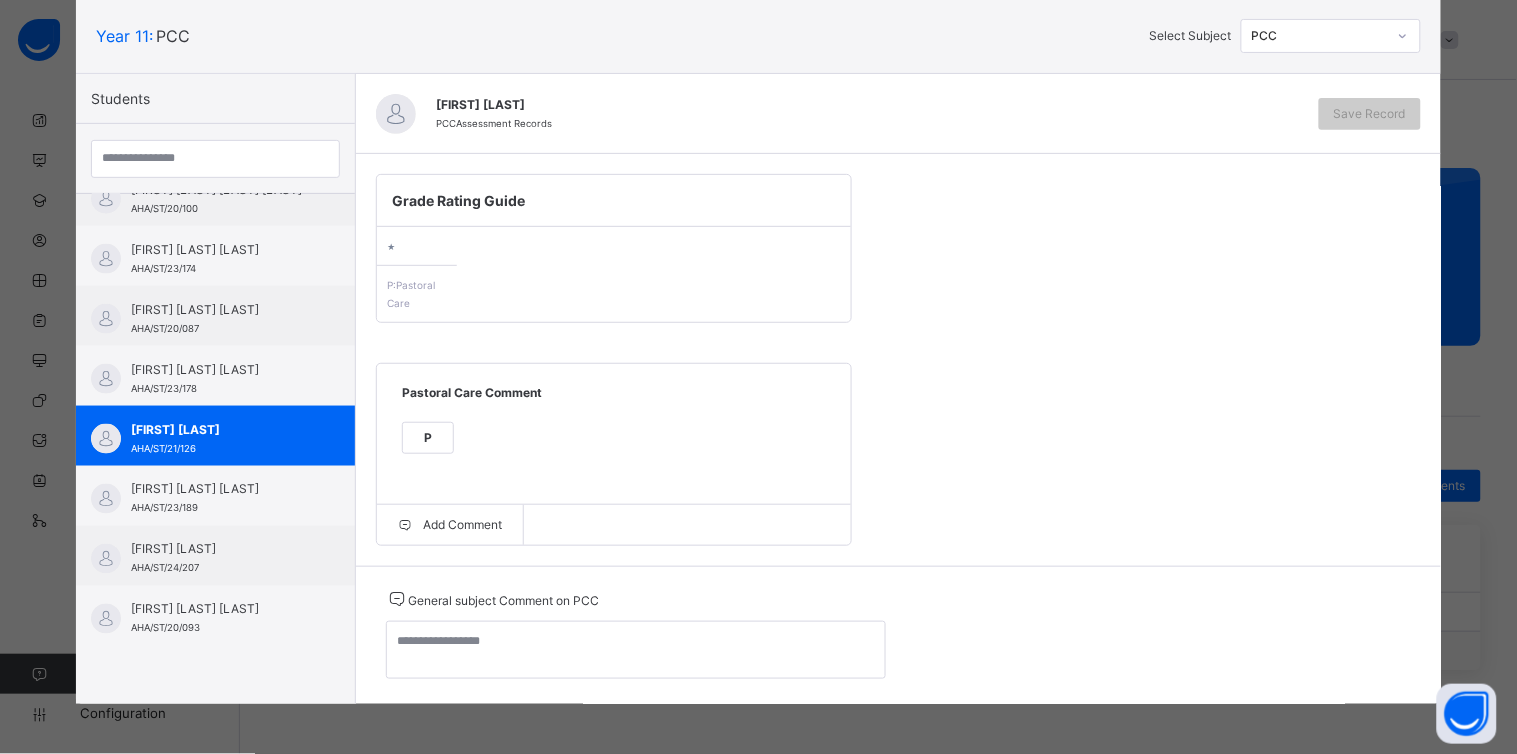 click on "P" at bounding box center [428, 438] 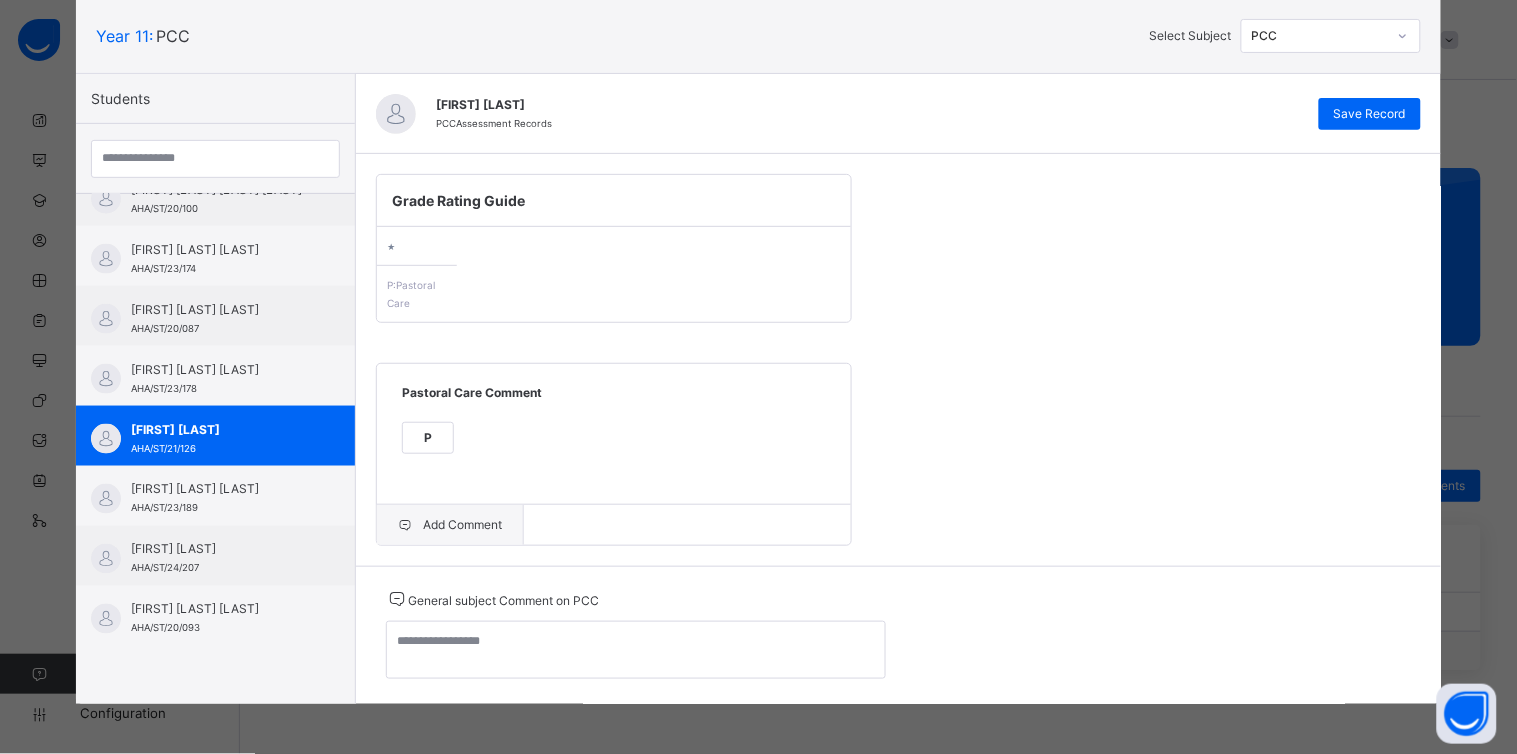 click on "Add Comment" at bounding box center (450, 525) 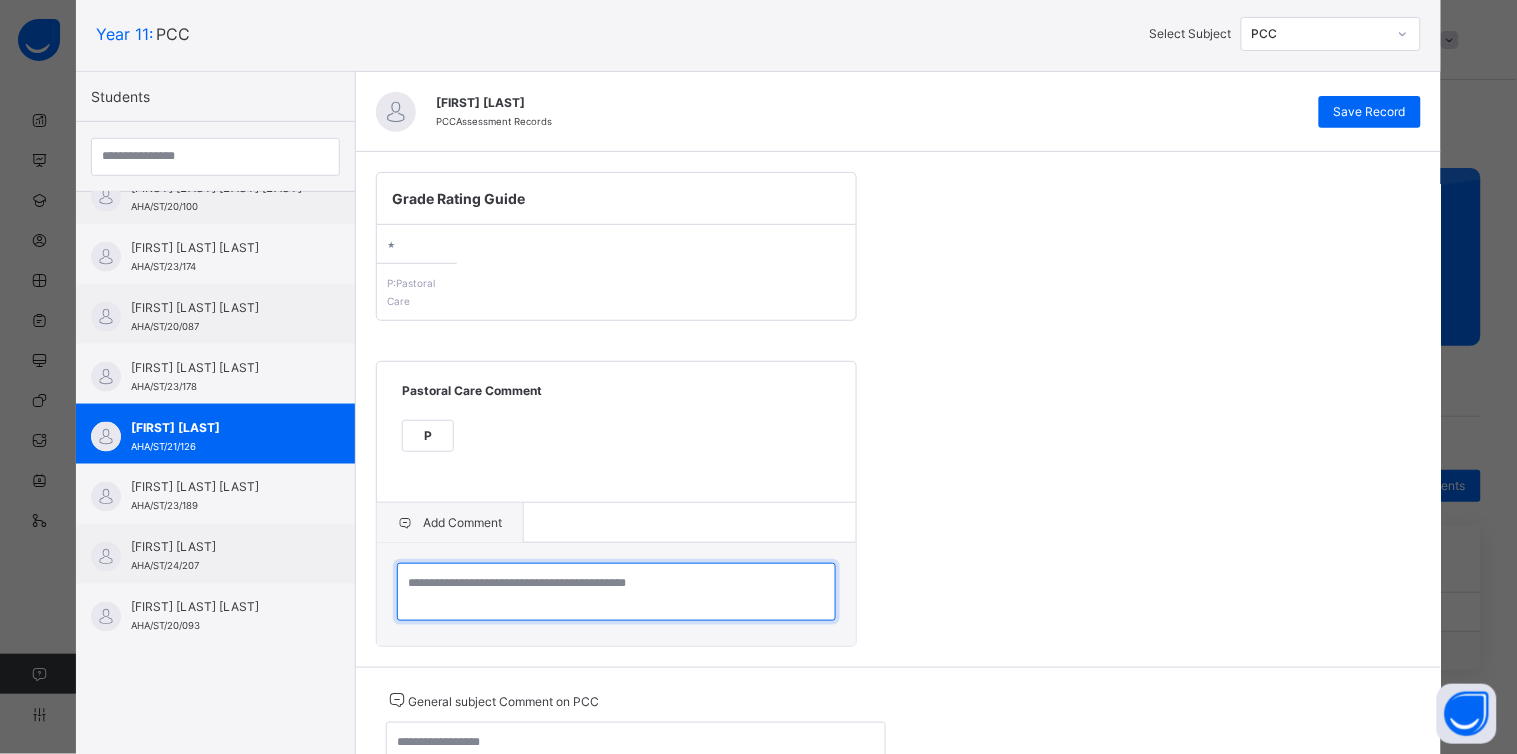 click at bounding box center [616, 592] 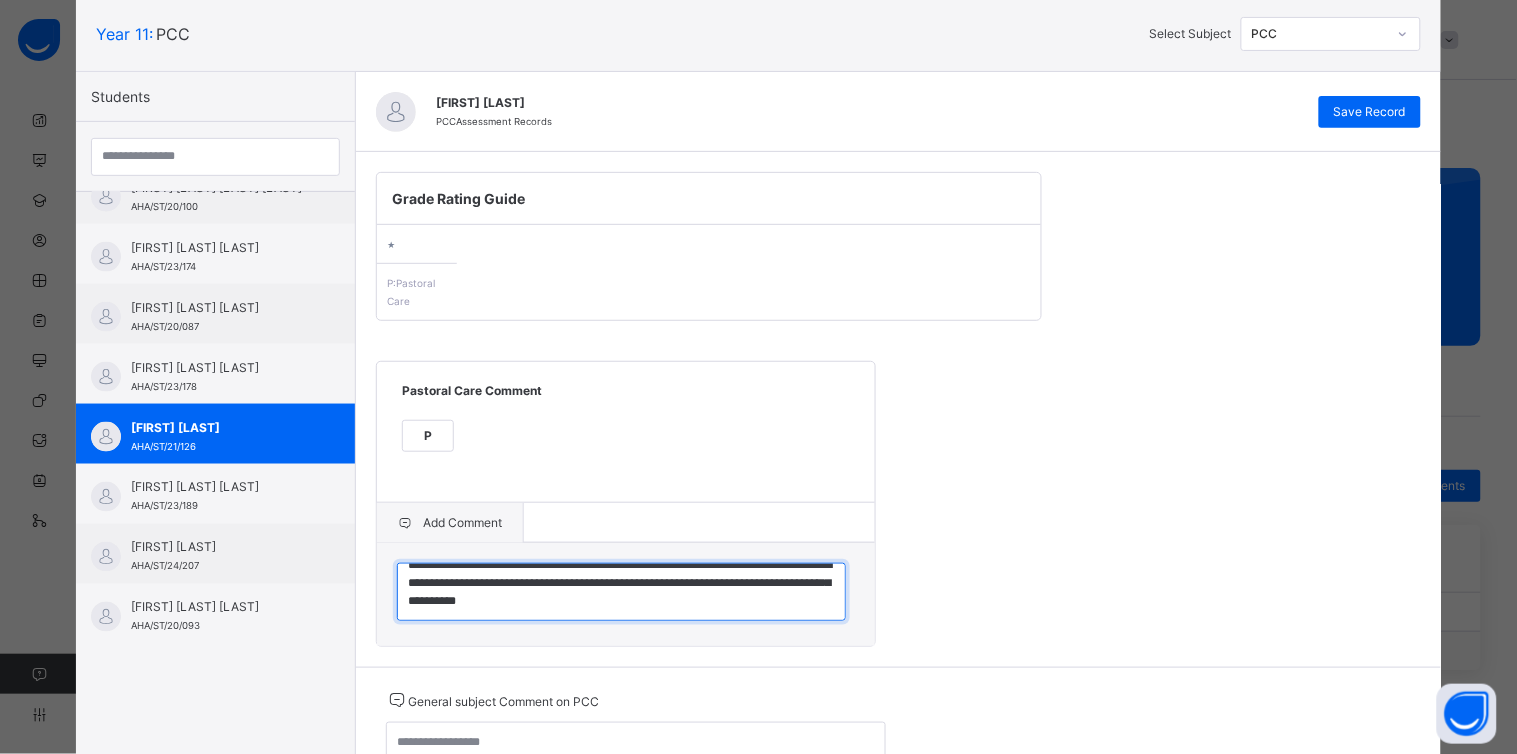 scroll, scrollTop: 11, scrollLeft: 0, axis: vertical 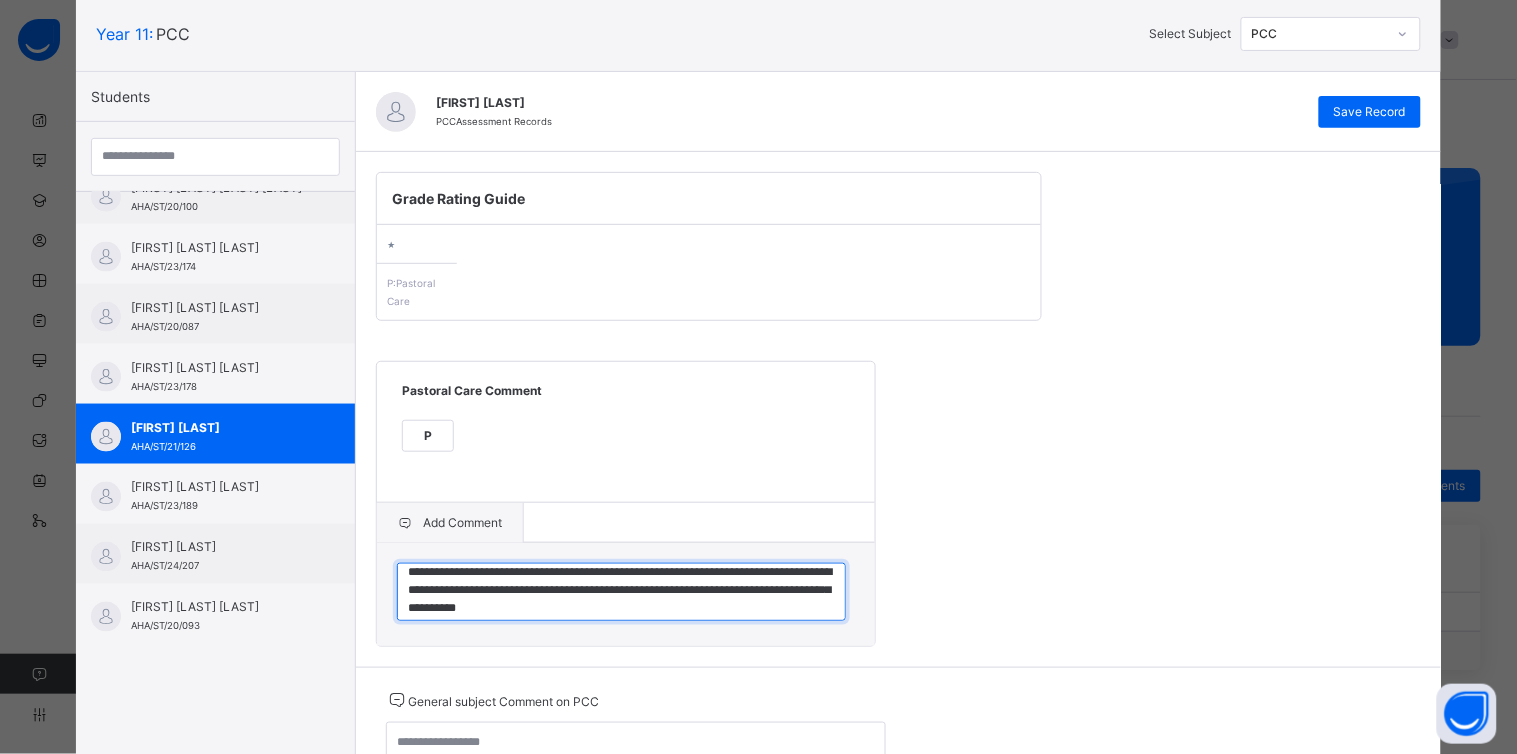 click on "**********" at bounding box center (621, 592) 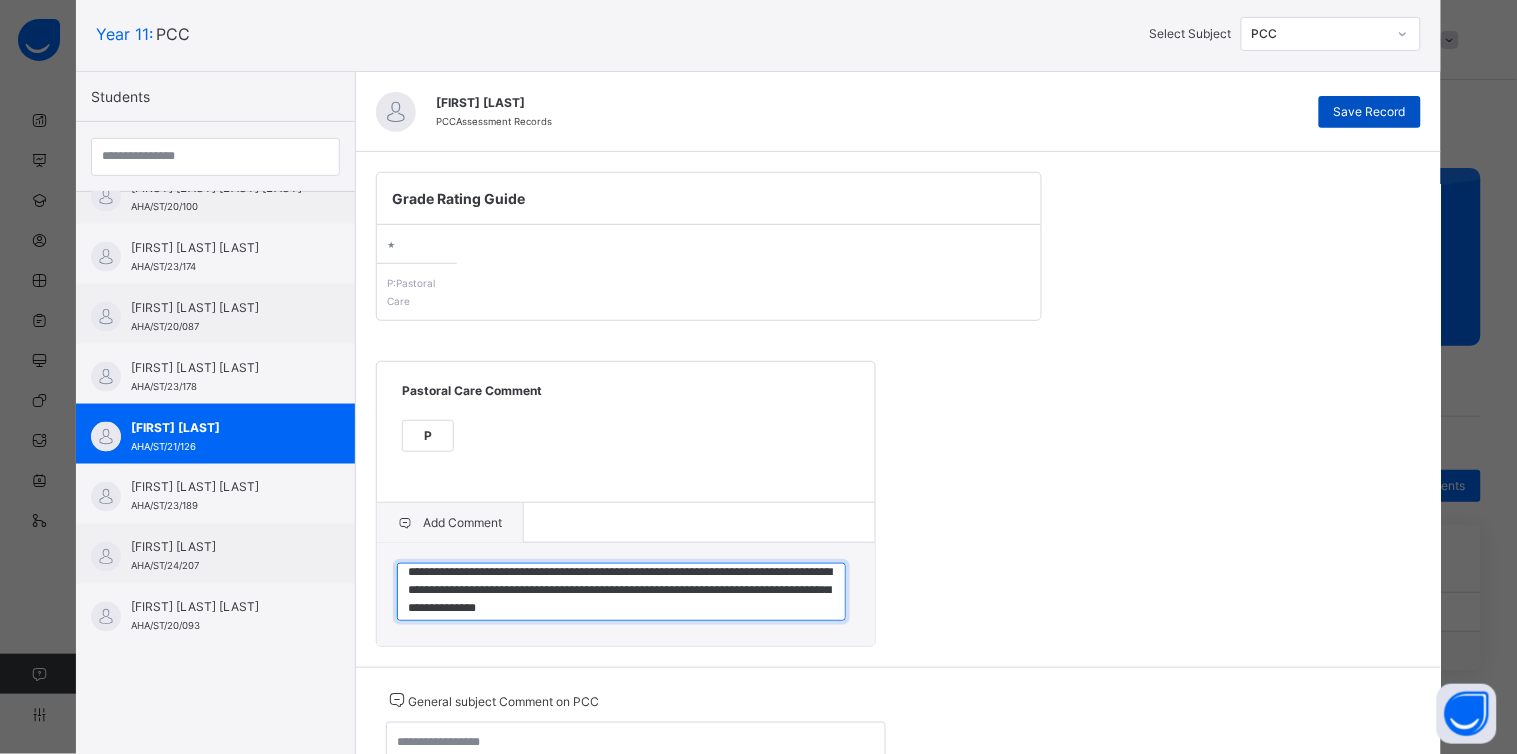 type on "**********" 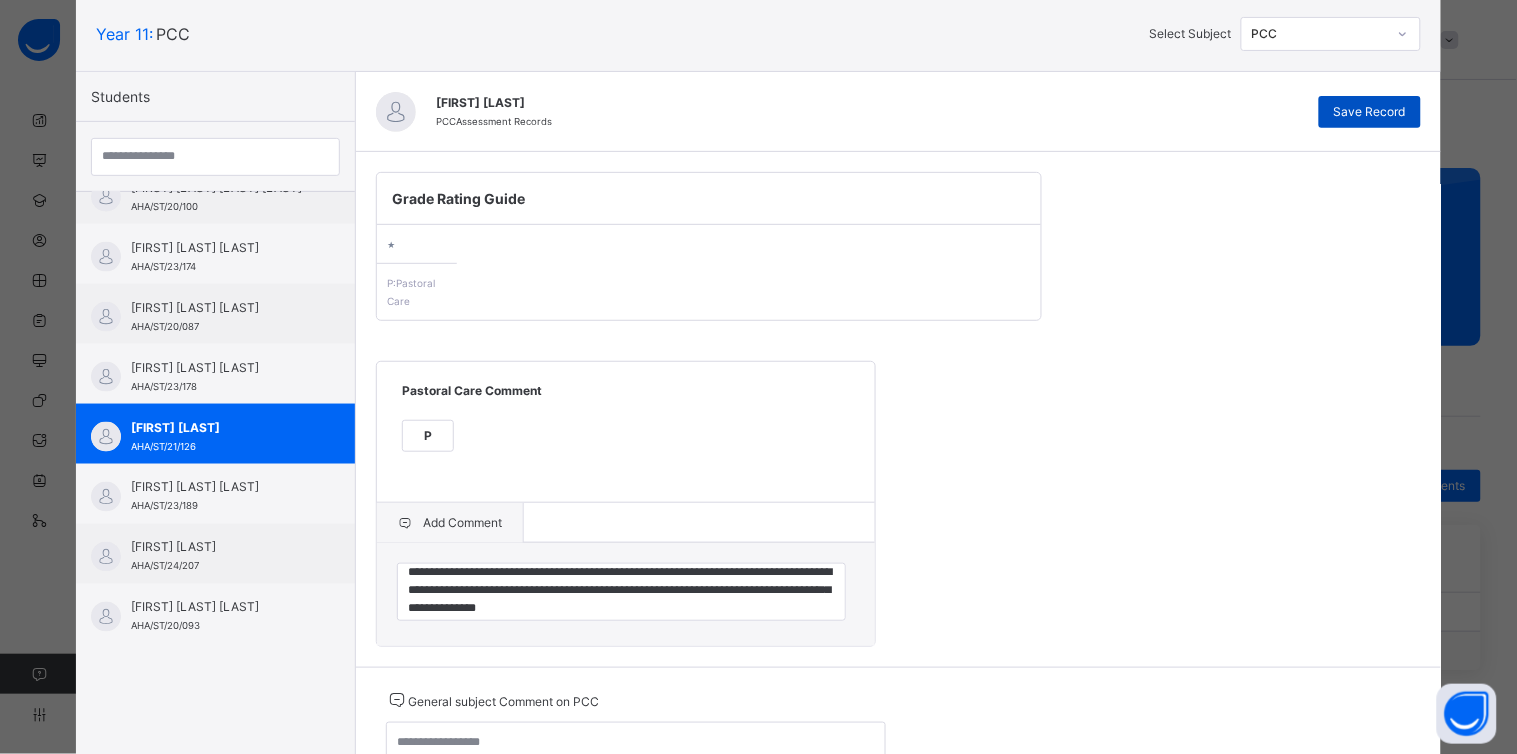 click on "Save Record" at bounding box center (1370, 112) 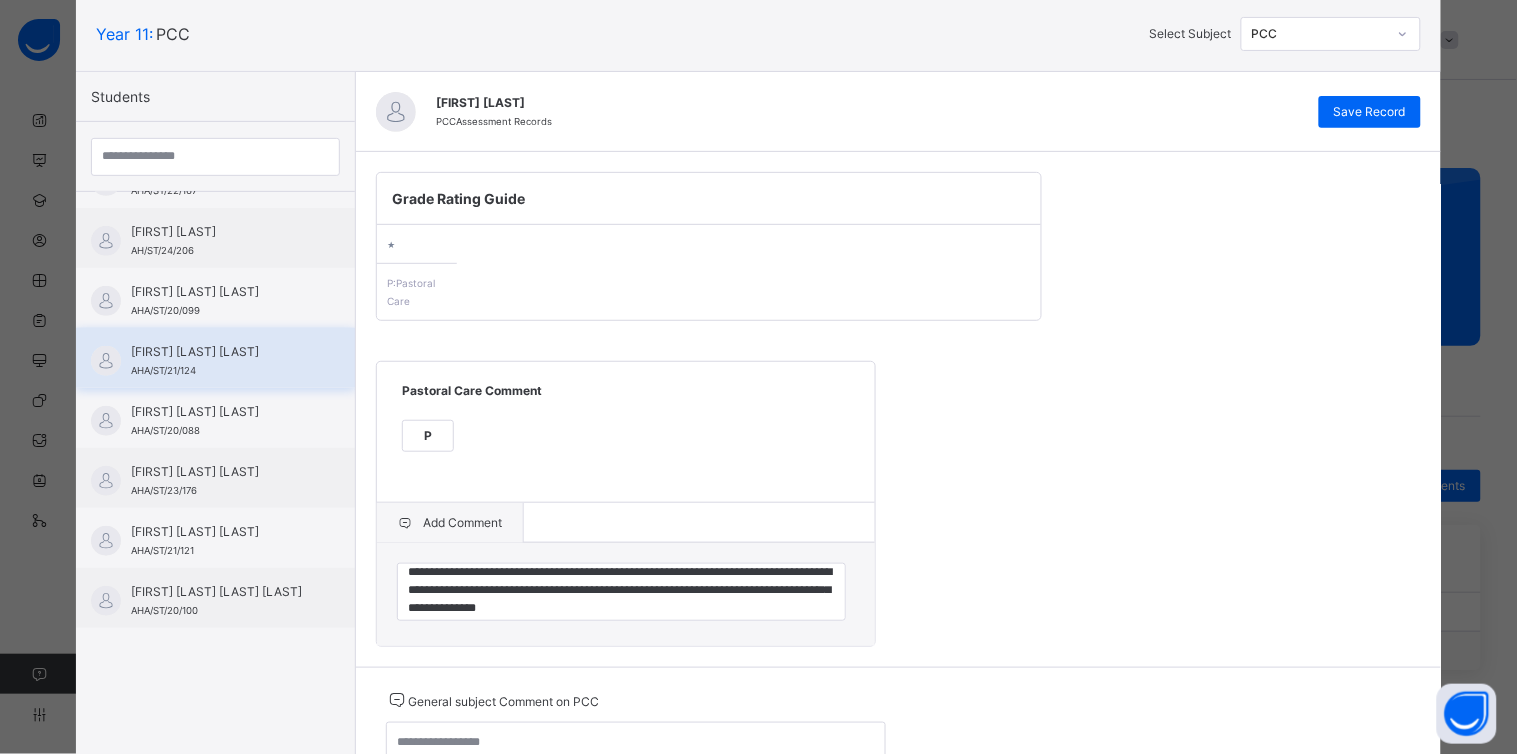 scroll, scrollTop: 282, scrollLeft: 0, axis: vertical 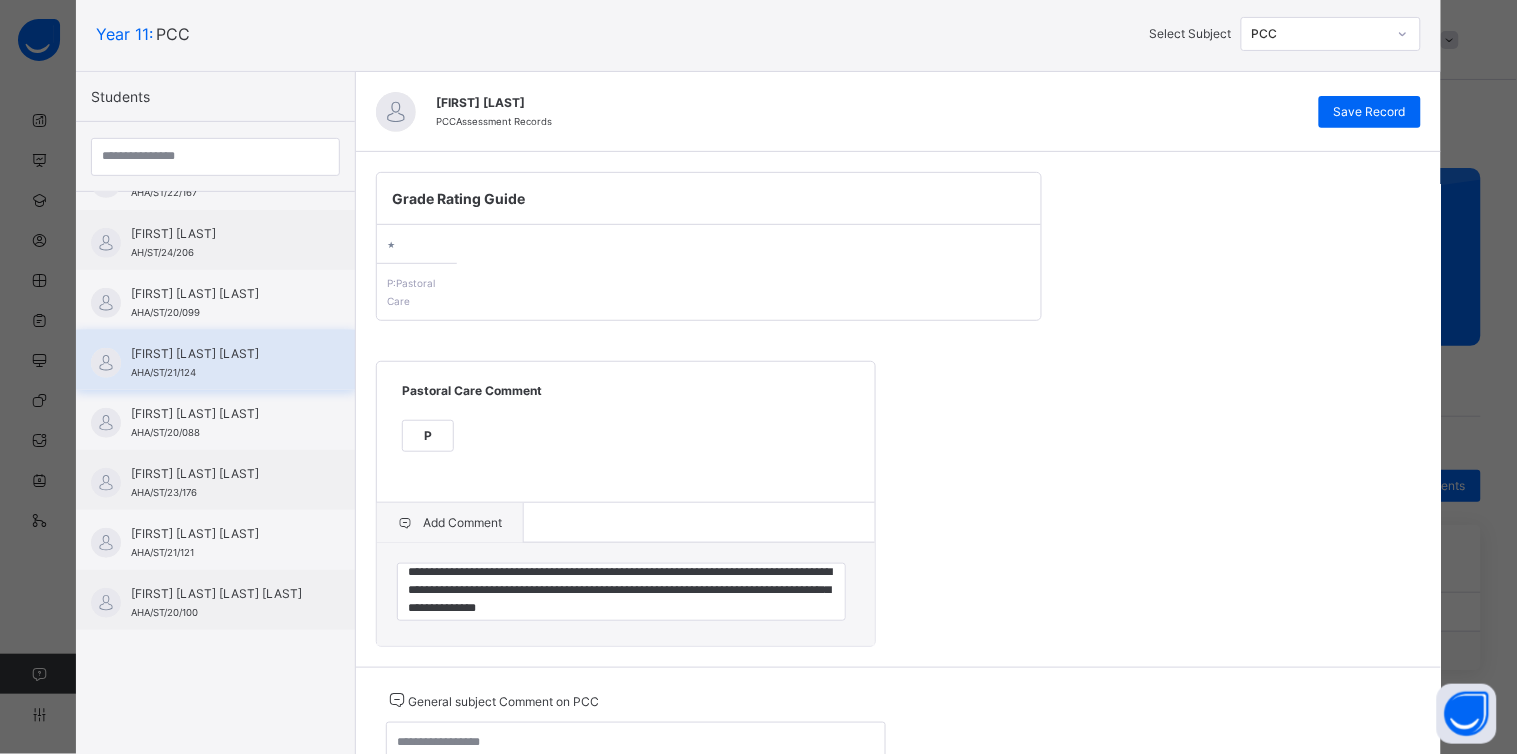 click on "[FIRST] [LAST] [LAST]" at bounding box center [220, 354] 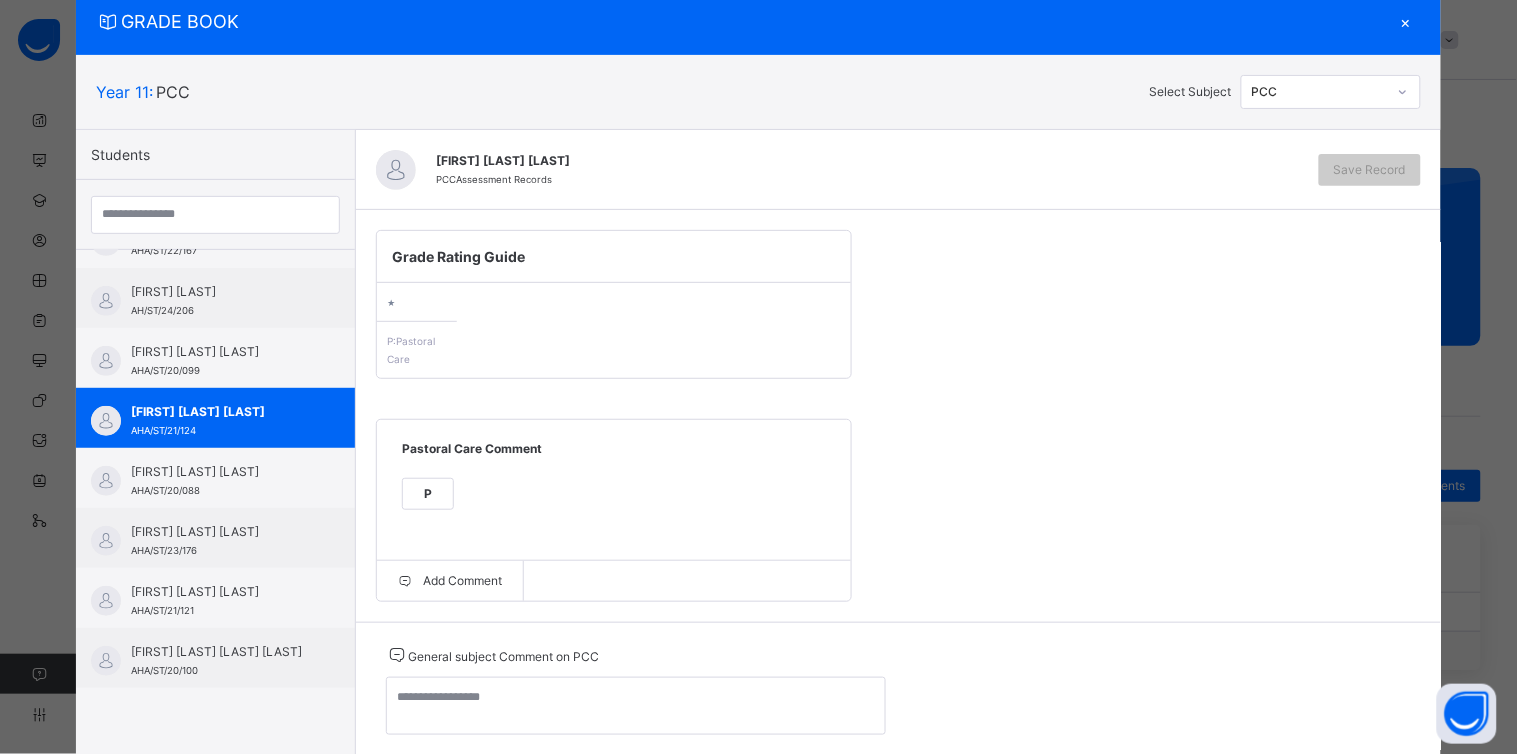 scroll, scrollTop: 120, scrollLeft: 0, axis: vertical 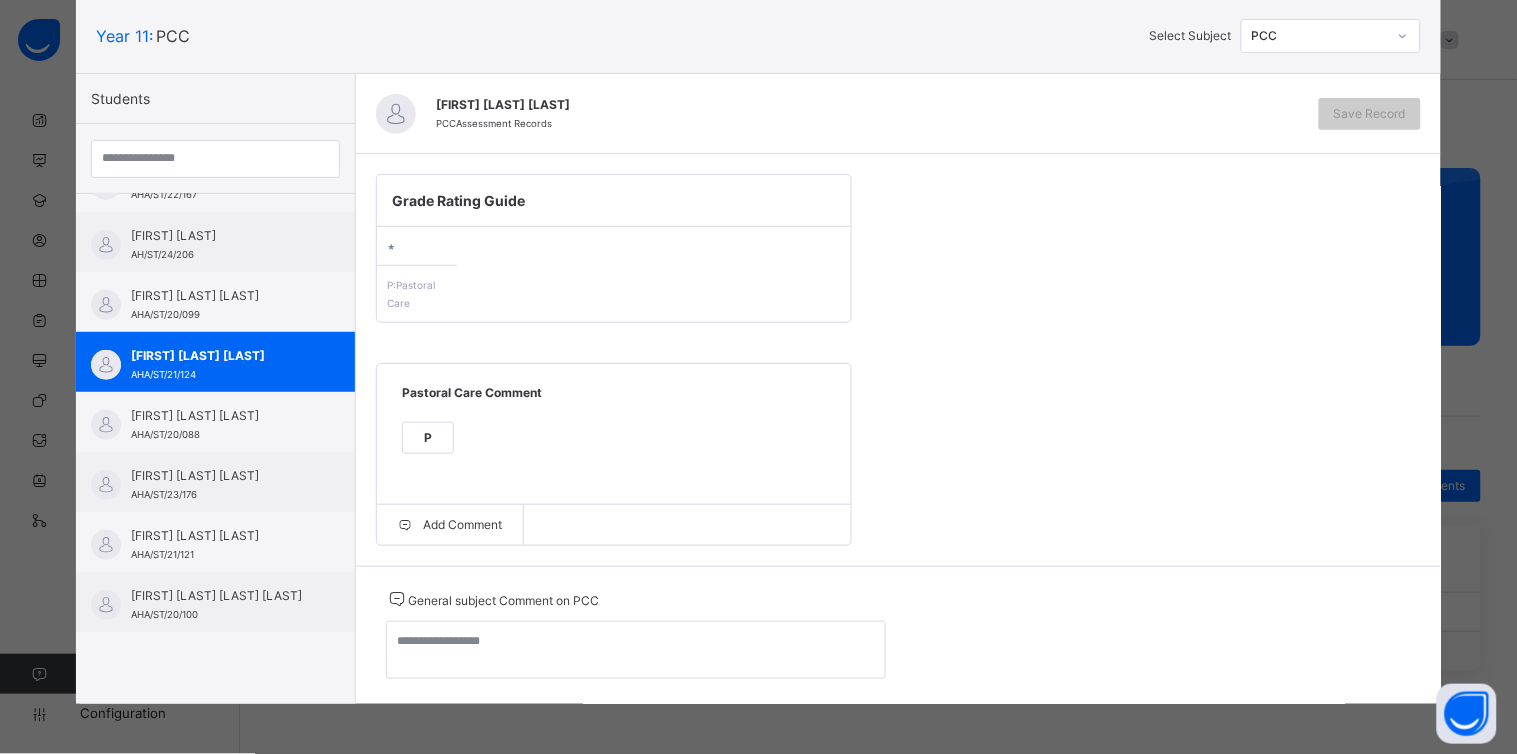 click on "P" at bounding box center [428, 438] 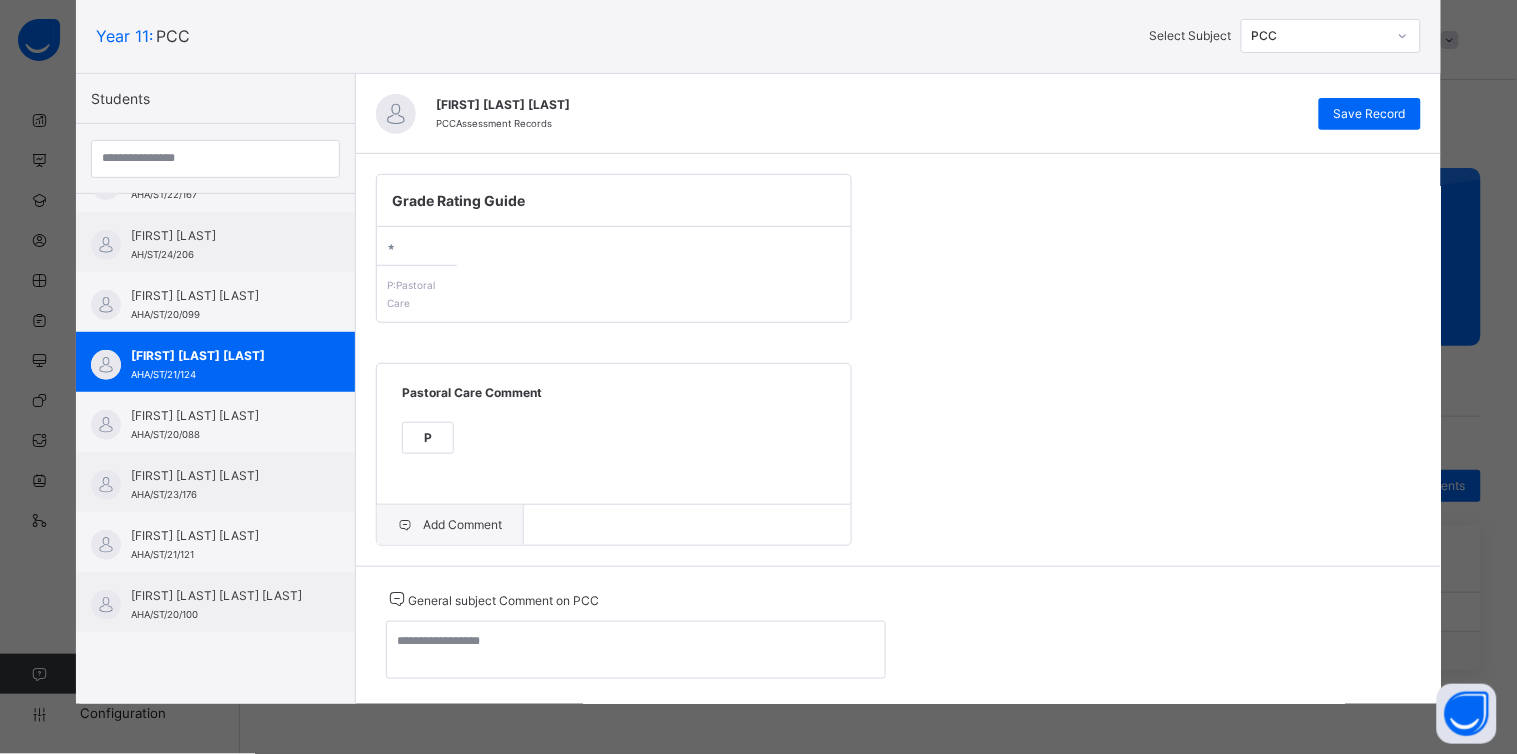 click on "Add Comment" at bounding box center (450, 525) 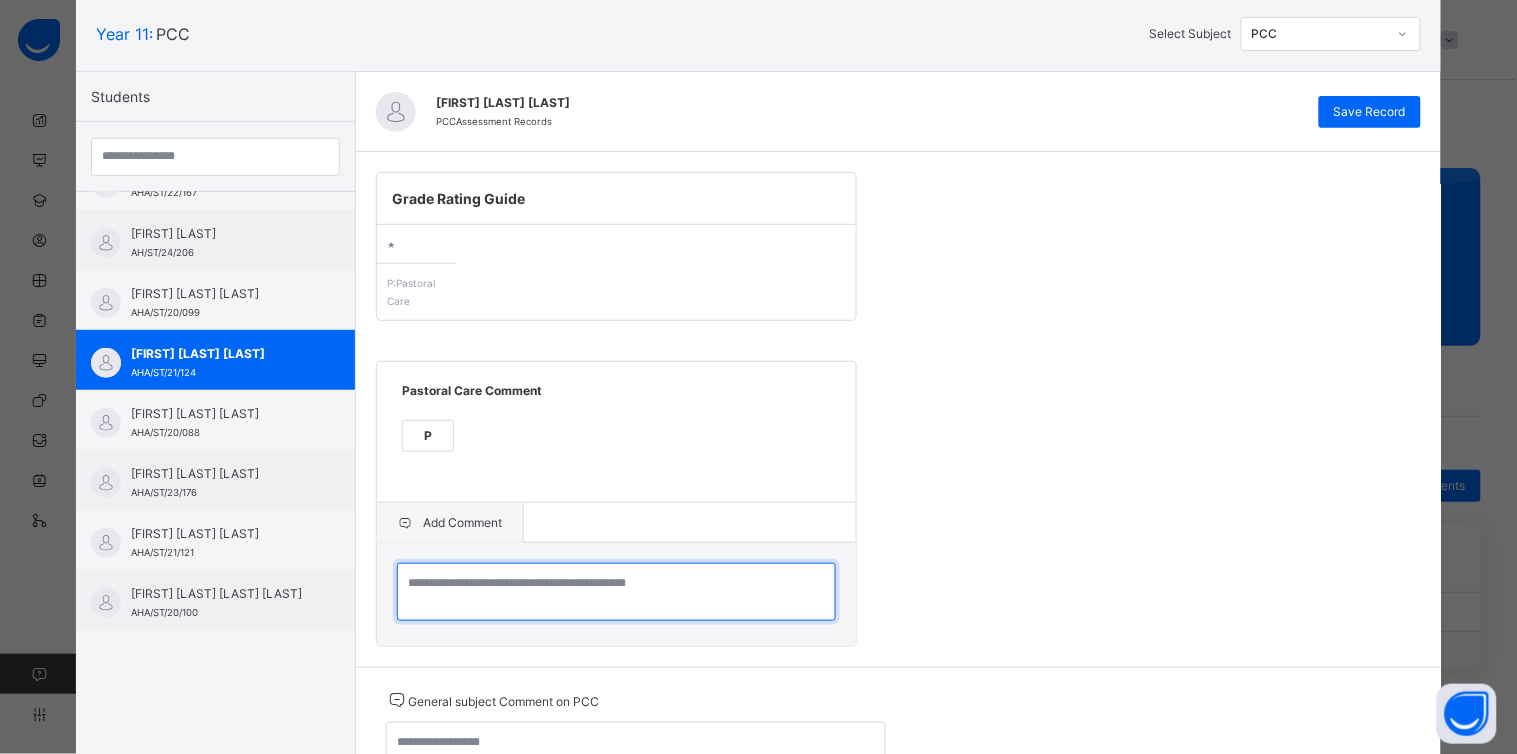 click at bounding box center (616, 592) 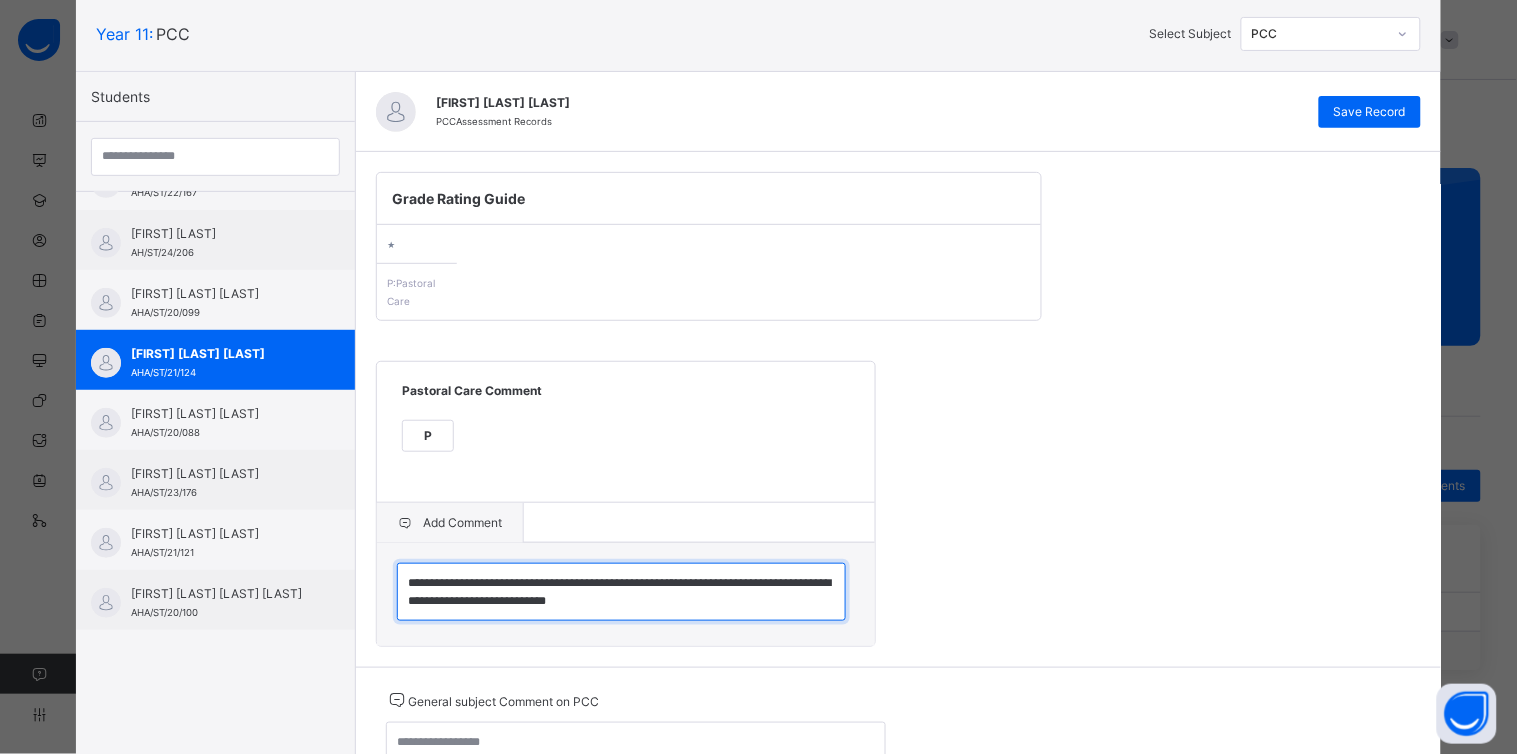 scroll, scrollTop: 5, scrollLeft: 0, axis: vertical 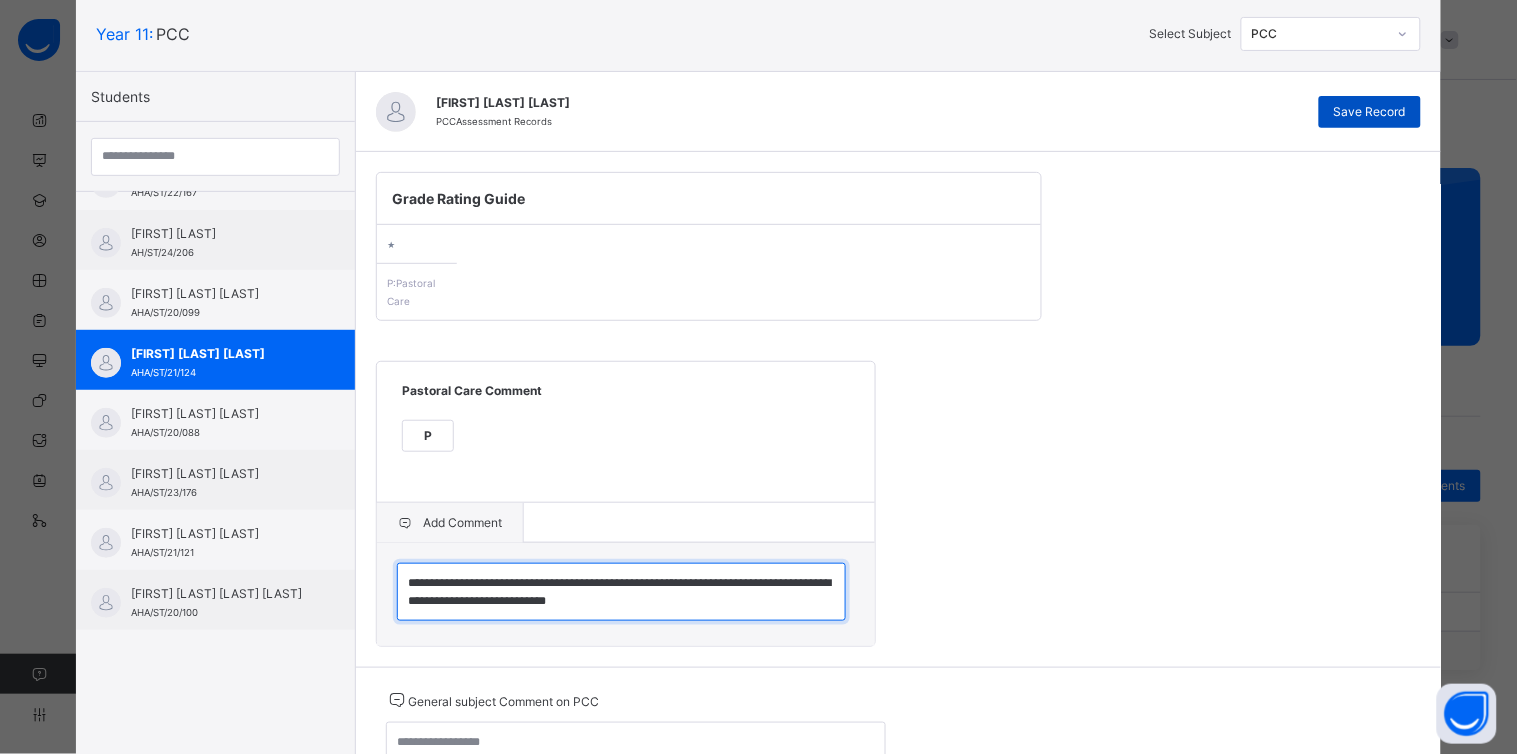 type on "**********" 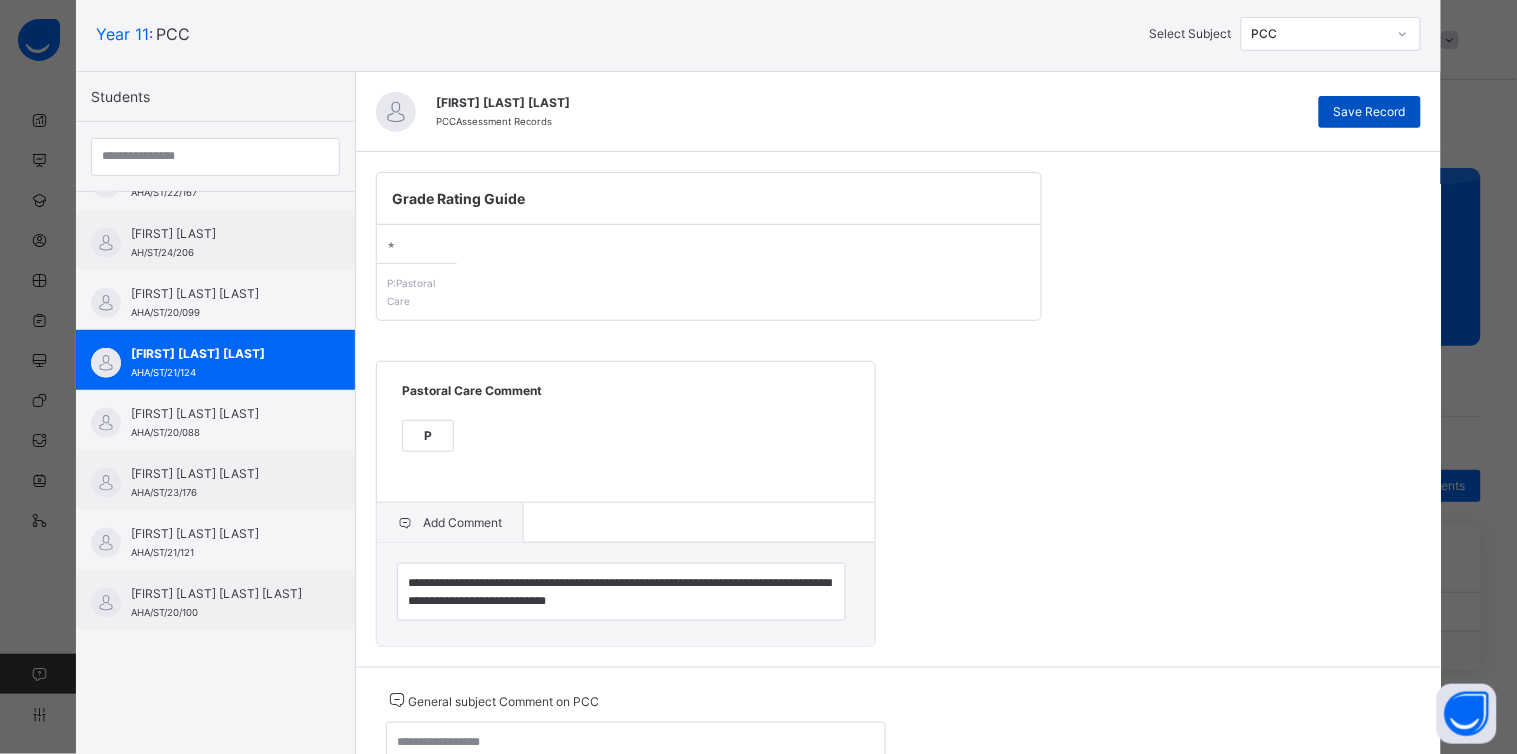click on "Save Record" at bounding box center [1370, 112] 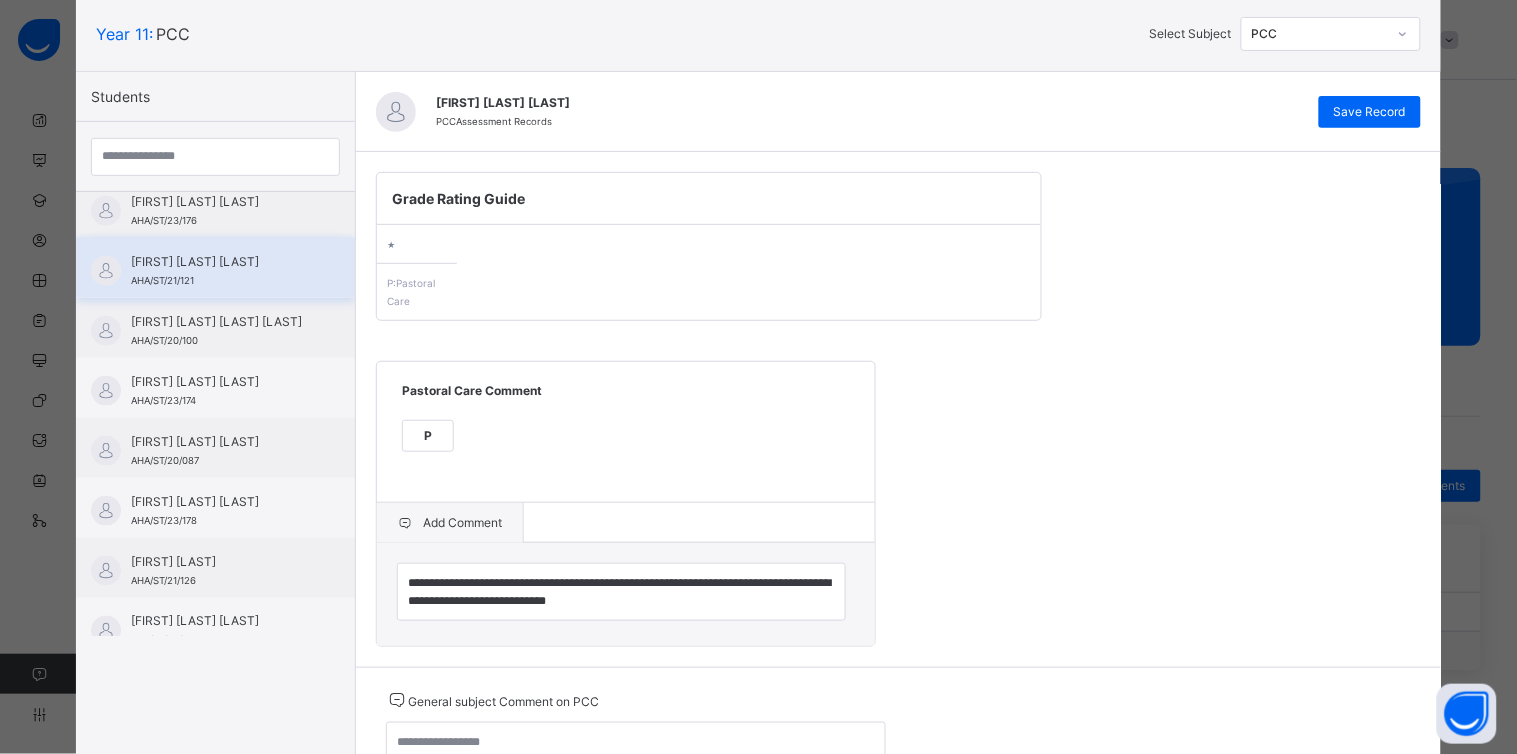 scroll, scrollTop: 695, scrollLeft: 0, axis: vertical 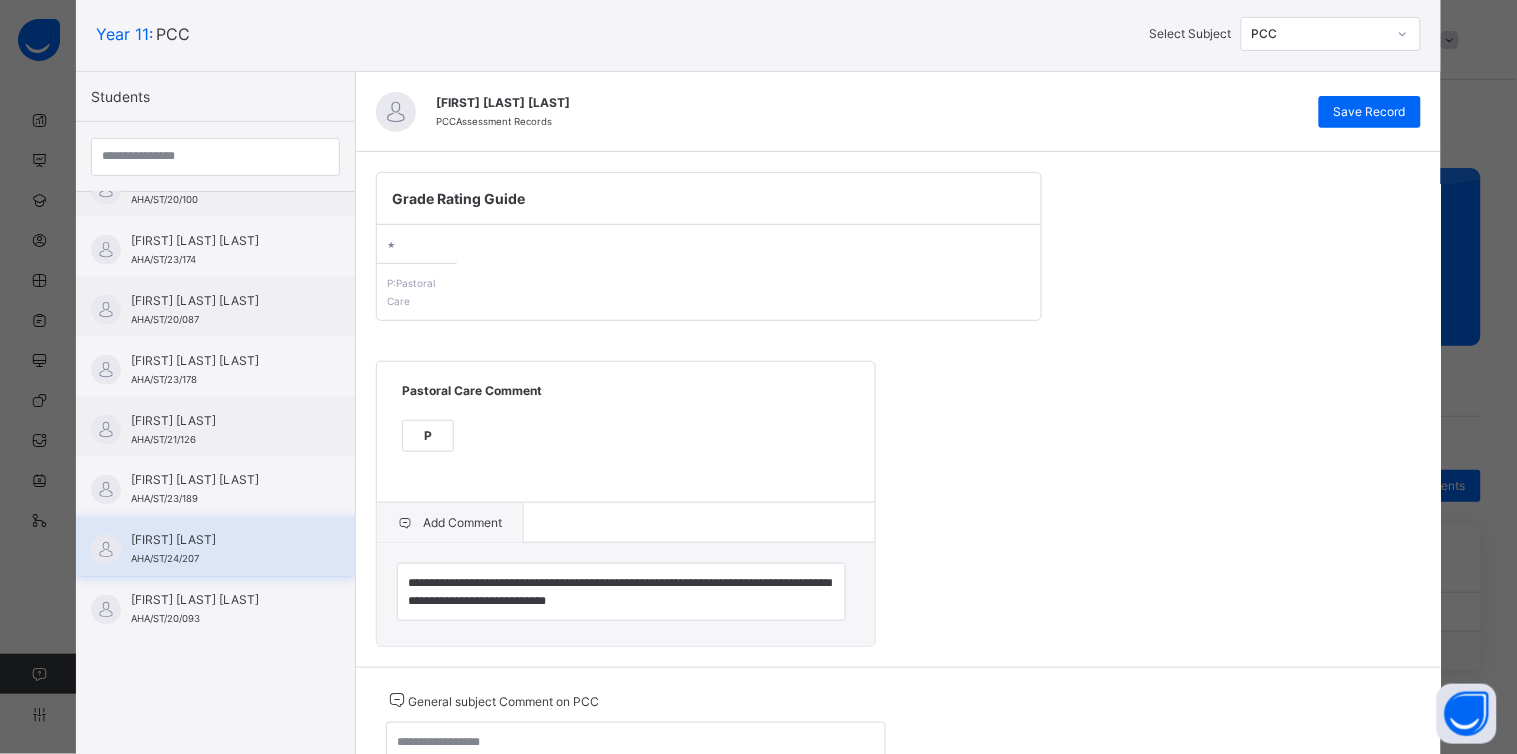 click on "[FIRST] [LAST]" at bounding box center (220, 541) 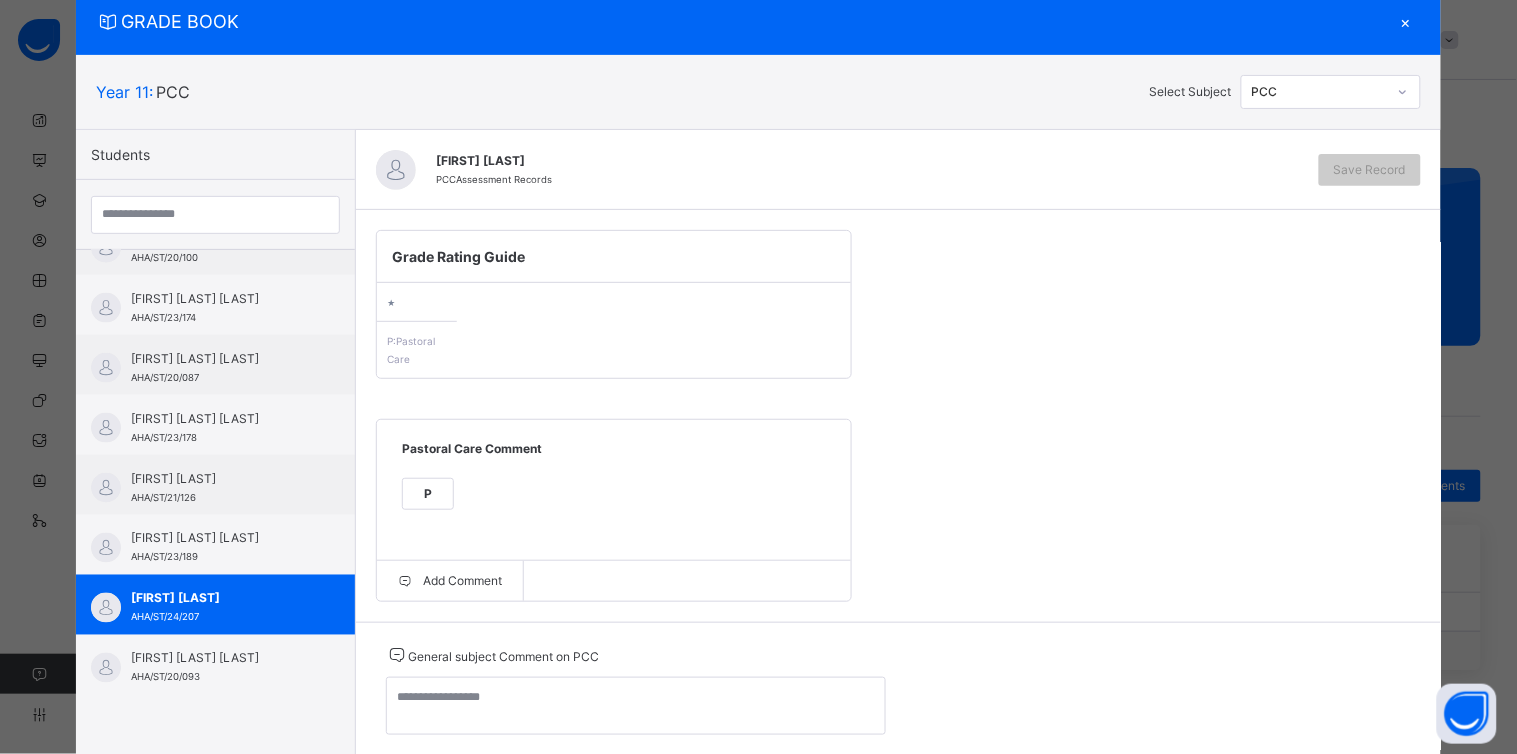 scroll, scrollTop: 120, scrollLeft: 0, axis: vertical 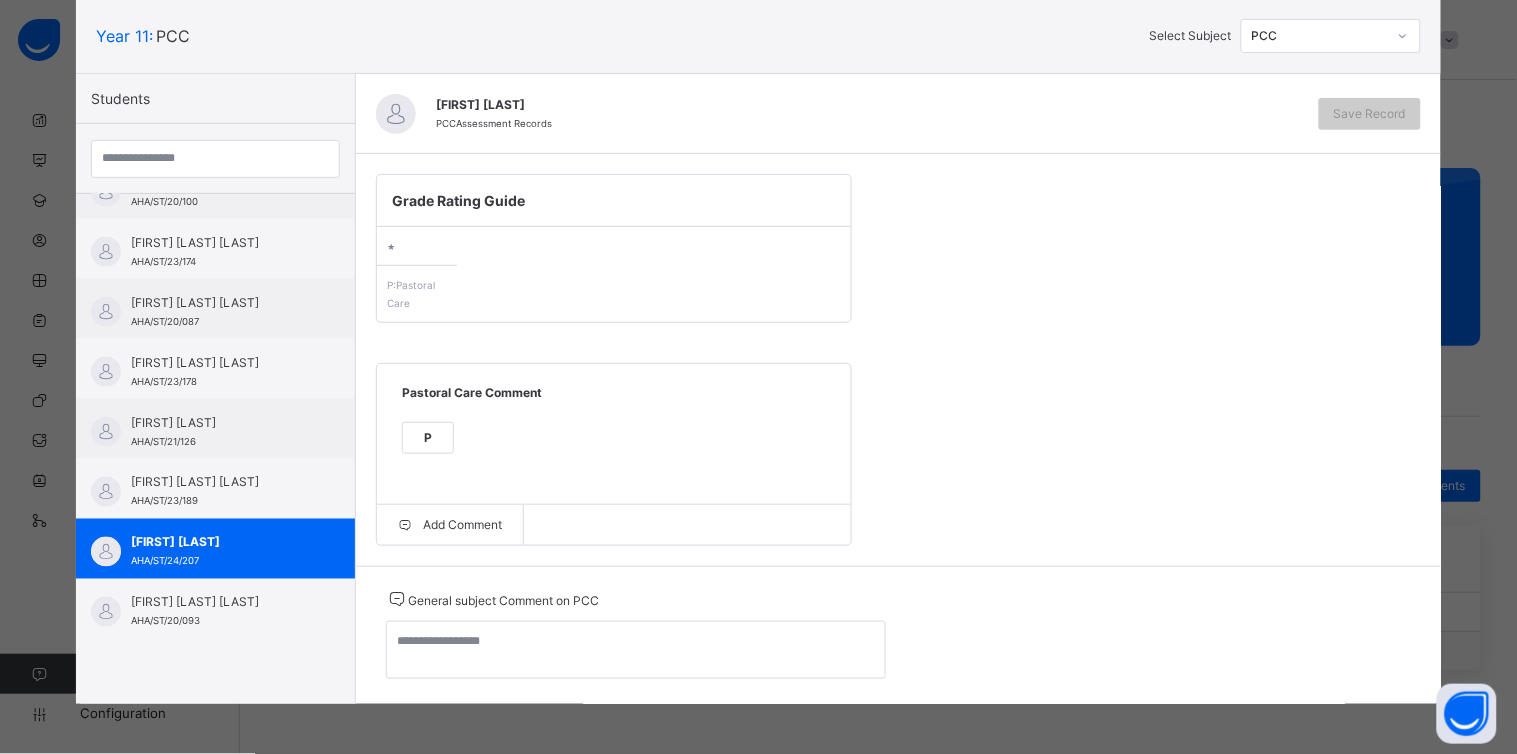 click on "P" at bounding box center [428, 438] 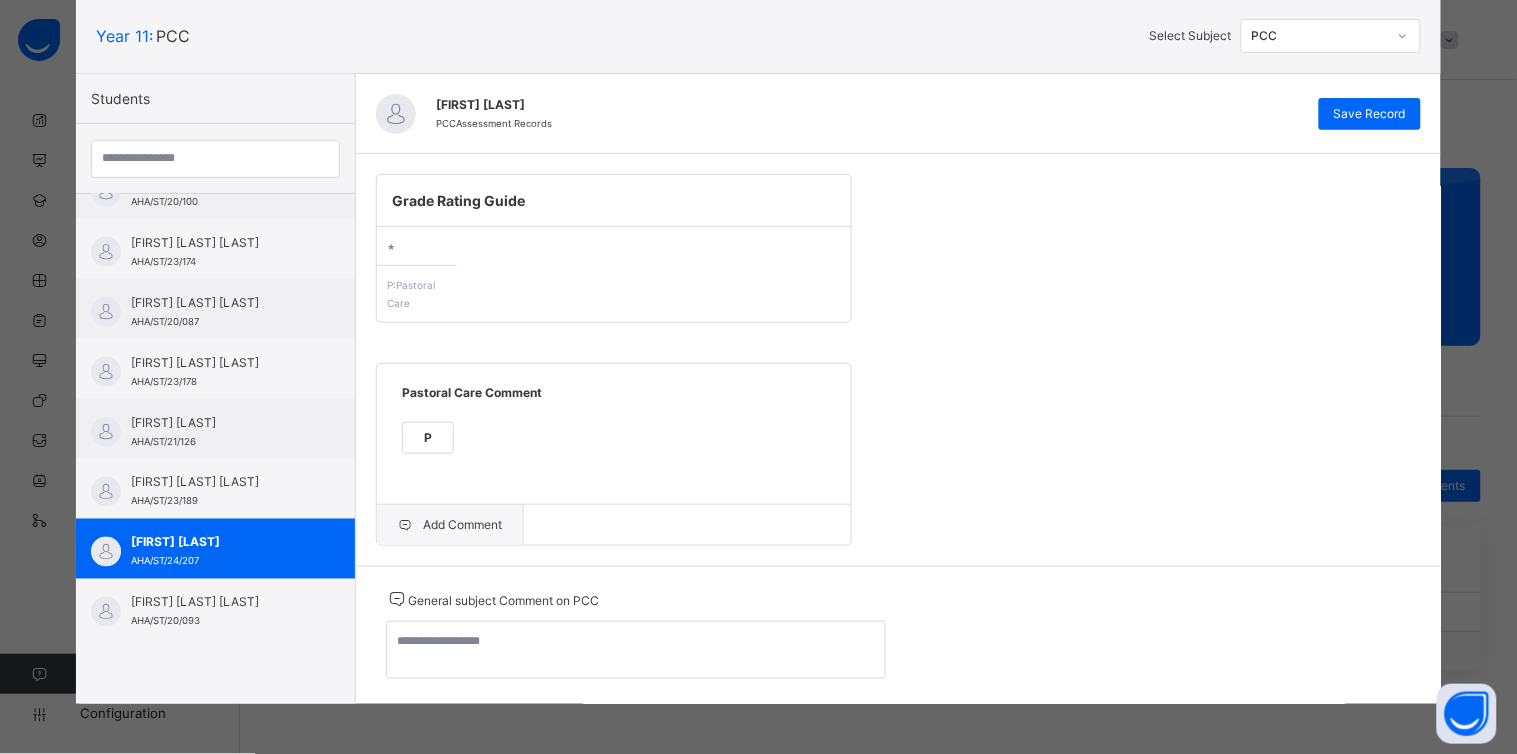 click on "Add Comment" at bounding box center [450, 525] 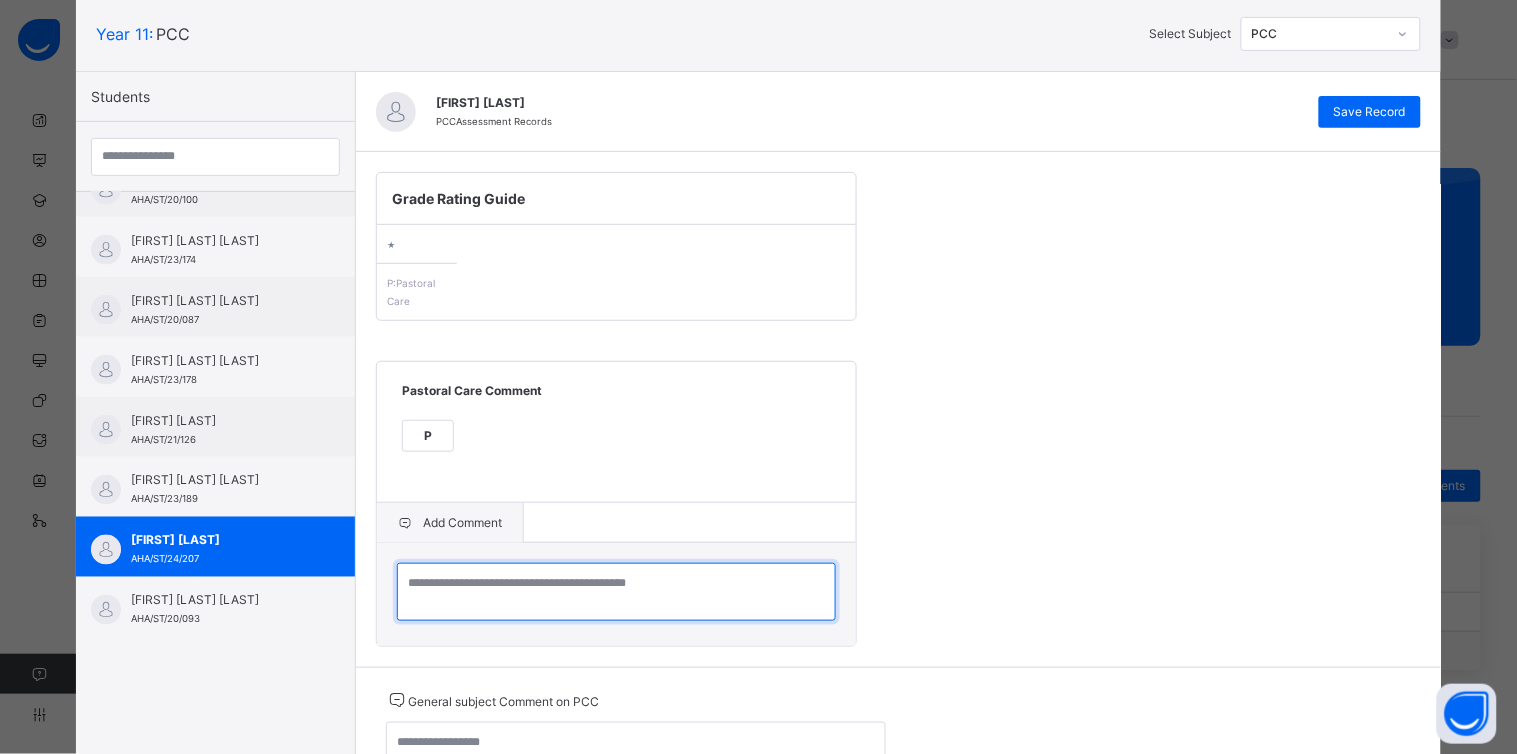 click at bounding box center [616, 592] 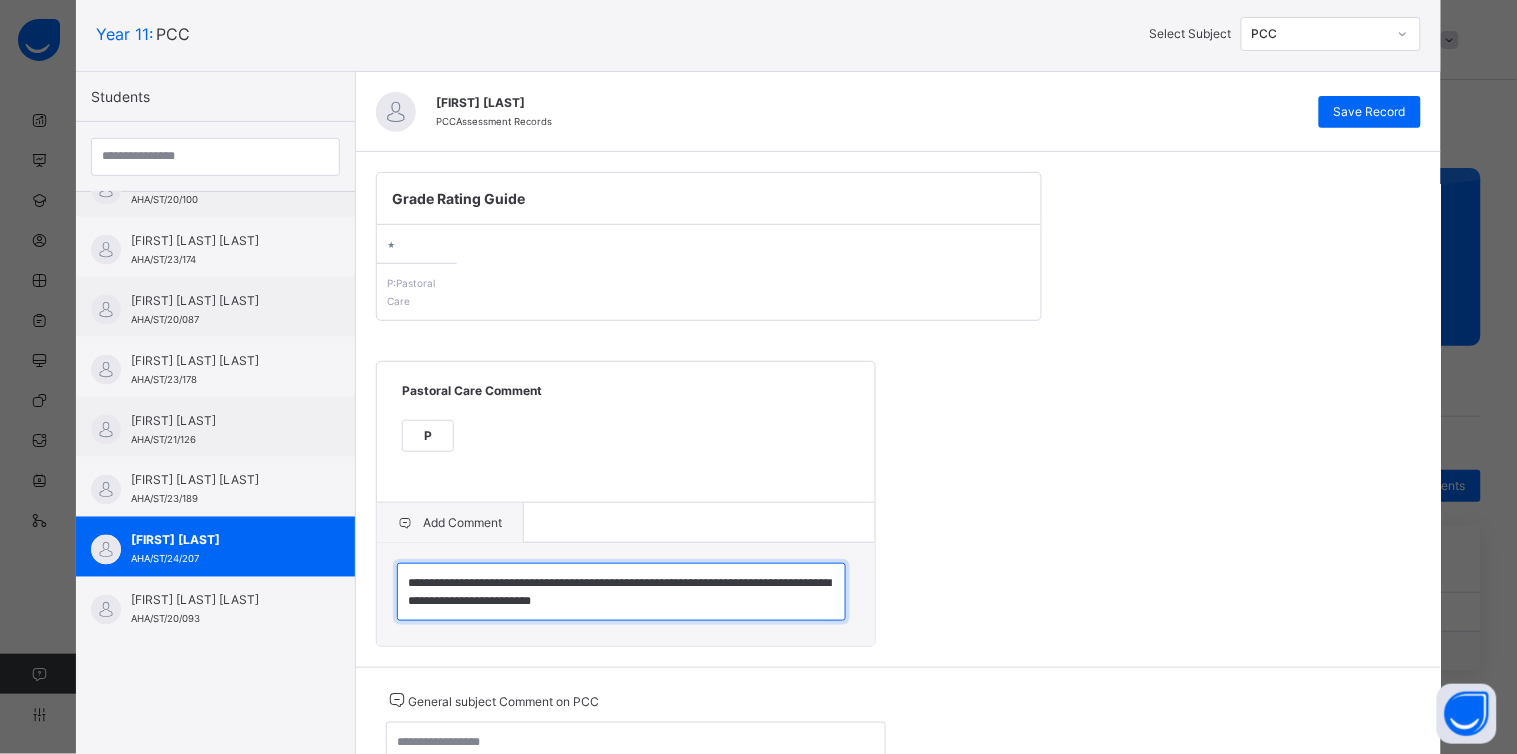 scroll, scrollTop: 5, scrollLeft: 0, axis: vertical 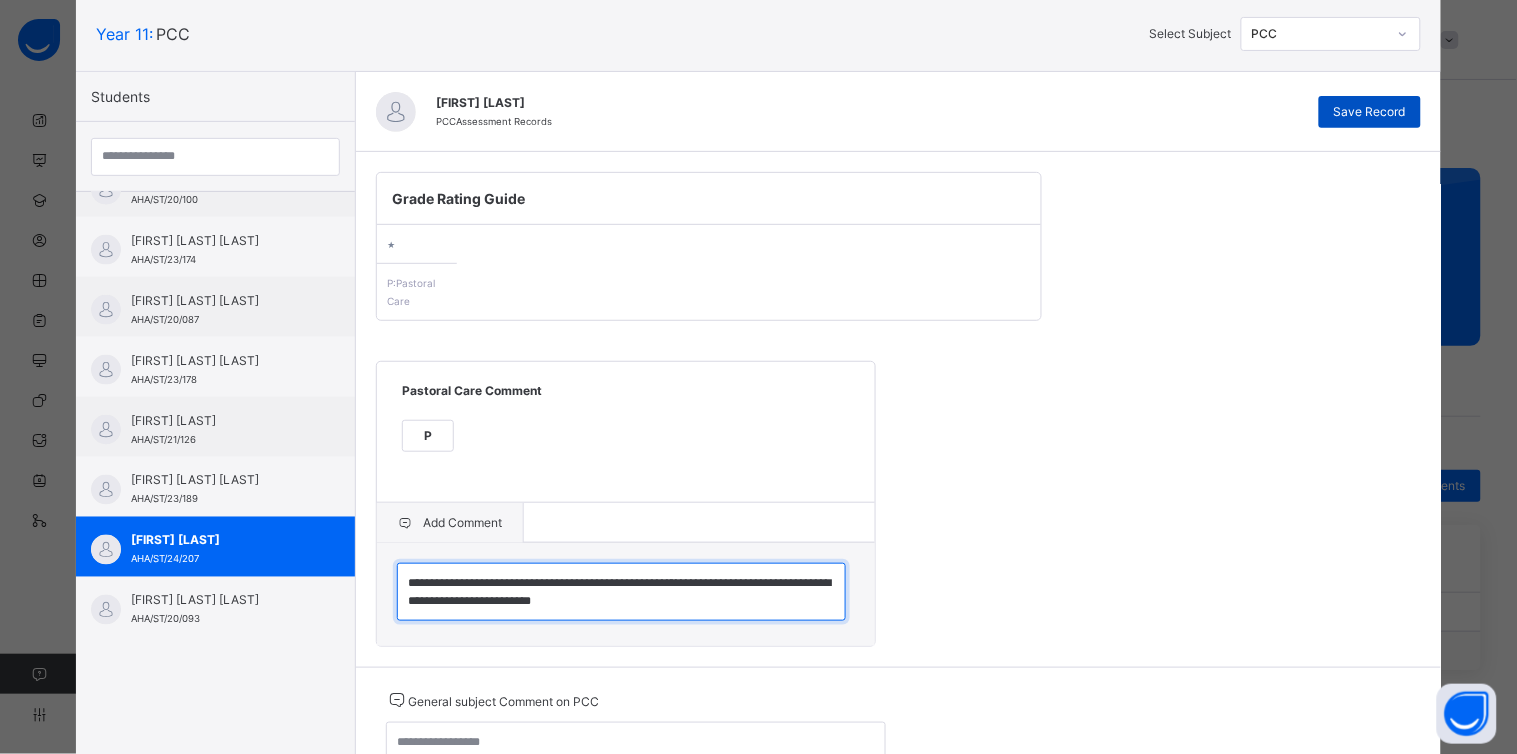 type on "**********" 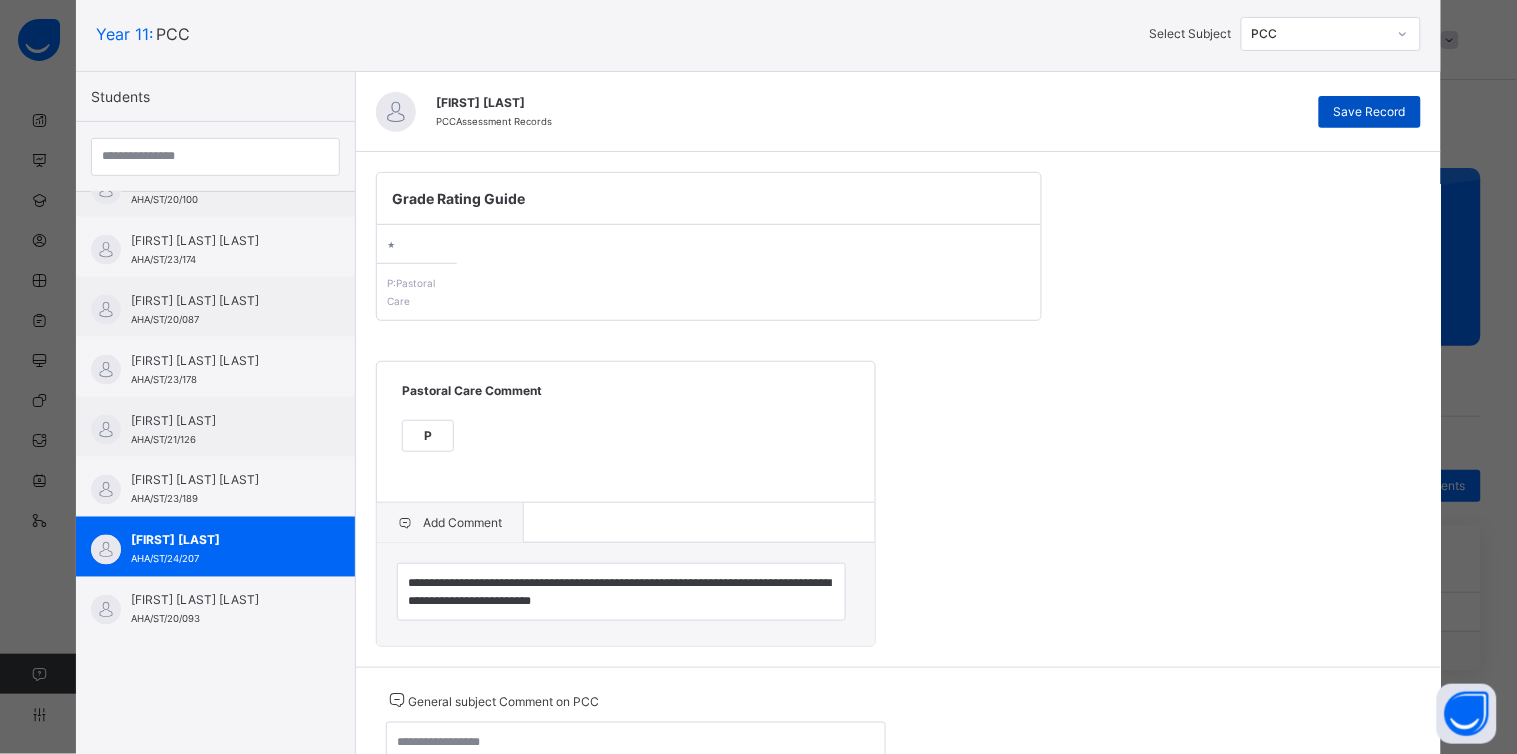 click on "Save Record" at bounding box center [1370, 112] 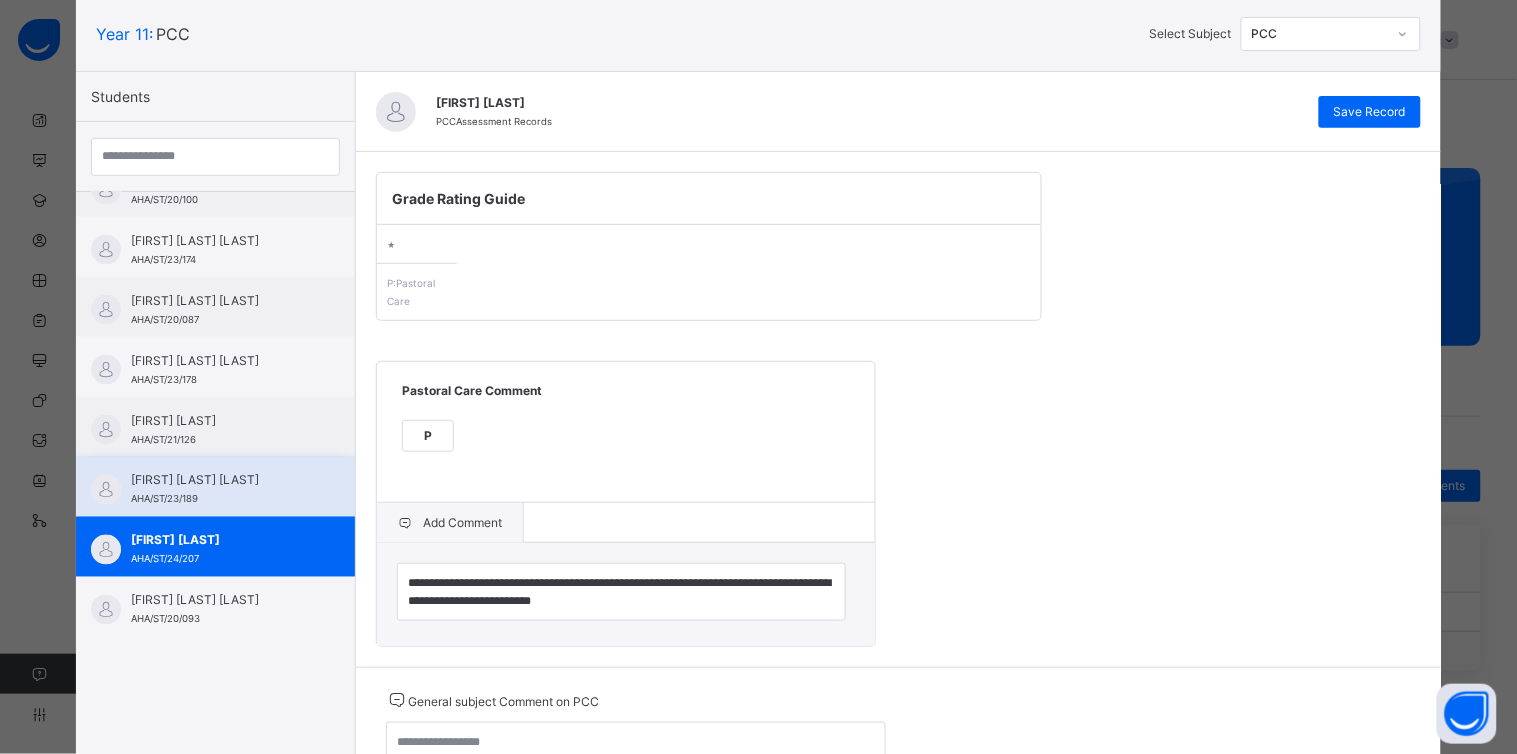 click on "AHA/ST/23/189" at bounding box center (164, 499) 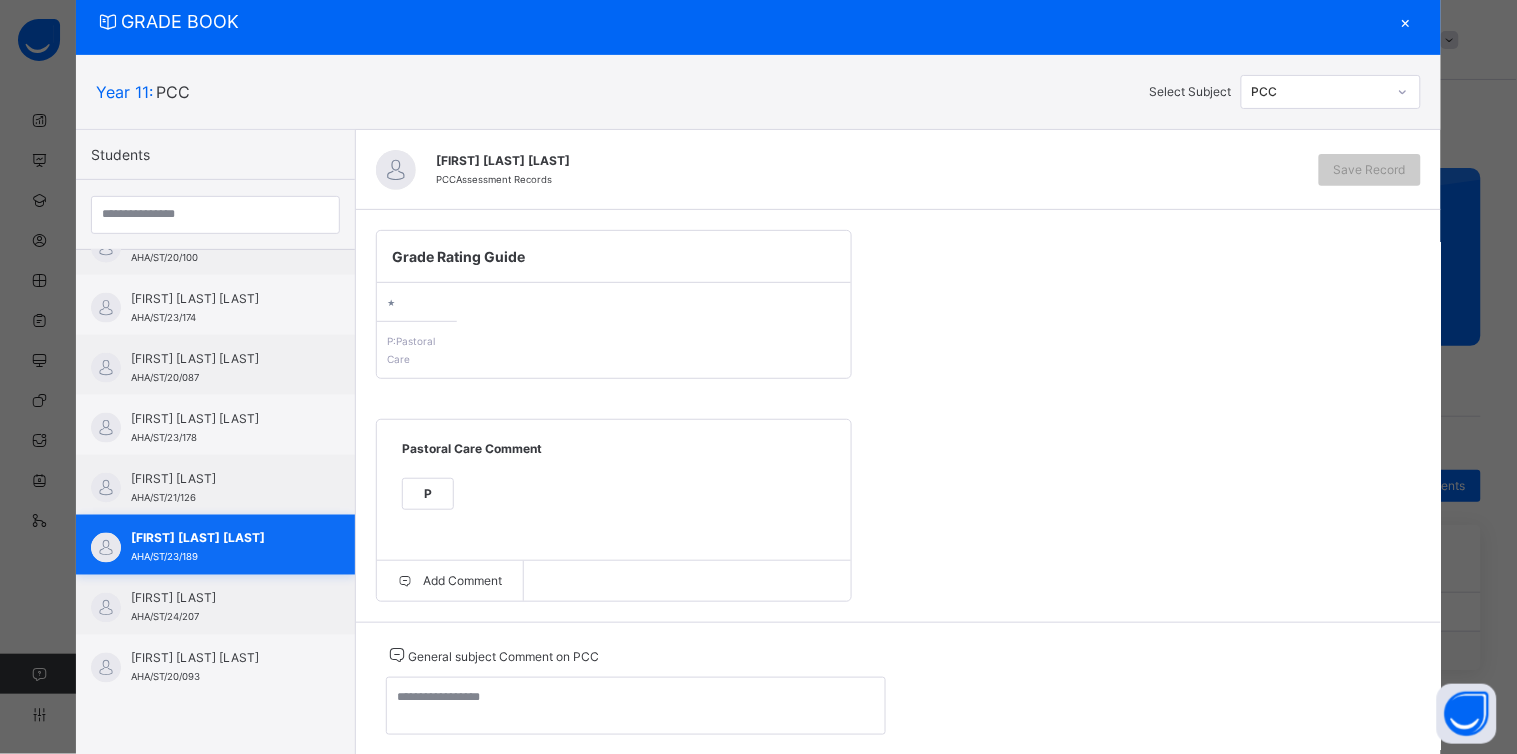 scroll, scrollTop: 120, scrollLeft: 0, axis: vertical 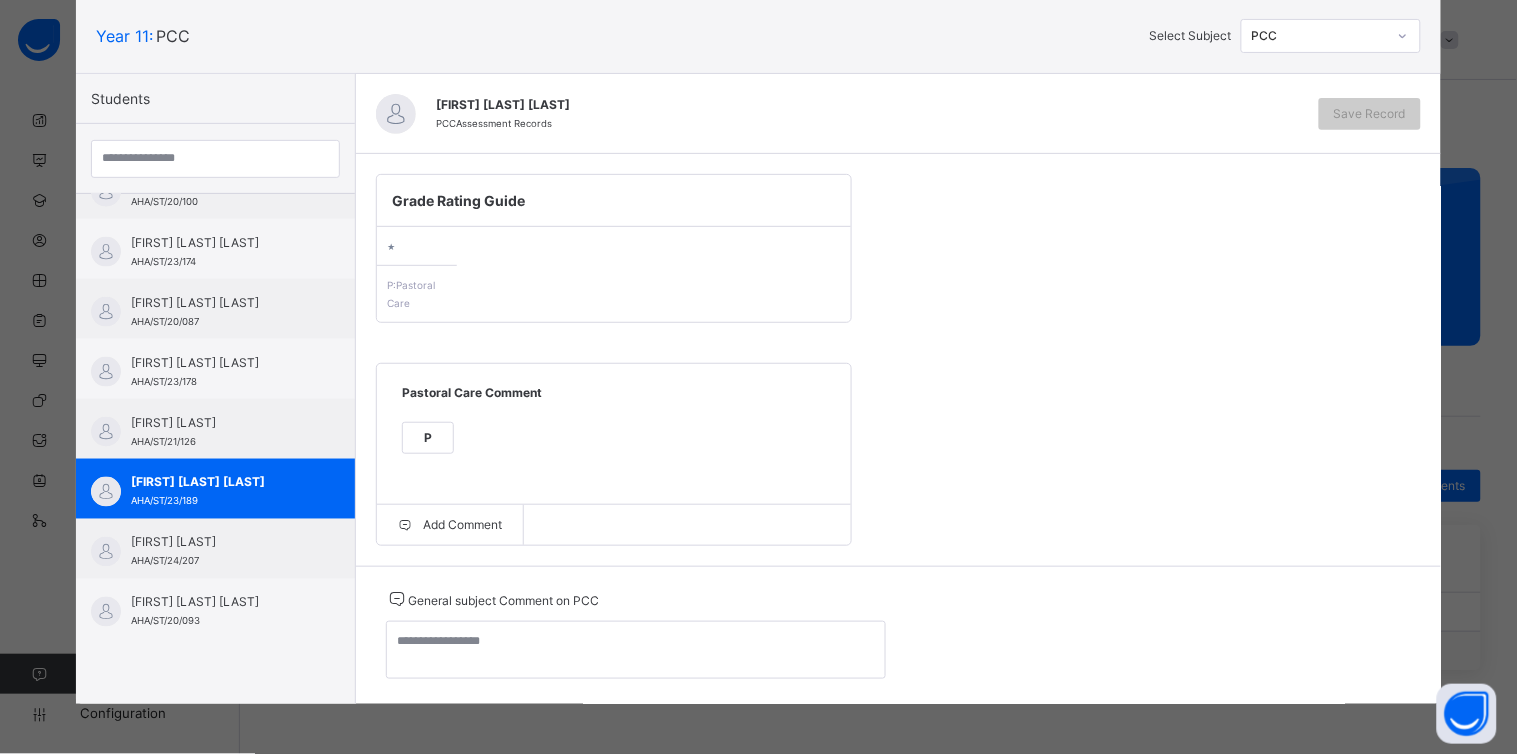click on "P" at bounding box center [428, 438] 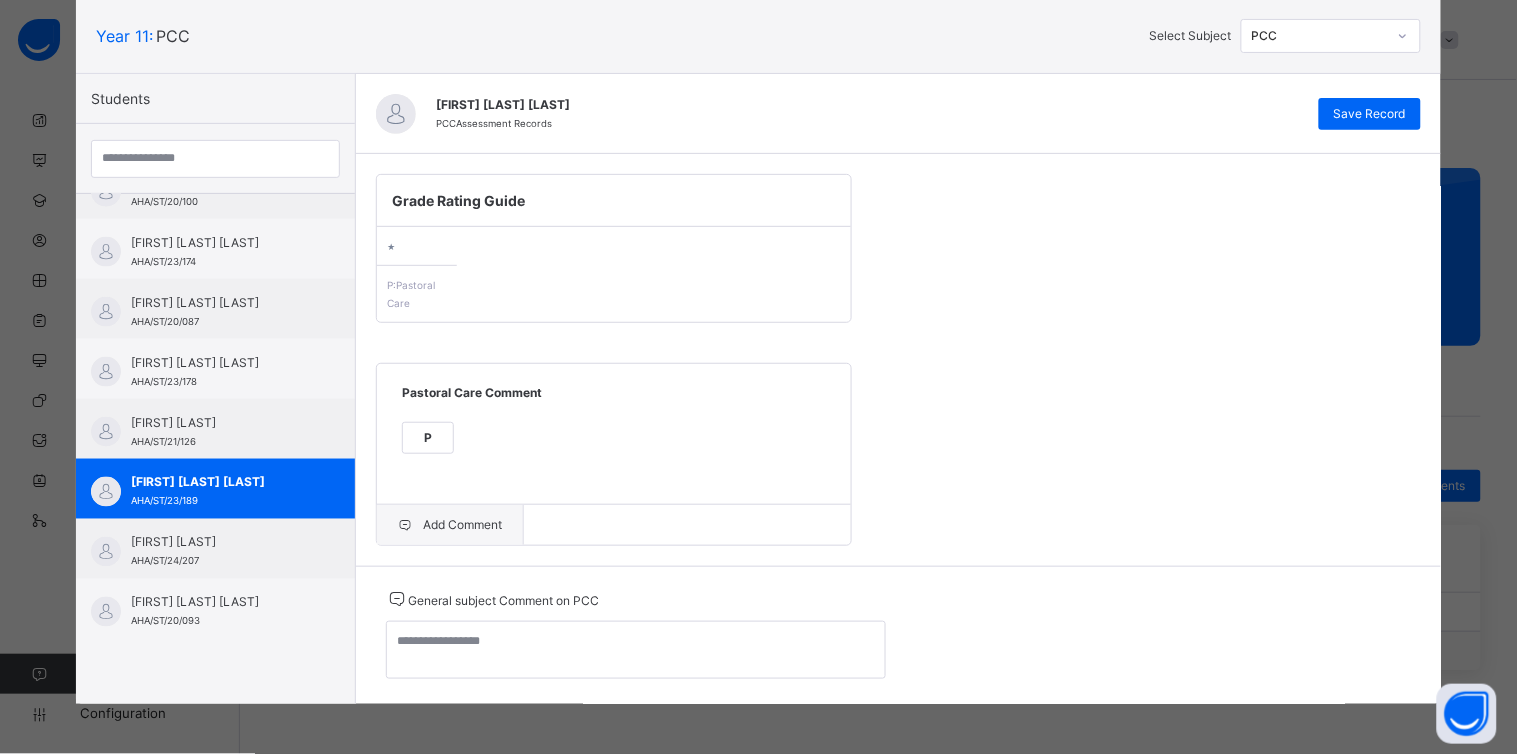 click on "Add Comment" at bounding box center [450, 525] 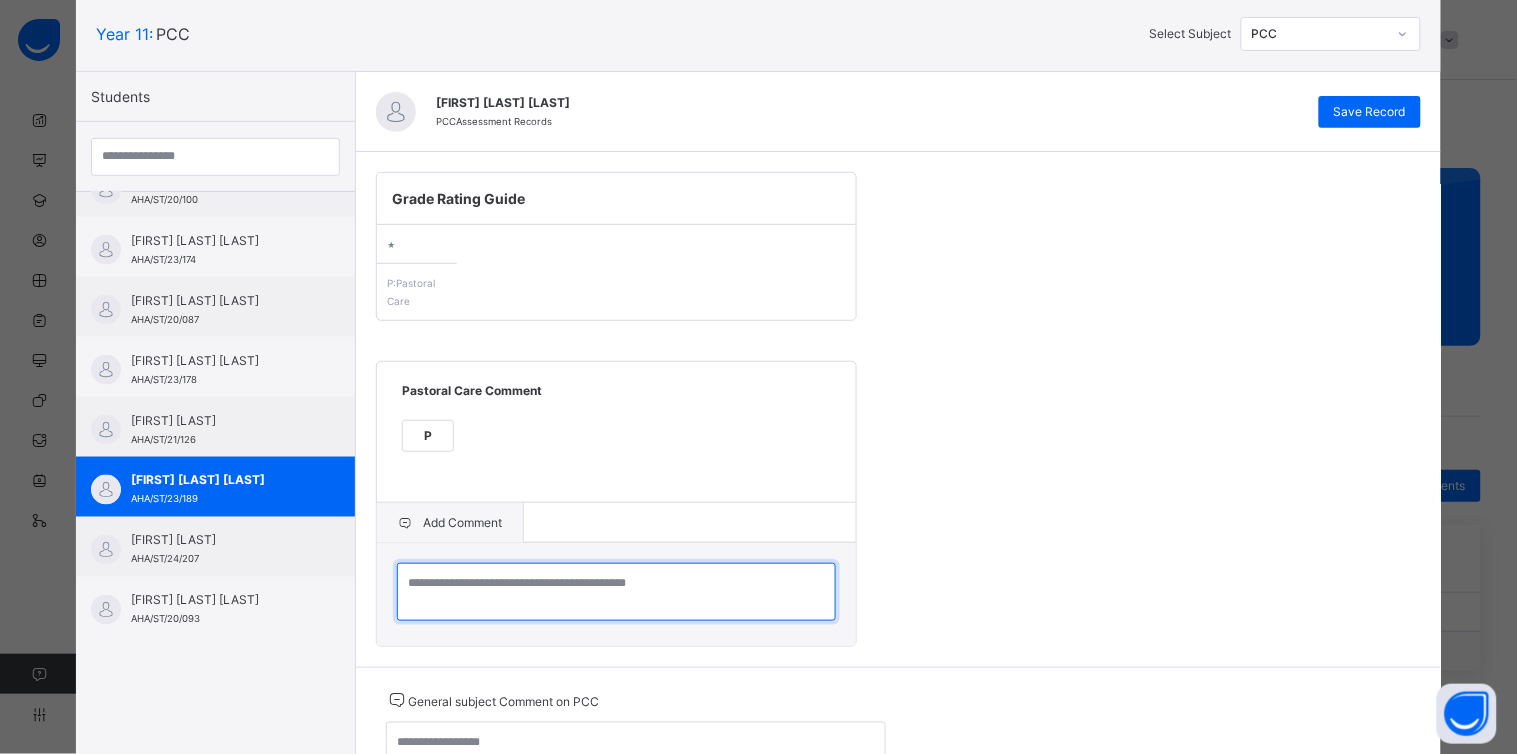 click at bounding box center [616, 592] 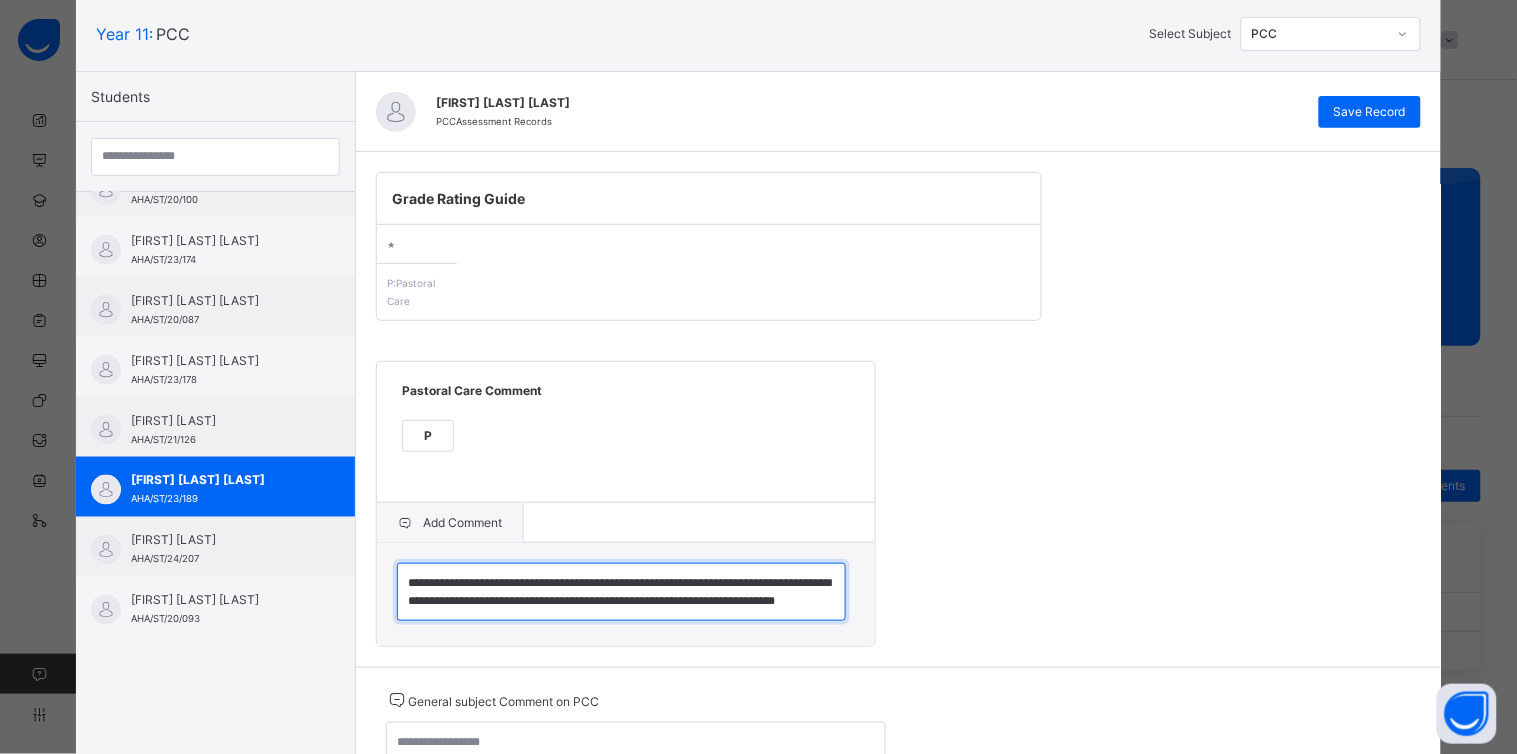 scroll, scrollTop: 23, scrollLeft: 0, axis: vertical 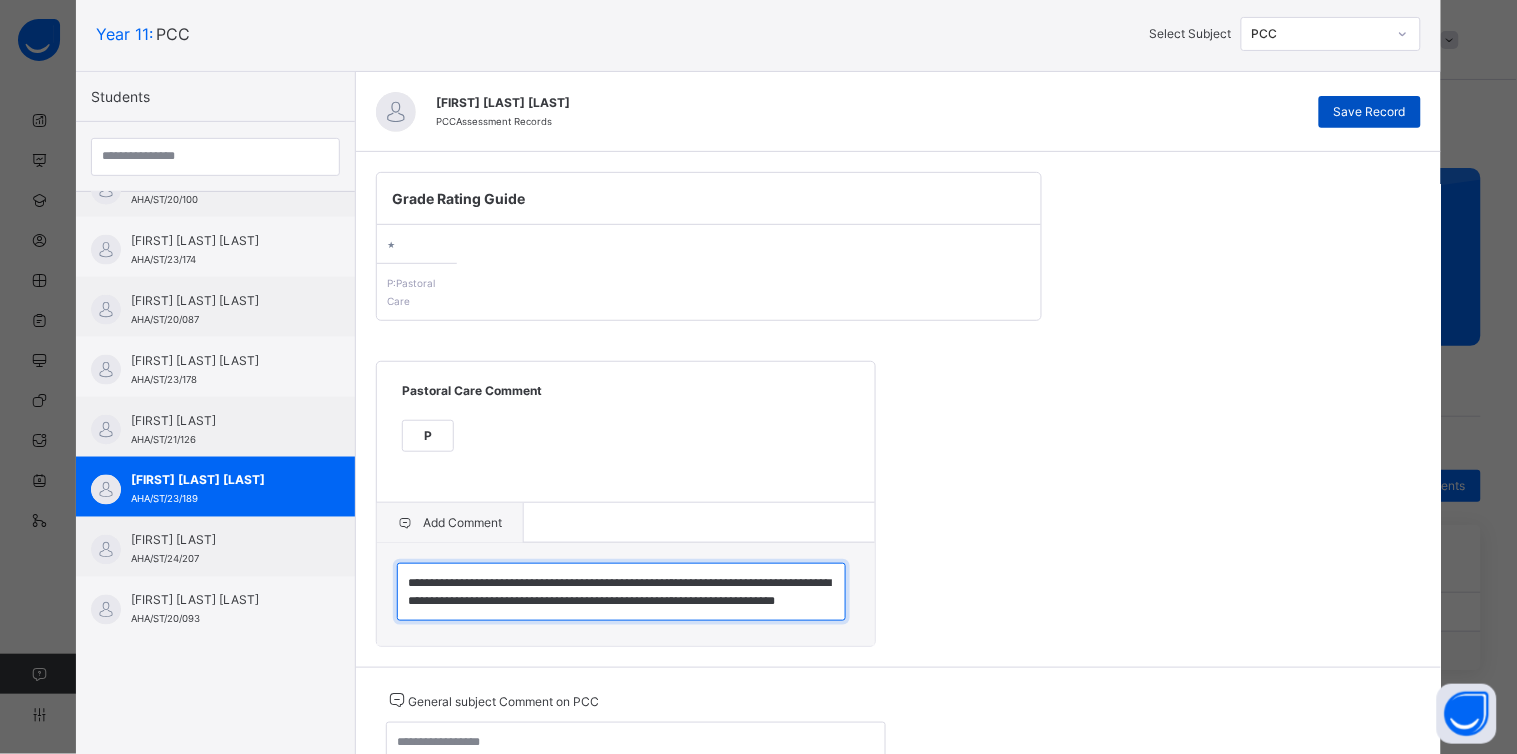 type on "**********" 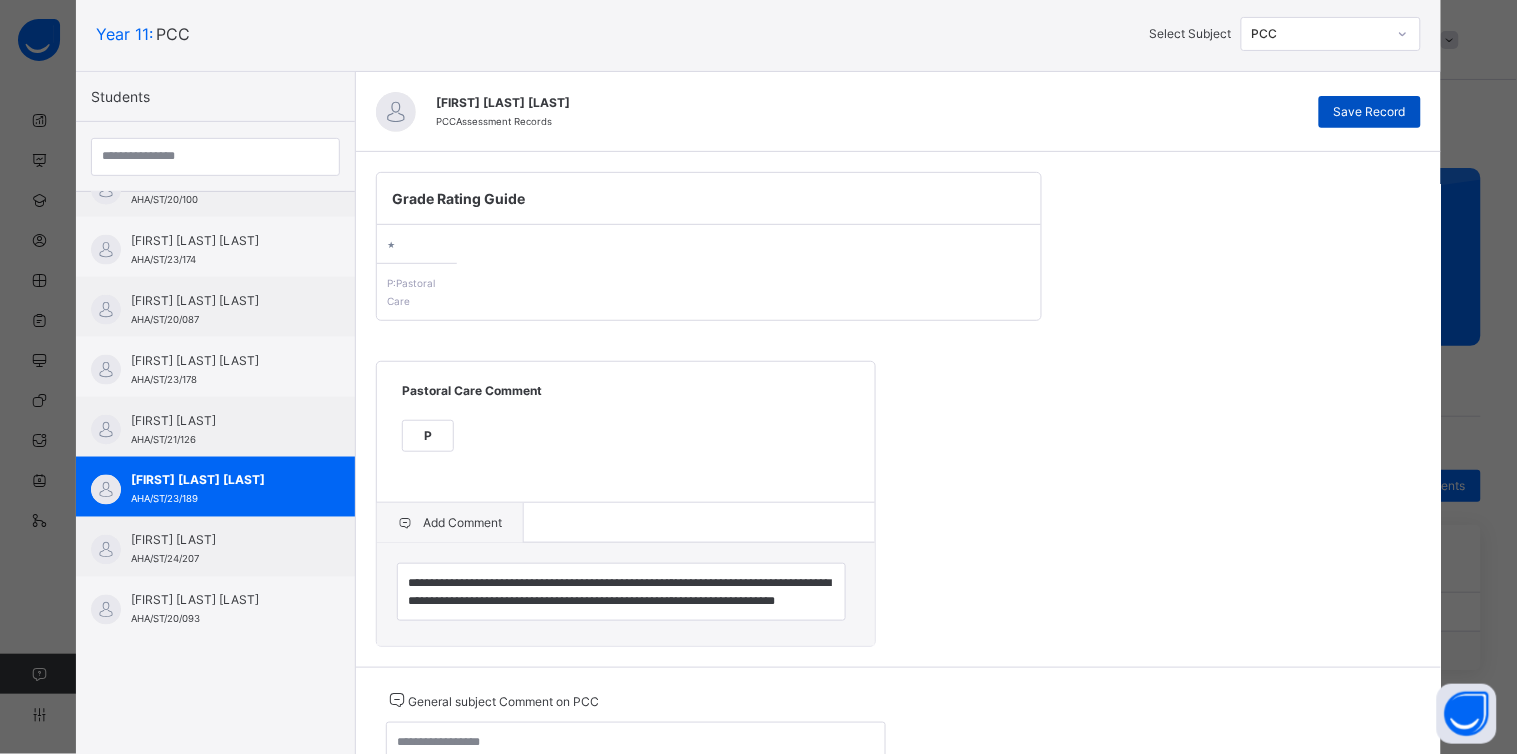 click on "Save Record" at bounding box center [1370, 112] 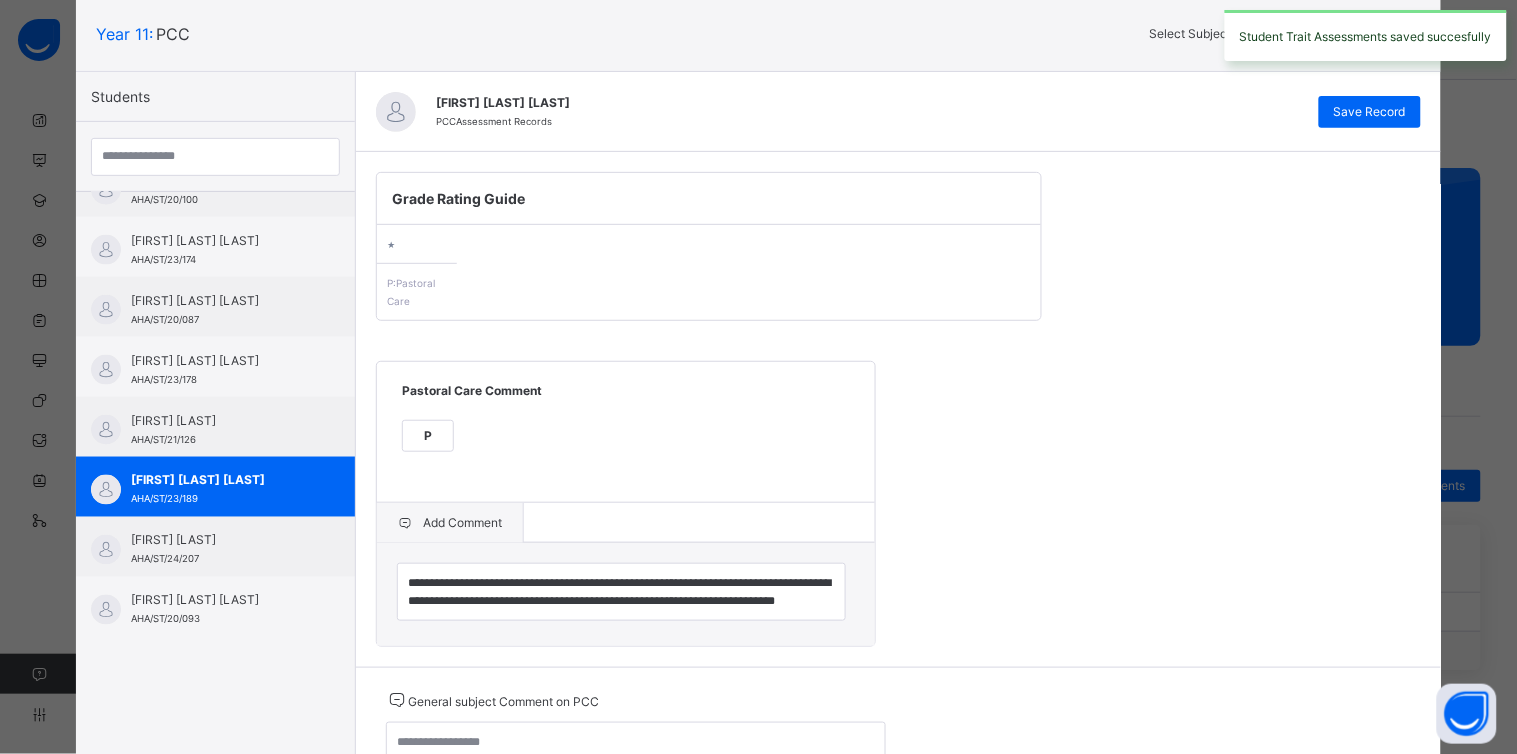 click on "GRADE BOOK × Year 11 : PCC Select Subject PCC Students [FIRST] [LAST] [LAST] AHA/ST/21/135 [FIRST] [LAST] [LAST] AHA/ST/20/097 [FIRST] [LAST] [LAST] AHA/ST/20/096 [FIRST] [LAST] [LAST] AHA/ST/20/101 [FIRST] [LAST] [LAST] AHA/ST/22/167 [FIRST] [LAST] AH/ST/24/206 [FIRST] [LAST] [LAST] AHA/ST/20/099 [FIRST] [LAST] [LAST] AHA/ST/21/124 [FIRST] [LAST] [LAST] AHA/ST/20/088 [FIRST] [LAST] [LAST] AHA/ST/23/176 [FIRST] [LAST] [LAST] AHA/ST/21/121 [FIRST] [LAST] [LAST] [LAST] AHA/ST/20/100 [FIRST] [LAST] [LAST] AHA/ST/23/174 [FIRST] [LAST] [LAST] AHA/ST/20/087 [FIRST] [LAST] [LAST] AHA/ST/23/178 [FIRST] [LAST] [LAST] AHA/ST/21/126 [FIRST] [LAST] [LAST] AHA/ST/23/189 [FIRST] [LAST] [LAST] AHA/ST/24/207 [FIRST] [LAST] [LAST] AHA/ST/20/093 [FIRST] [LAST] [LAST] PCC Assessment Records Save Record Grade Rating Guide ★ P : Pastoral Care Pastoral Care Comment P Add Comment General subject Comment on PCC" at bounding box center (758, 377) 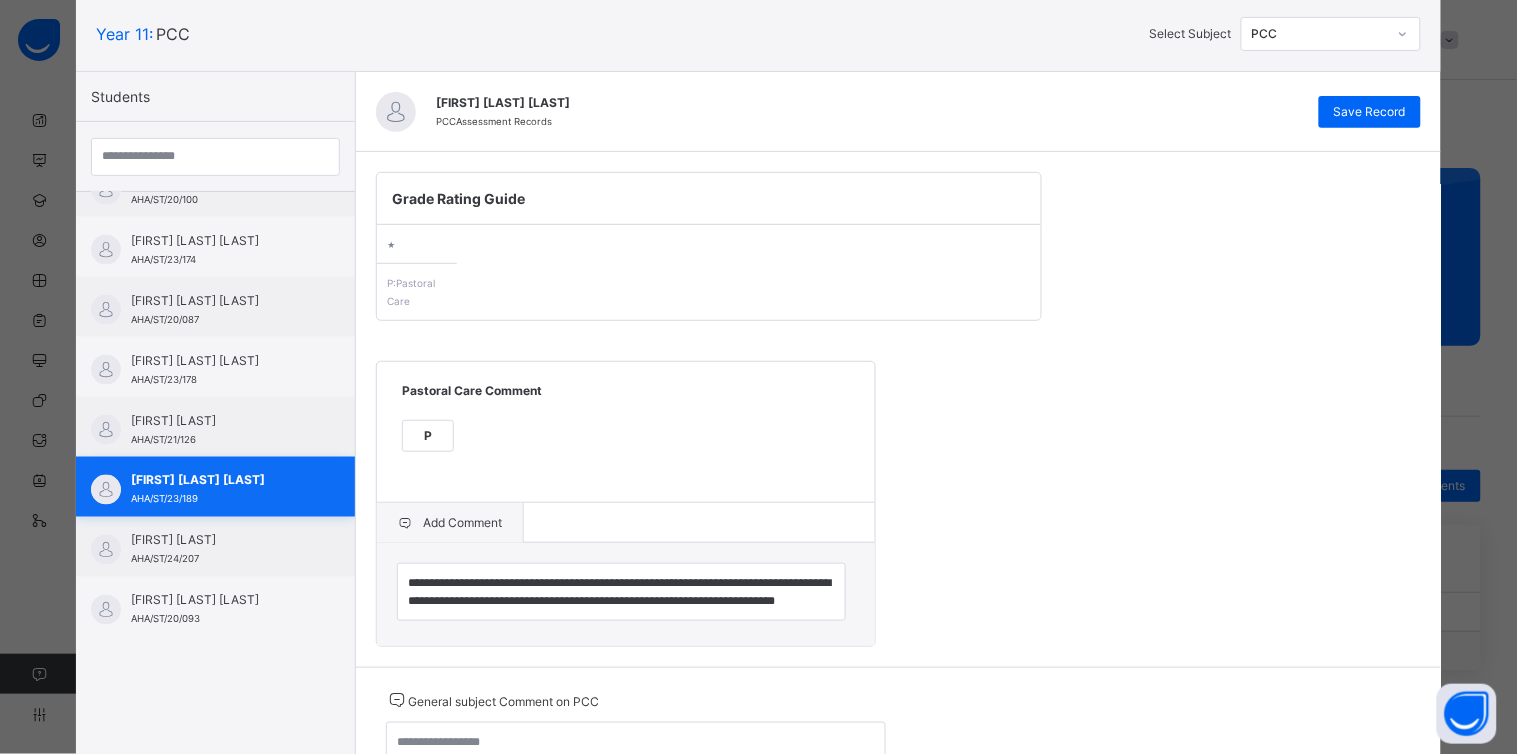 scroll, scrollTop: 226, scrollLeft: 0, axis: vertical 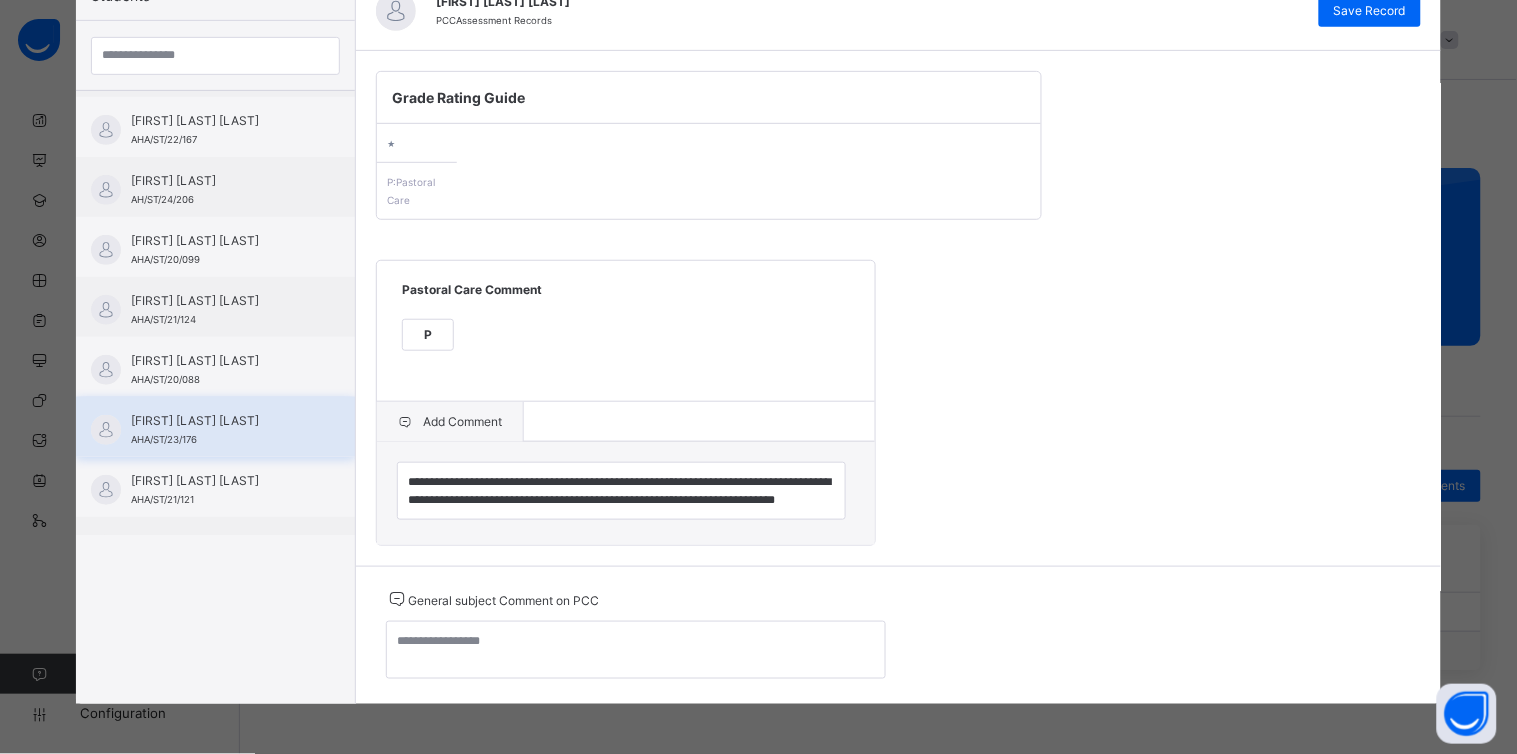 click on "[FIRST] [LAST] [LAST]" at bounding box center (220, 421) 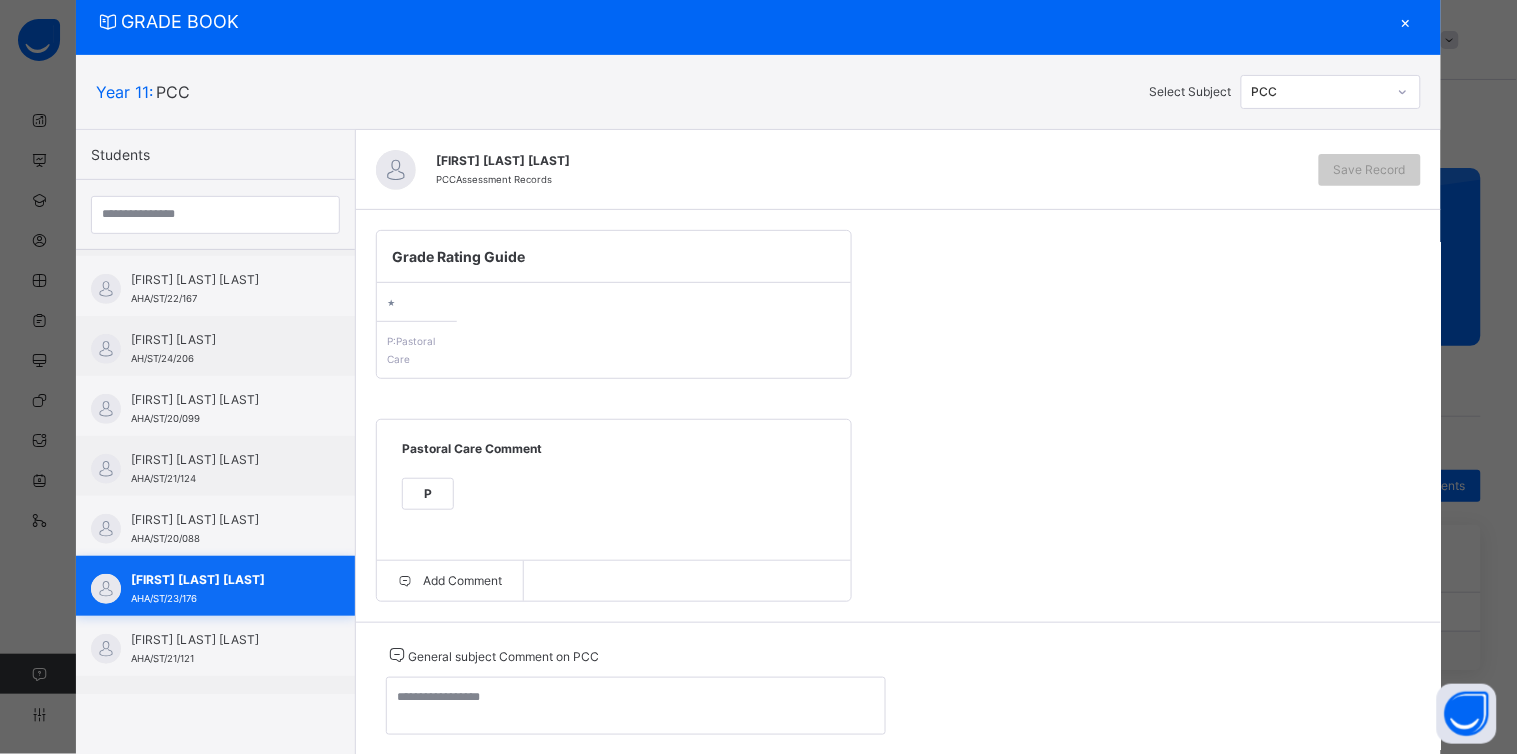 scroll, scrollTop: 120, scrollLeft: 0, axis: vertical 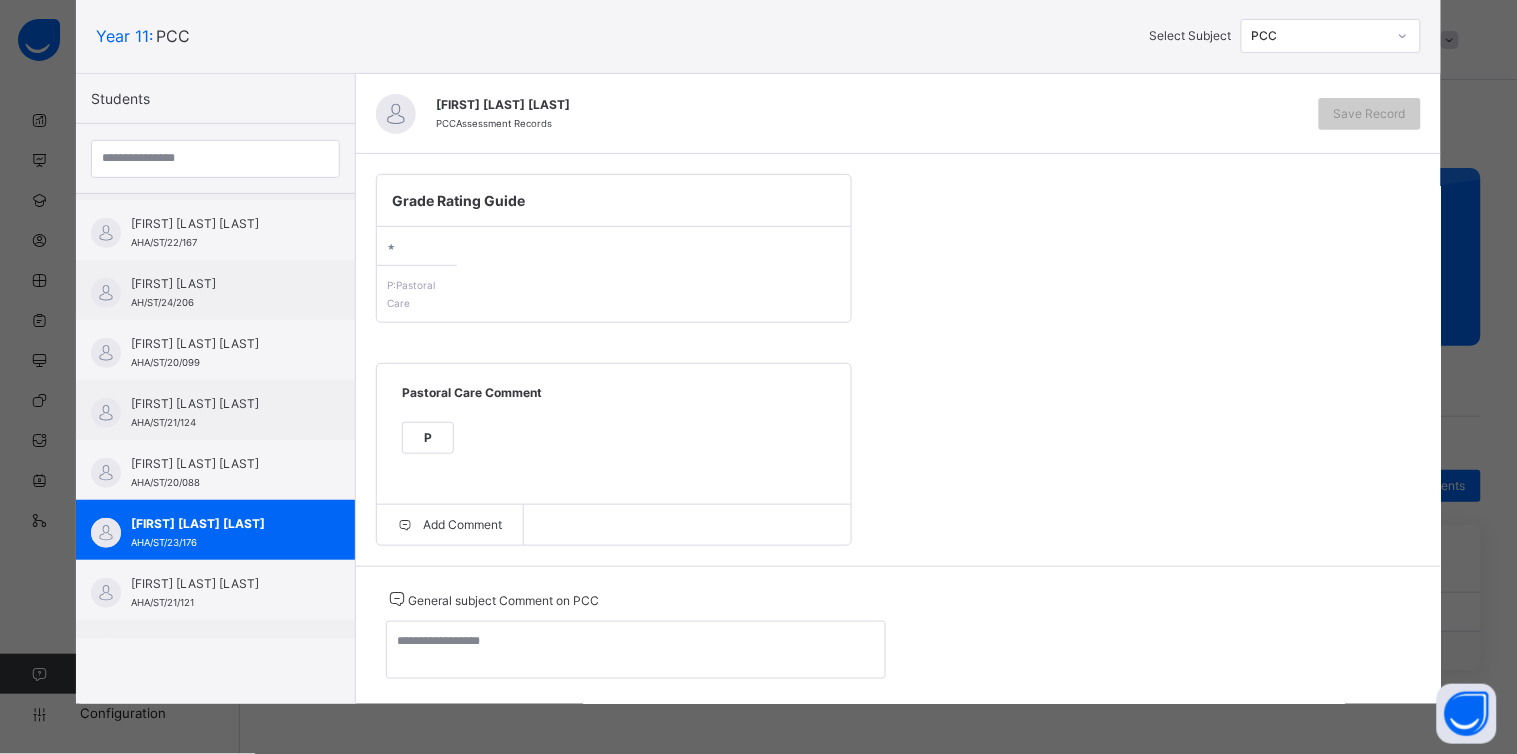 click on "P" at bounding box center [428, 438] 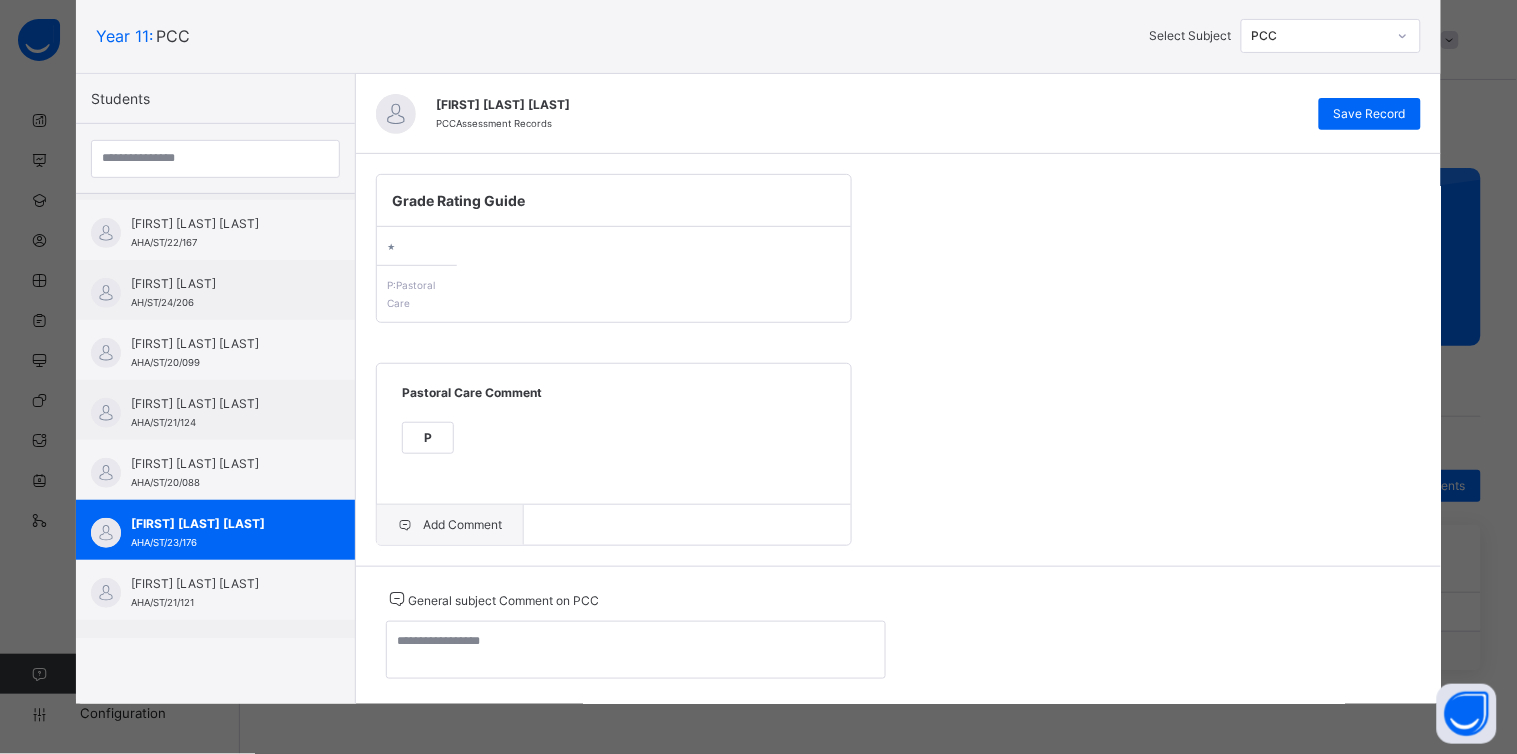 click on "Add Comment" at bounding box center (450, 525) 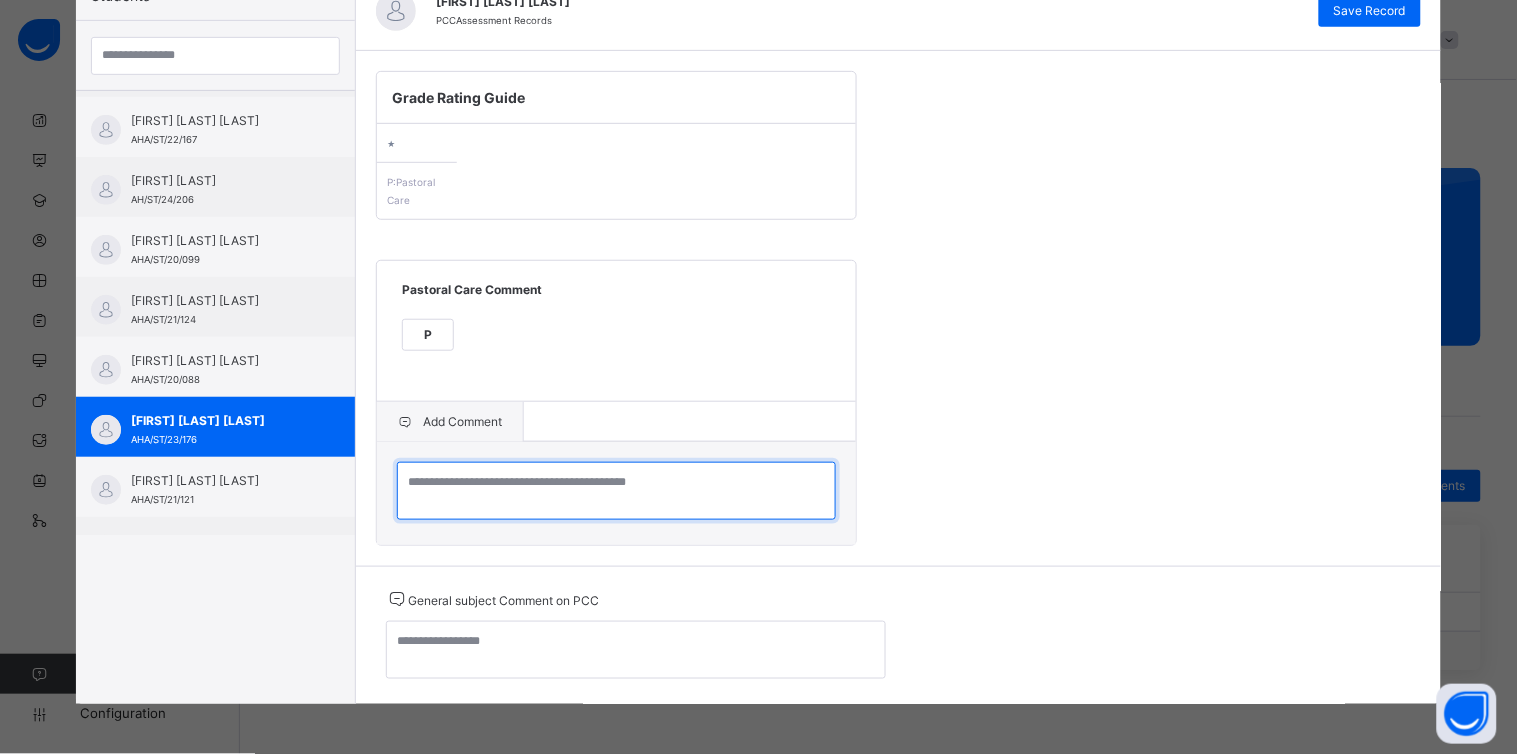 click at bounding box center [616, 491] 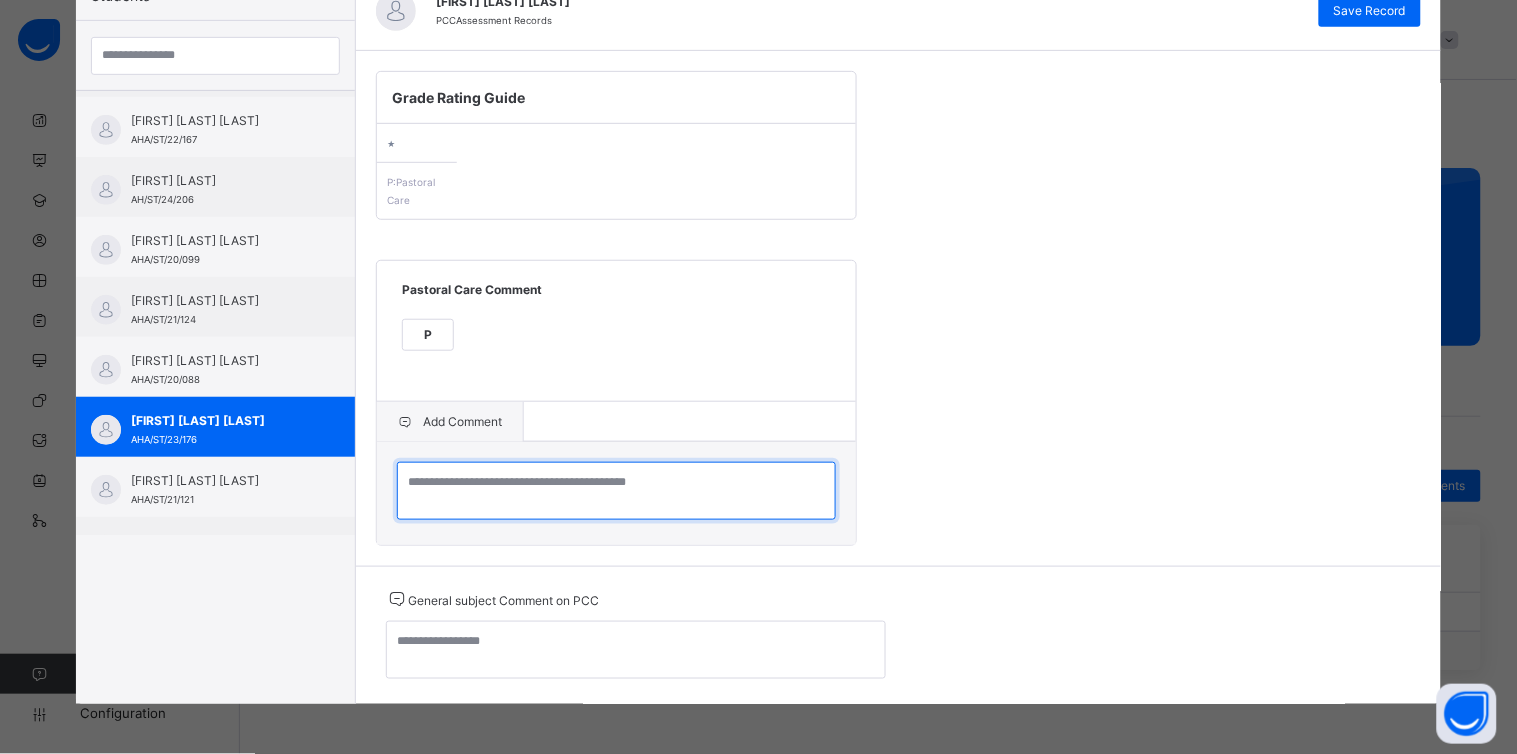 paste on "**********" 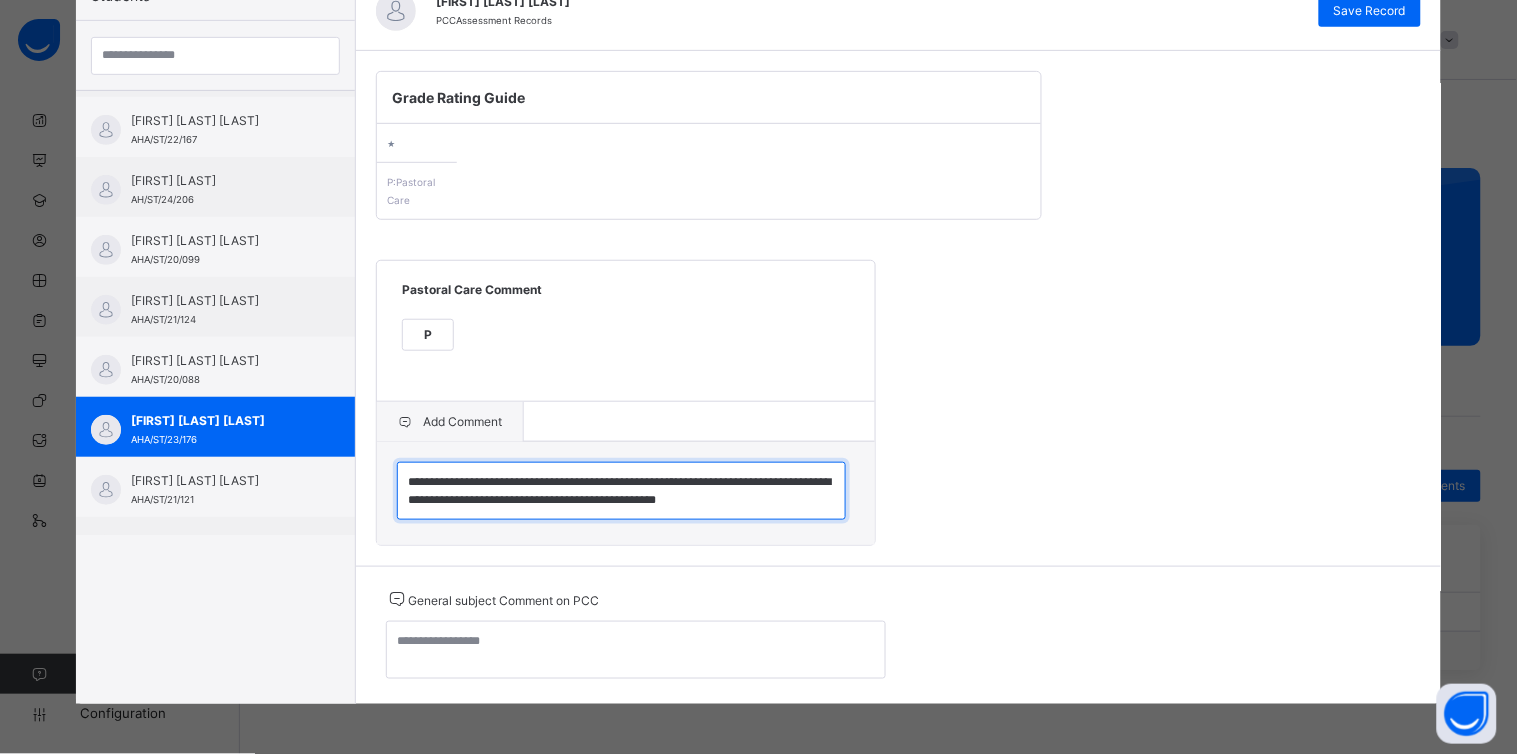 scroll, scrollTop: 5, scrollLeft: 0, axis: vertical 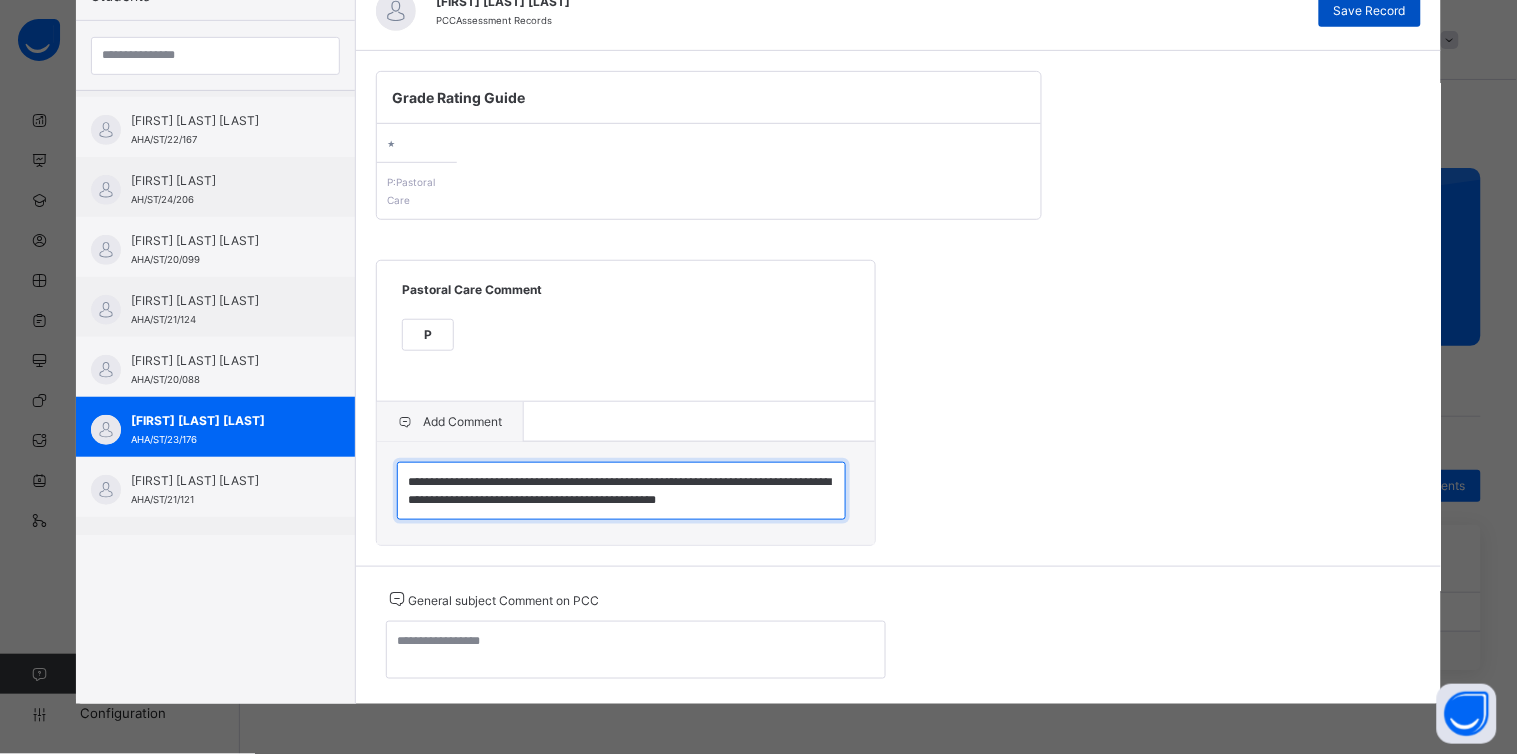 type on "**********" 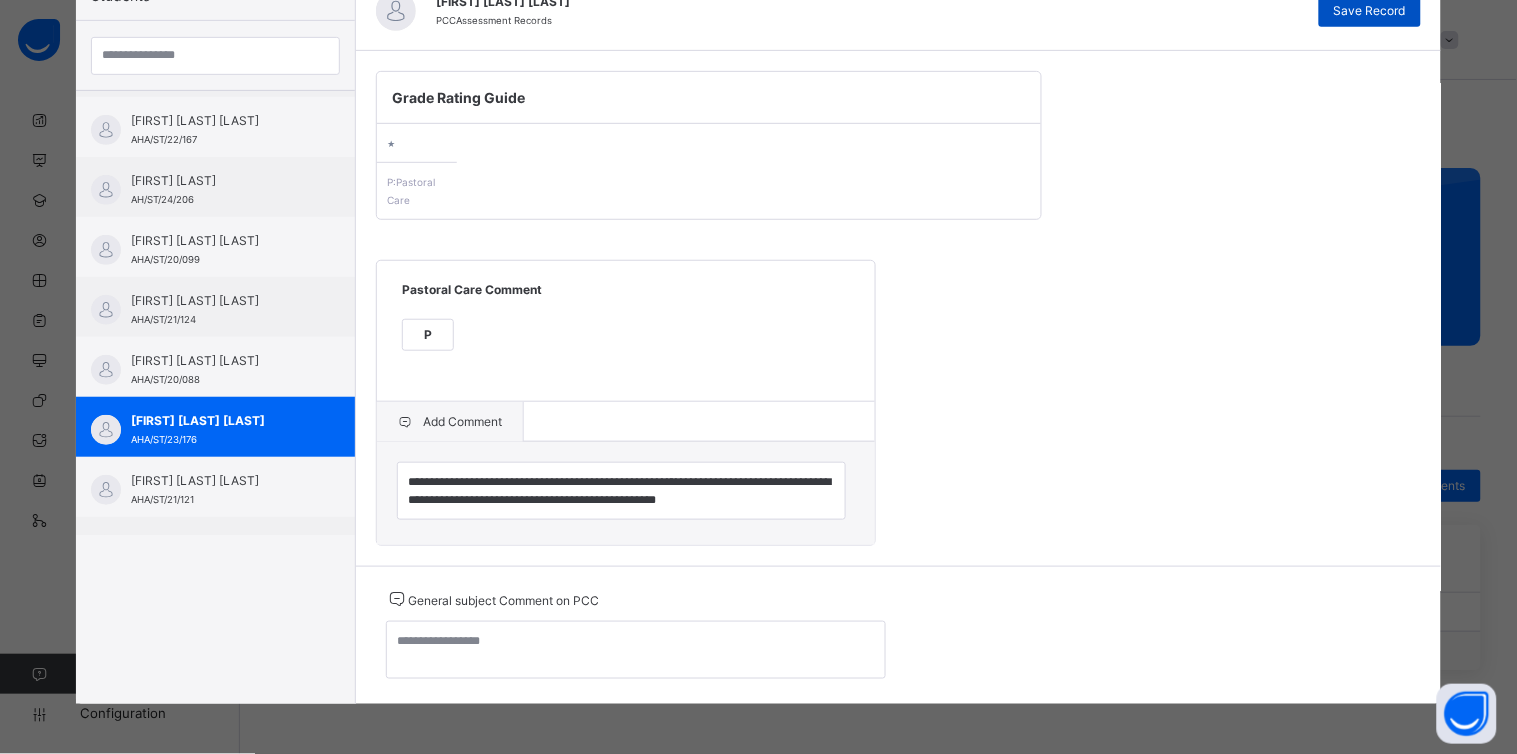 click on "Save Record" at bounding box center (1370, 11) 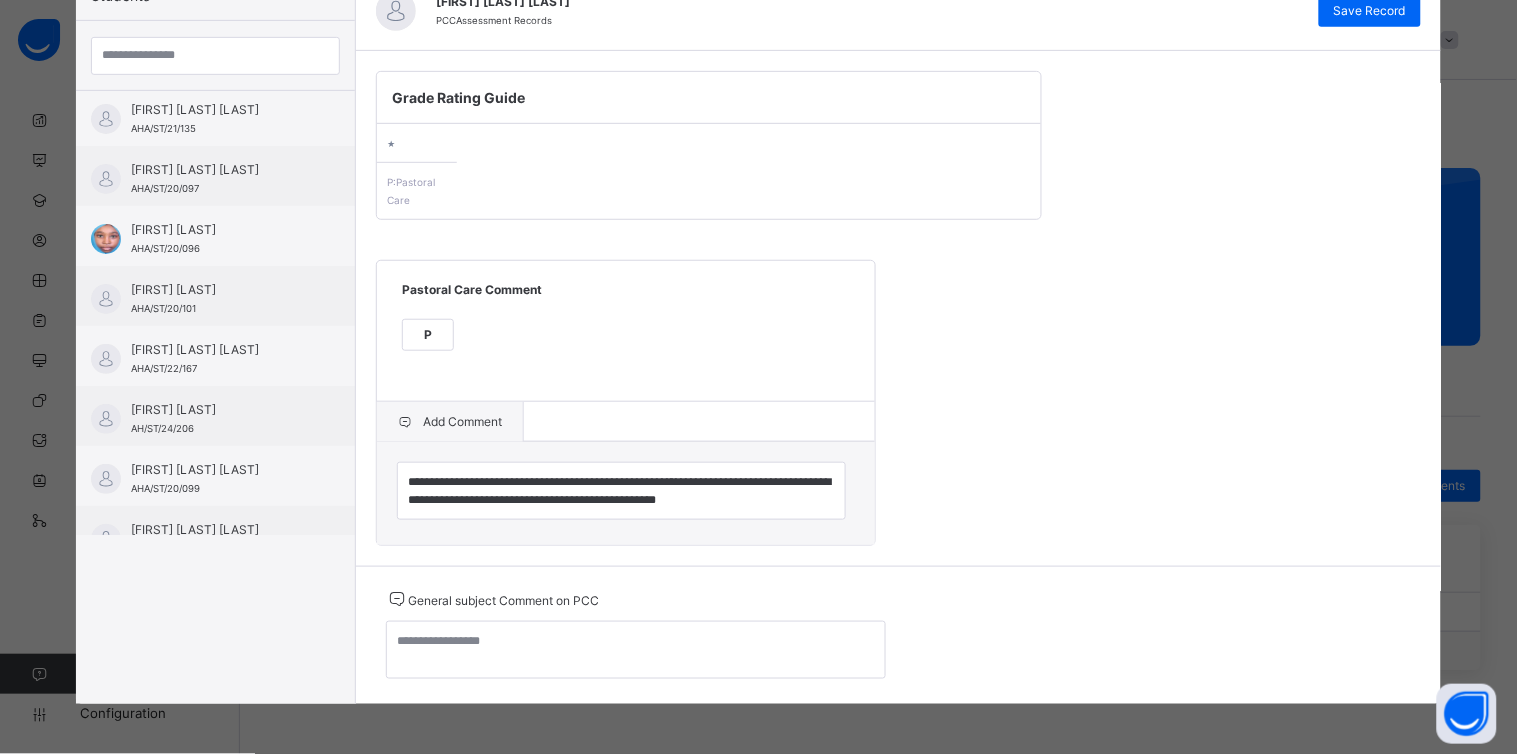 scroll, scrollTop: 0, scrollLeft: 0, axis: both 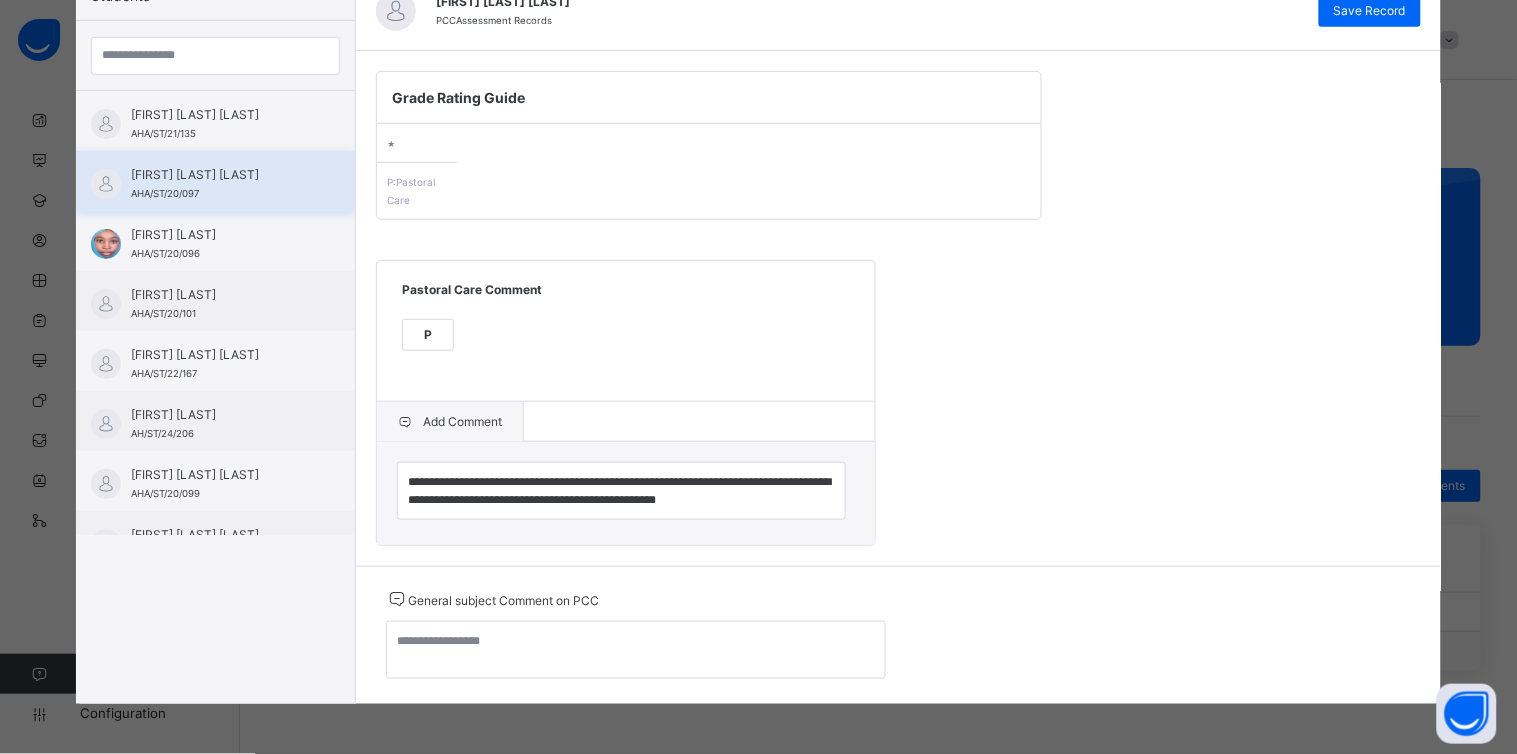 click on "[FIRST] [LAST] [LAST]" at bounding box center (220, 175) 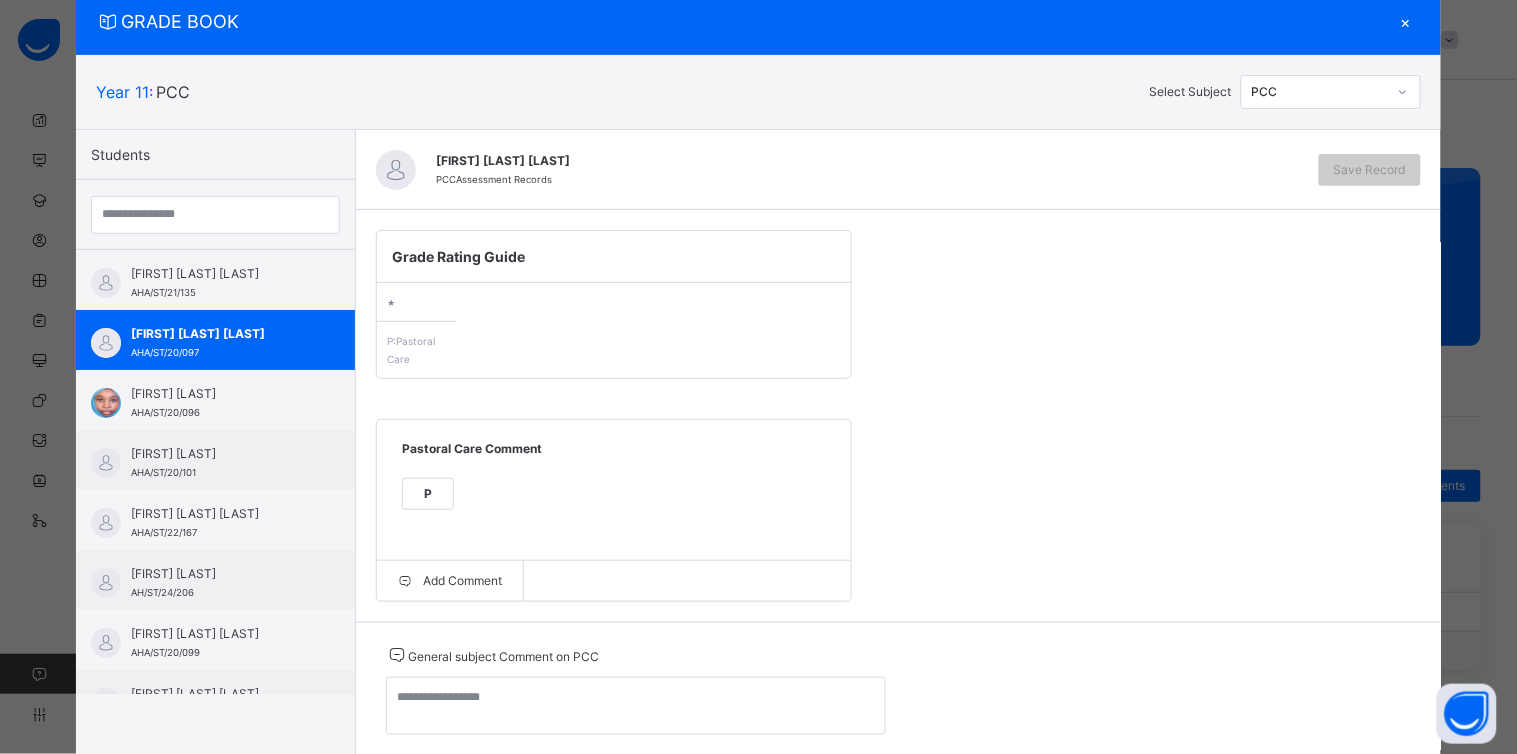 scroll, scrollTop: 120, scrollLeft: 0, axis: vertical 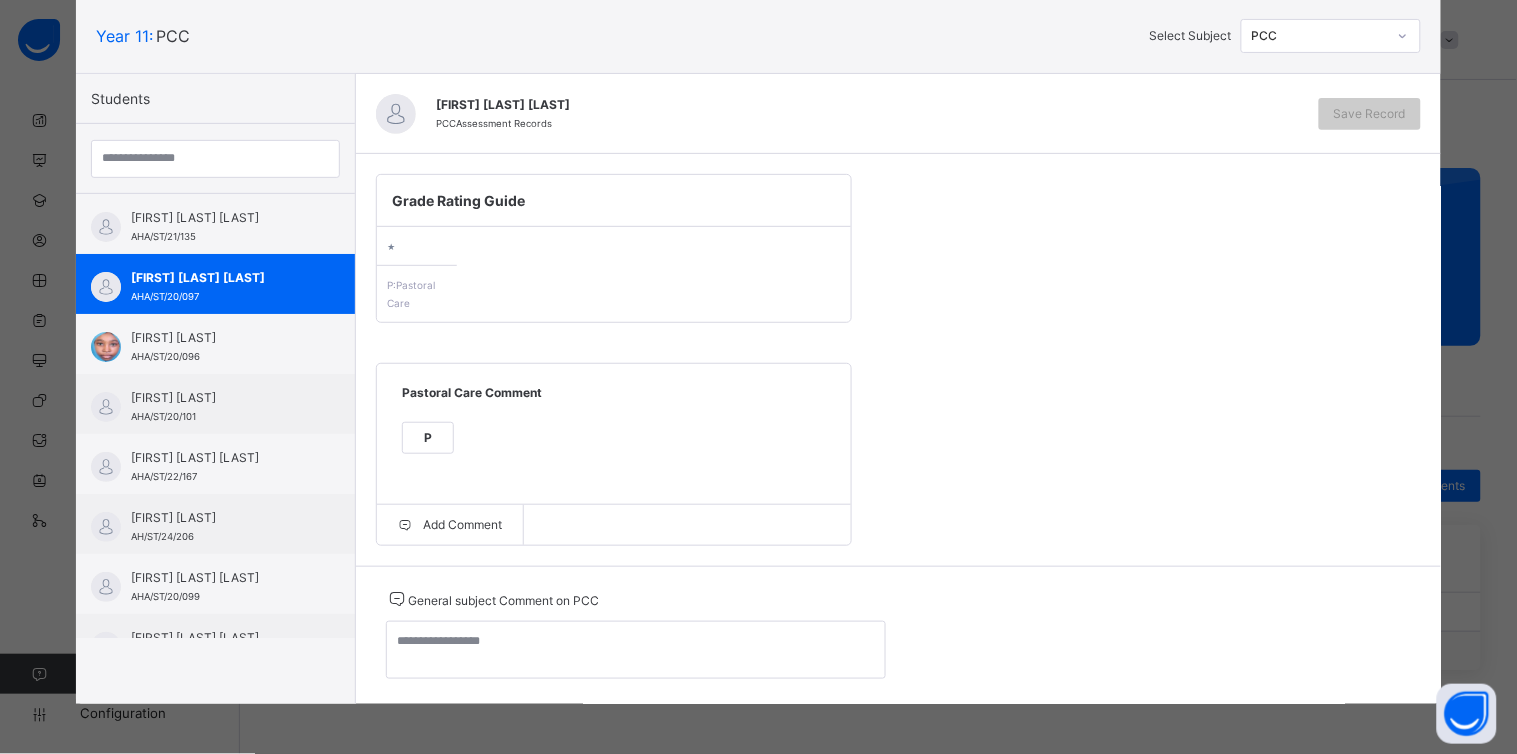 click on "P" at bounding box center [428, 438] 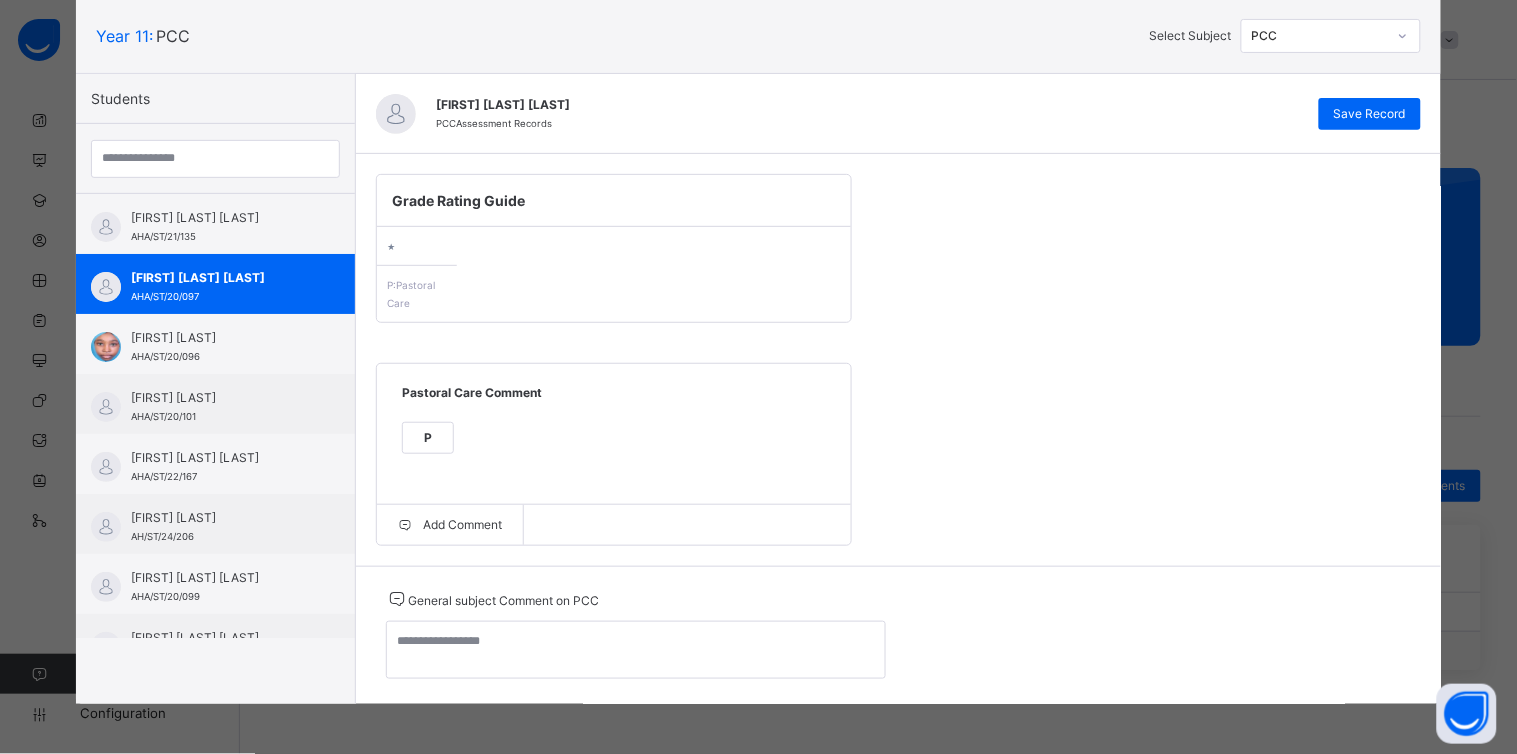 scroll, scrollTop: 122, scrollLeft: 0, axis: vertical 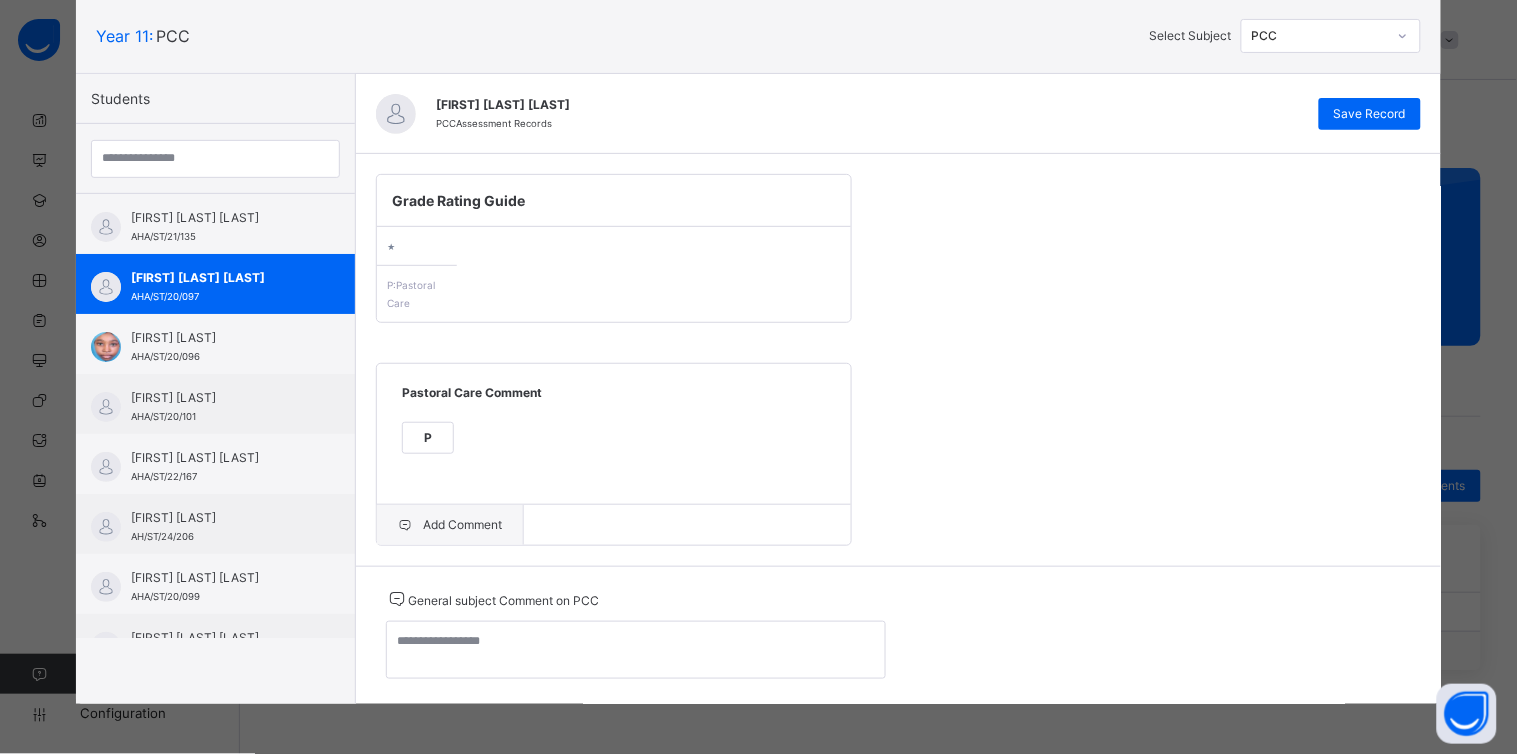 click on "Add Comment" at bounding box center (450, 525) 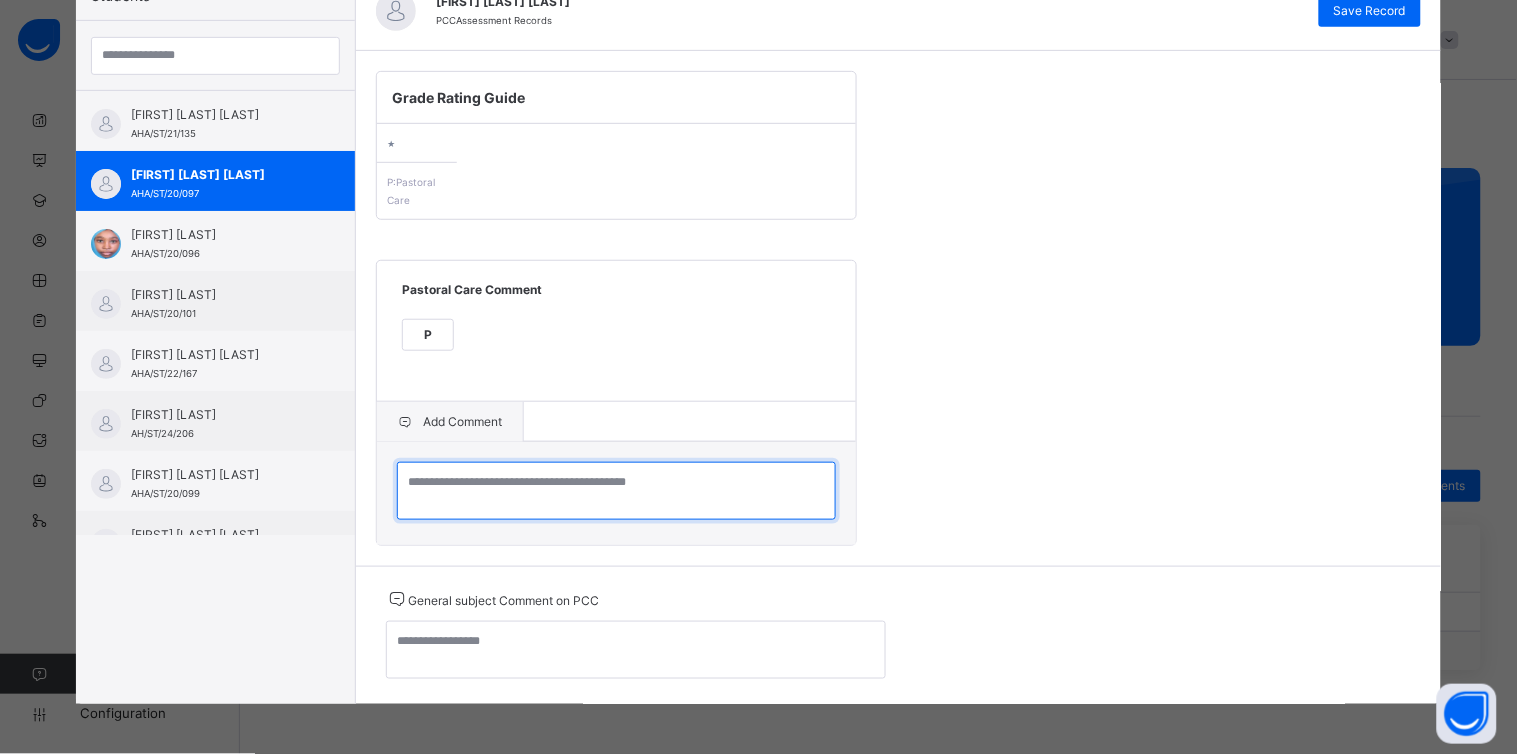 click at bounding box center (616, 491) 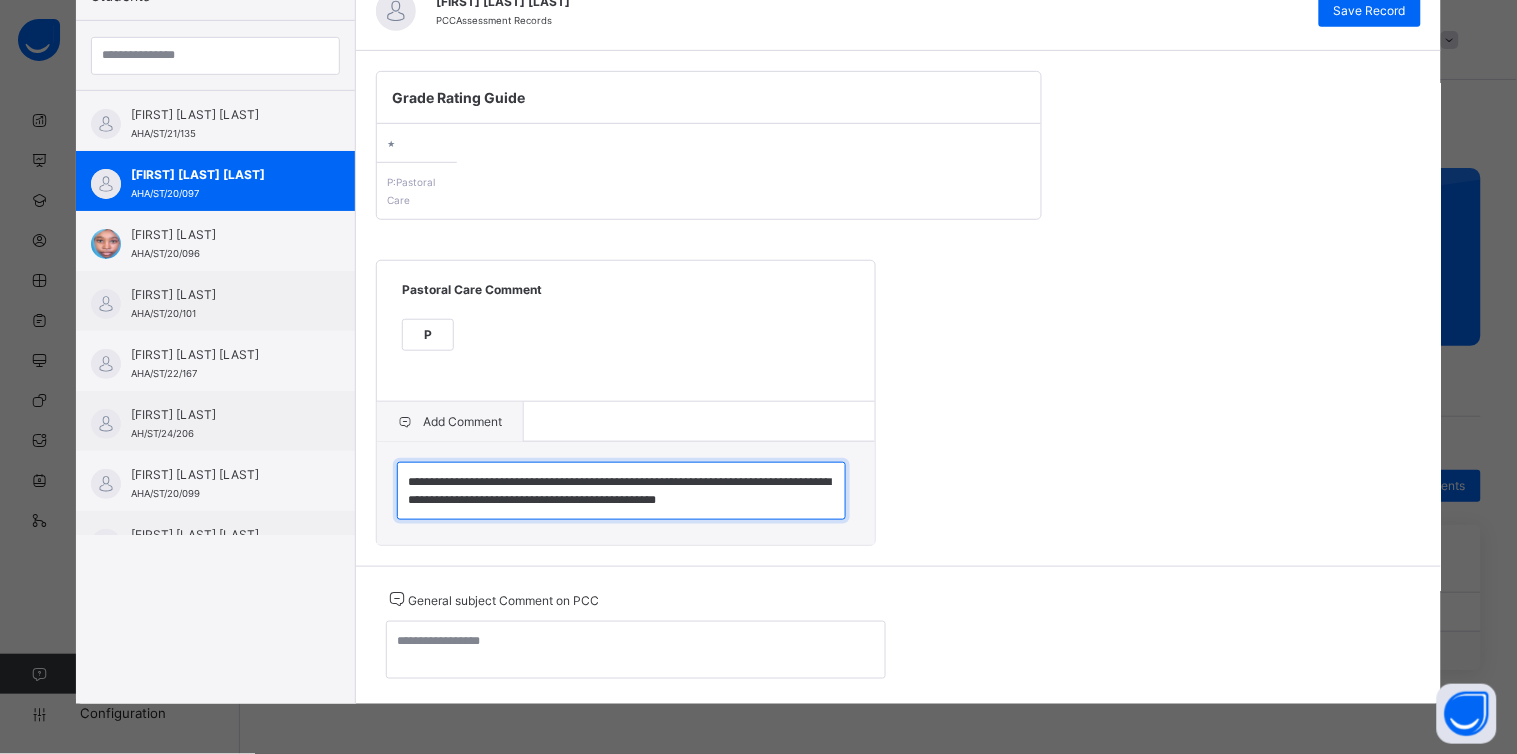 scroll, scrollTop: 5, scrollLeft: 0, axis: vertical 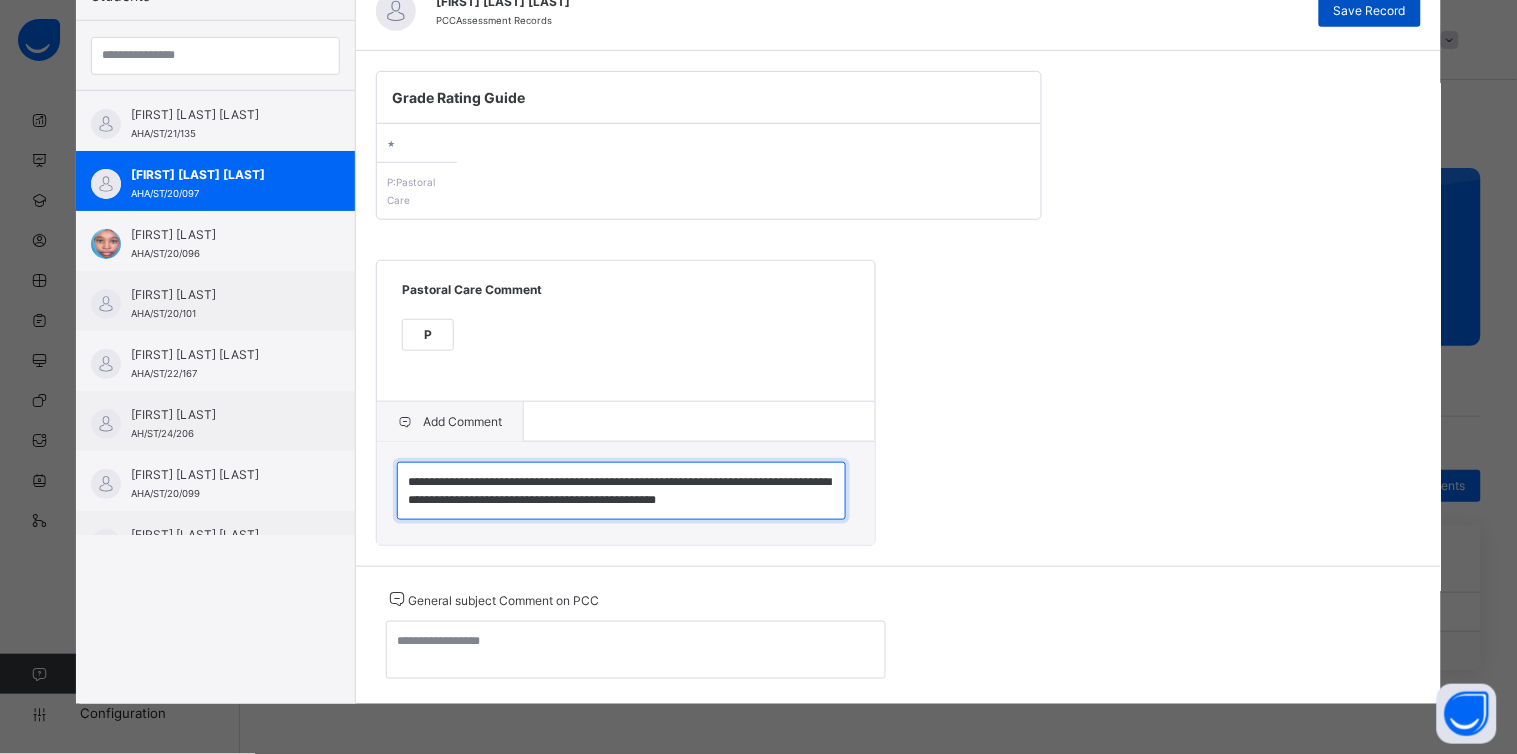 type on "**********" 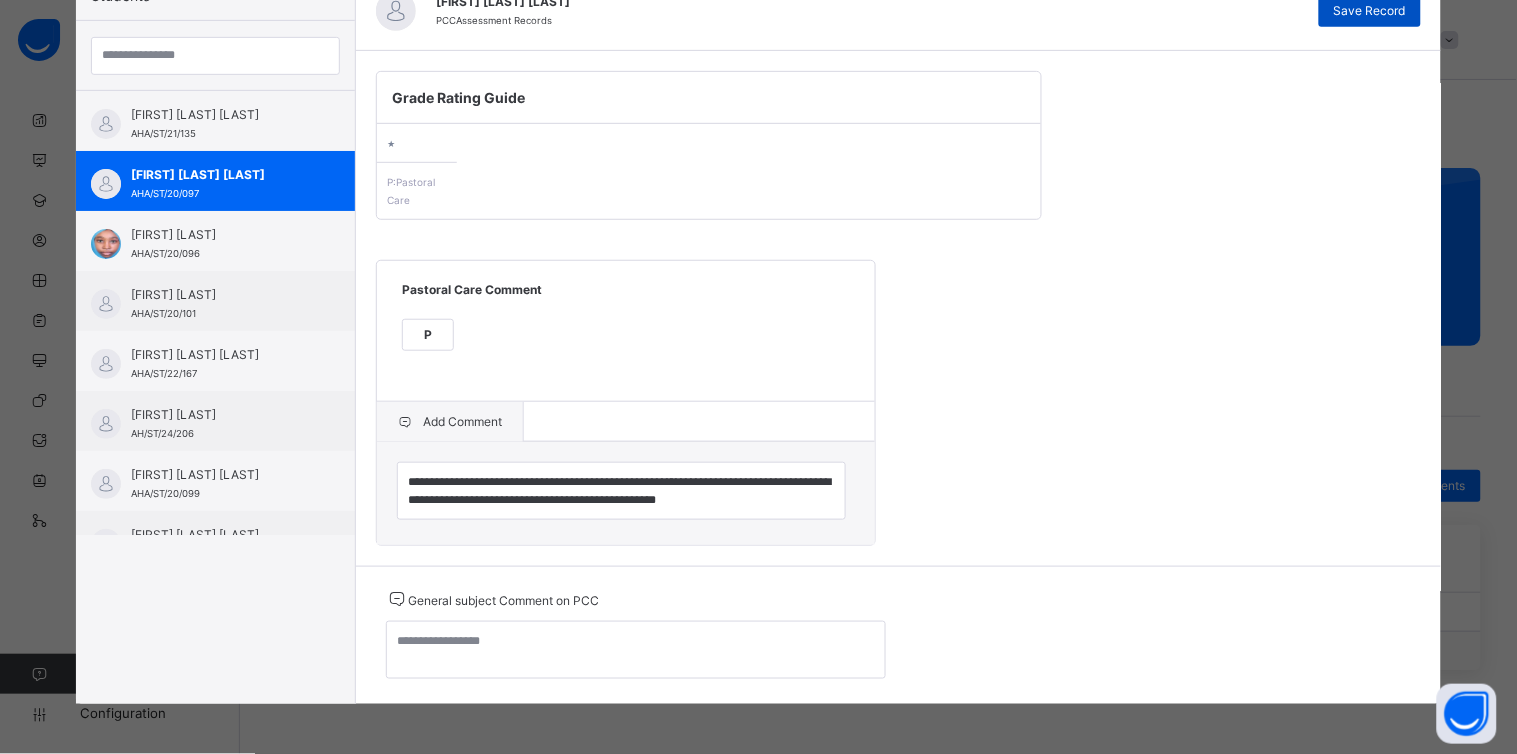 click on "Save Record" at bounding box center [1370, 11] 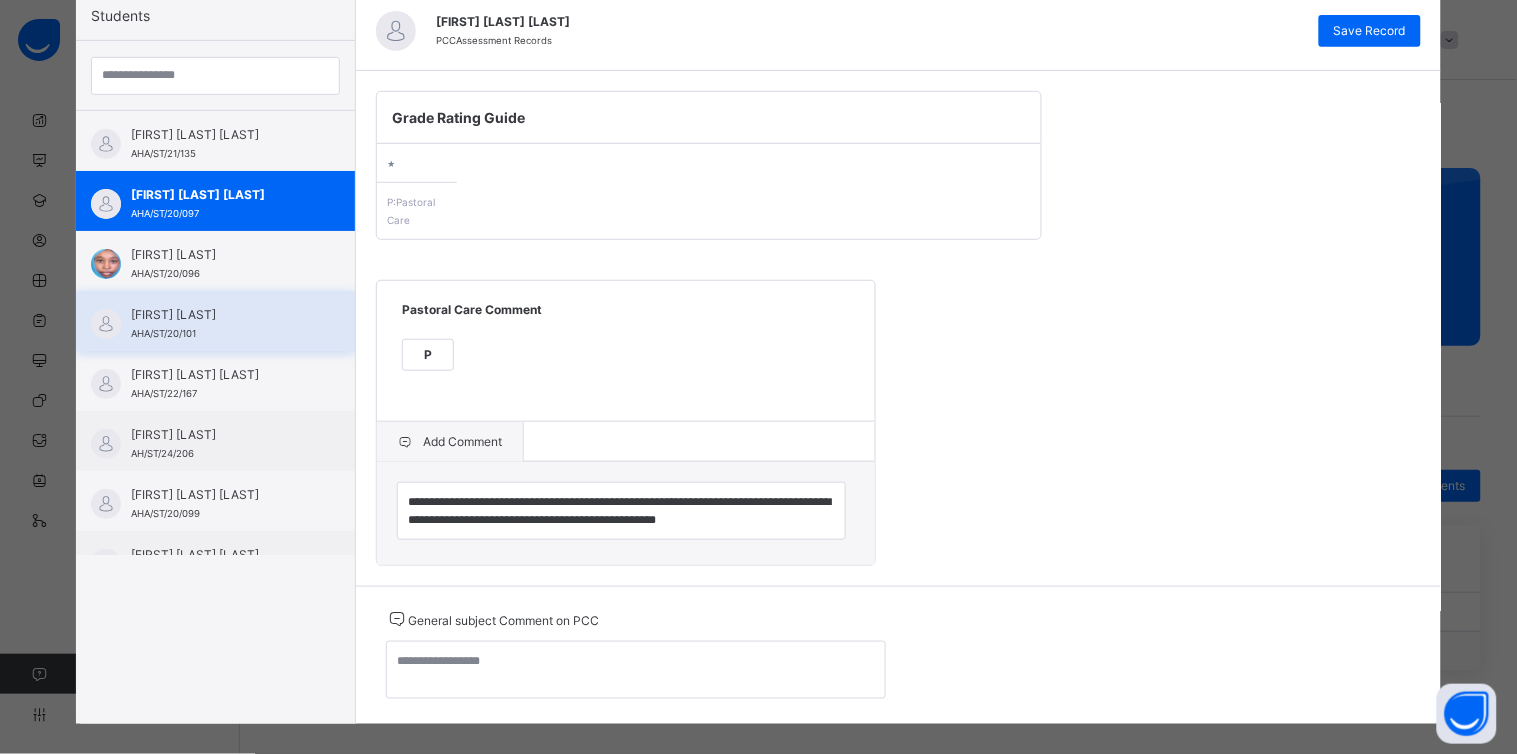 scroll, scrollTop: 226, scrollLeft: 0, axis: vertical 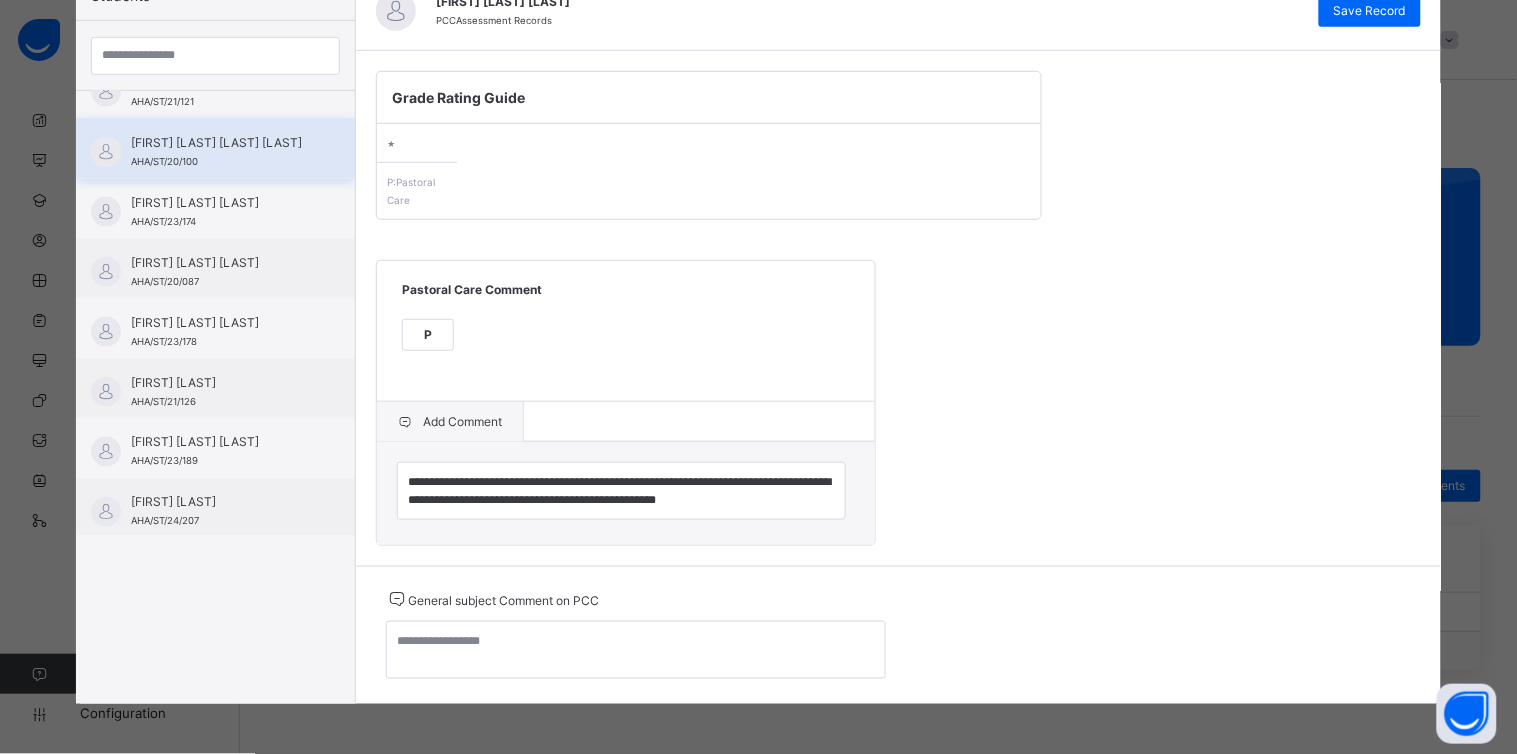 click on "[FIRST] [LAST] [LAST] [LAST]" at bounding box center [220, 143] 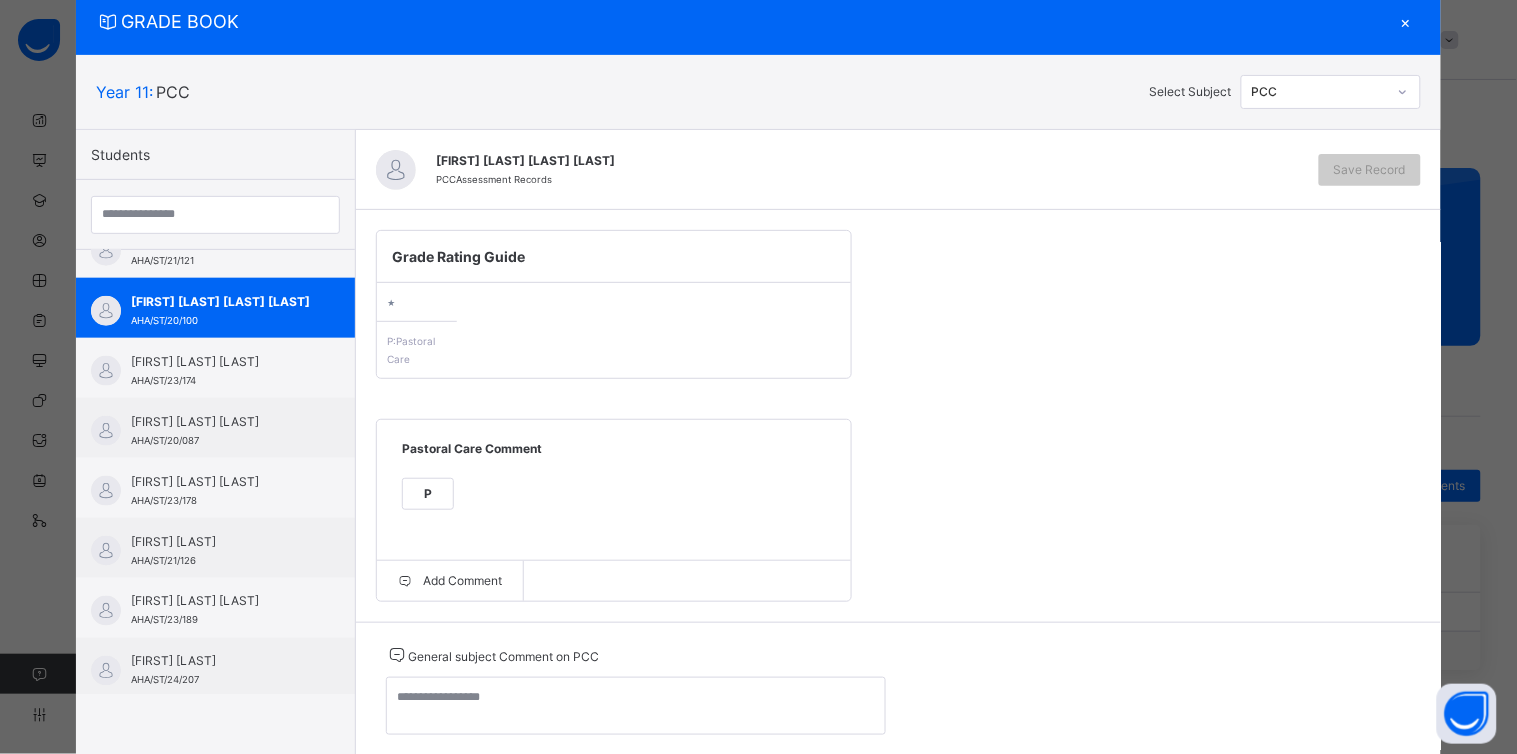 scroll, scrollTop: 120, scrollLeft: 0, axis: vertical 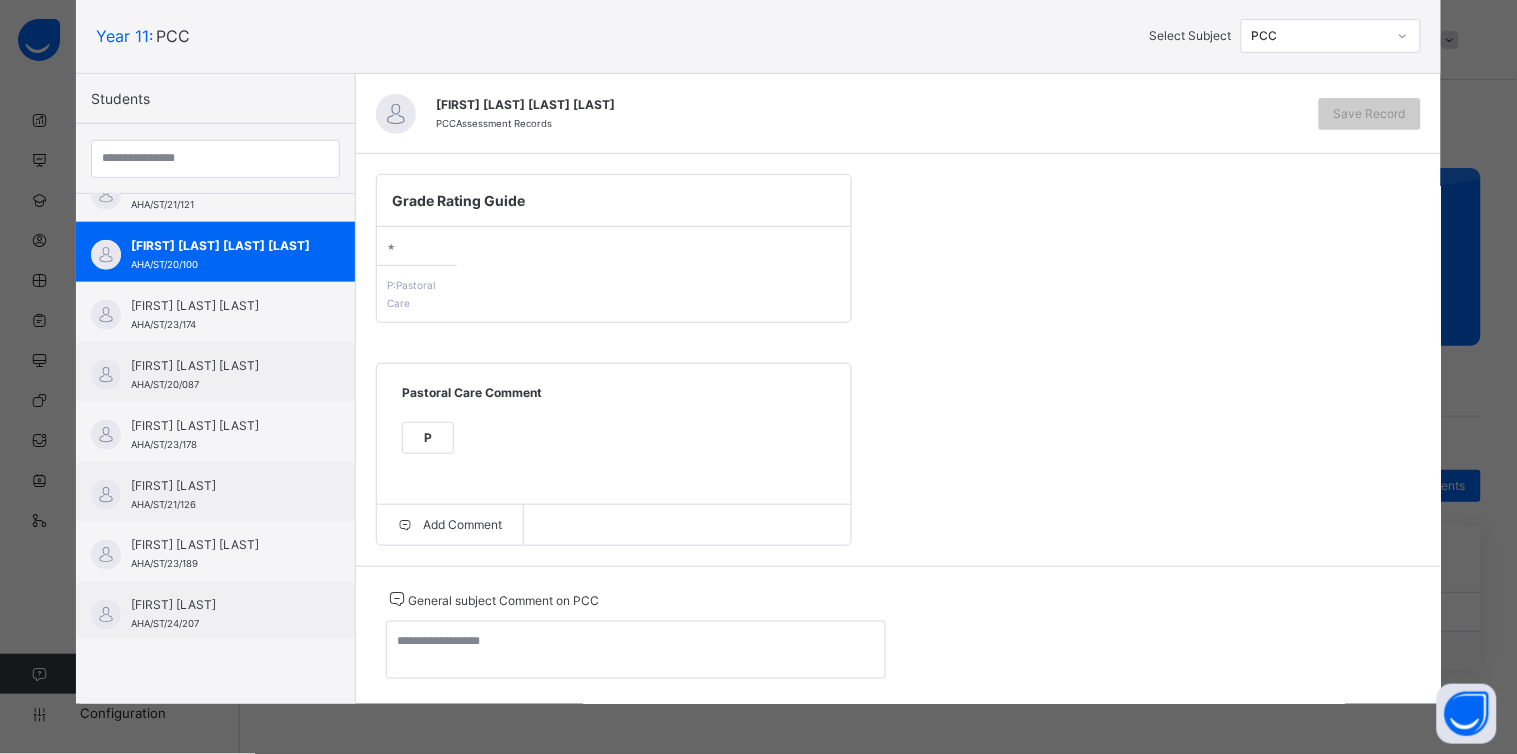 click on "P" at bounding box center (428, 450) 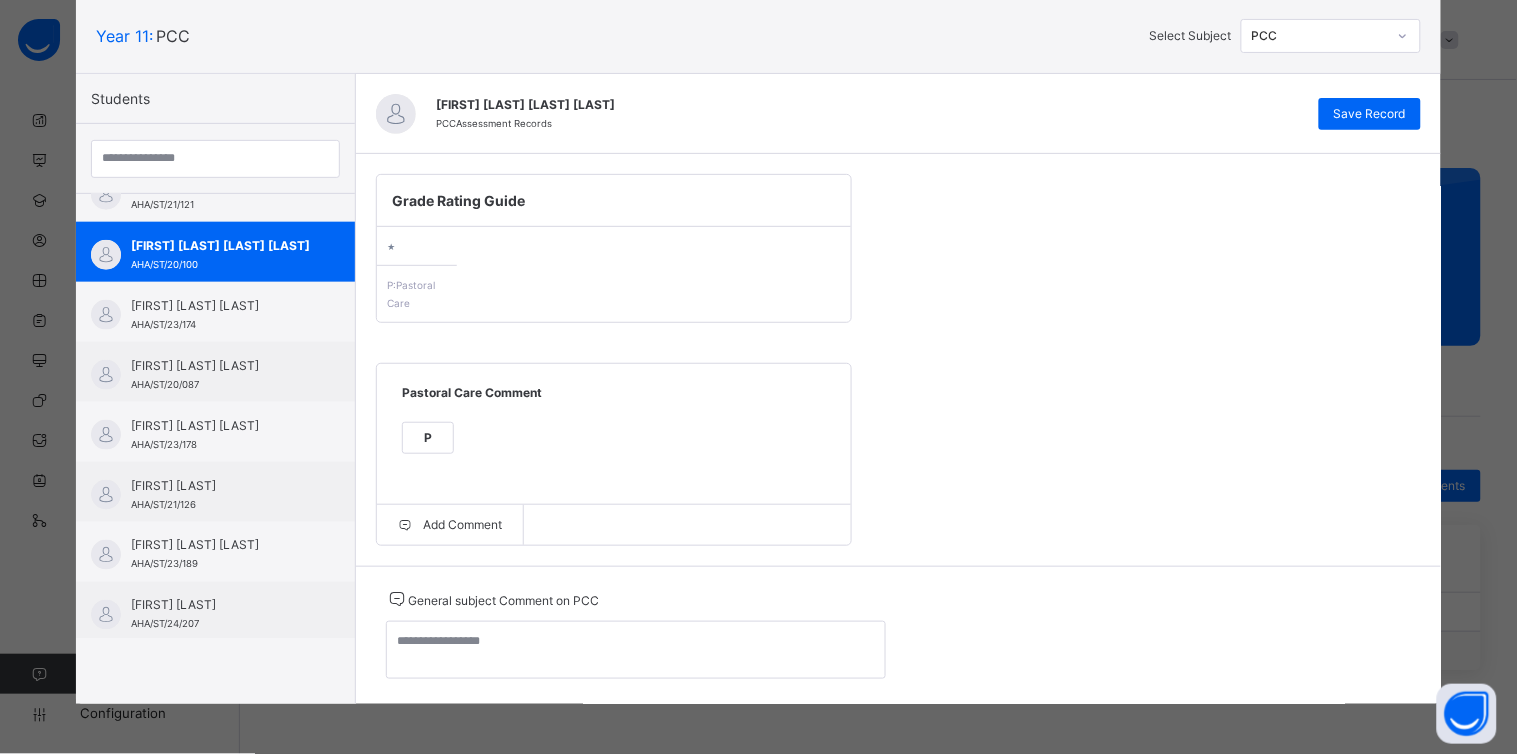 scroll, scrollTop: 122, scrollLeft: 0, axis: vertical 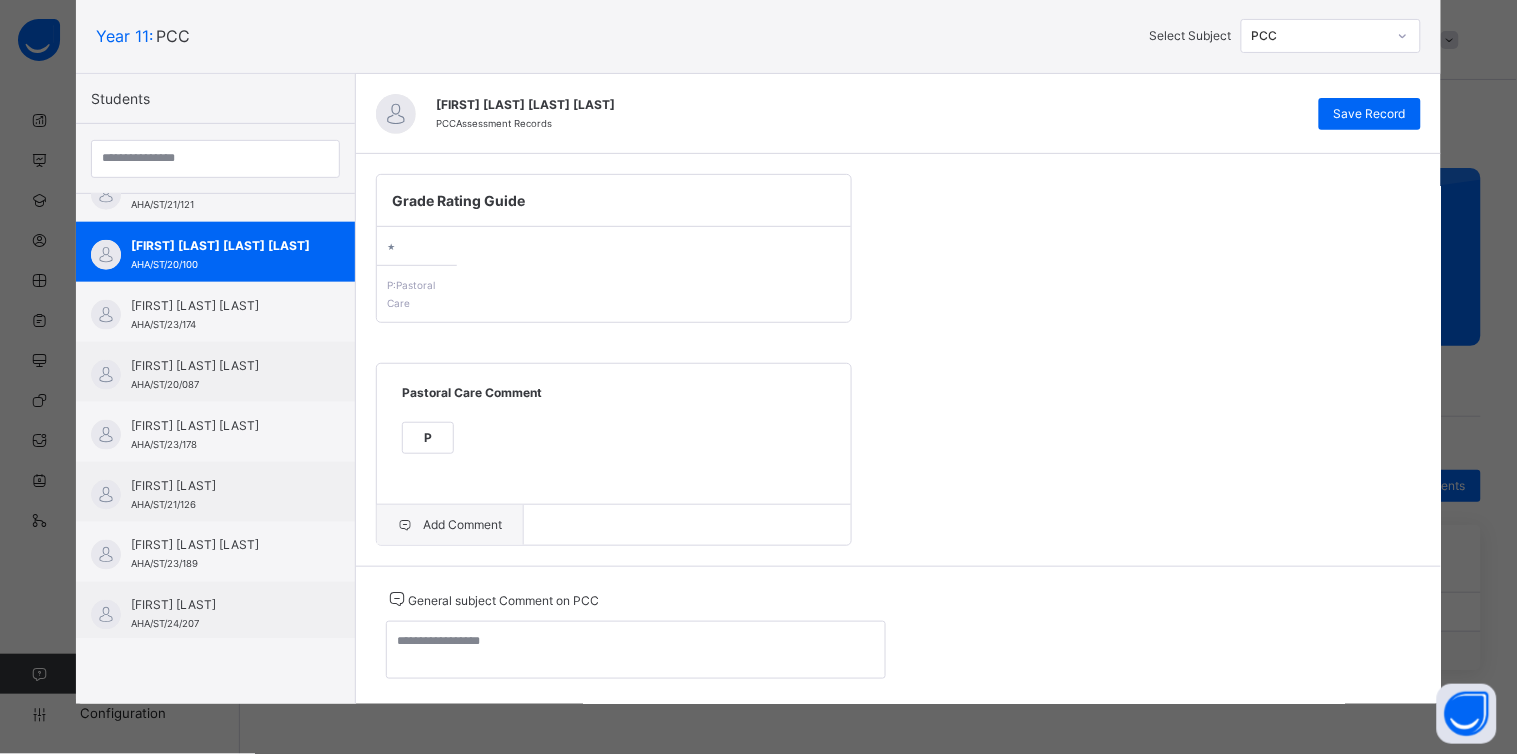 click on "Add Comment" at bounding box center [450, 525] 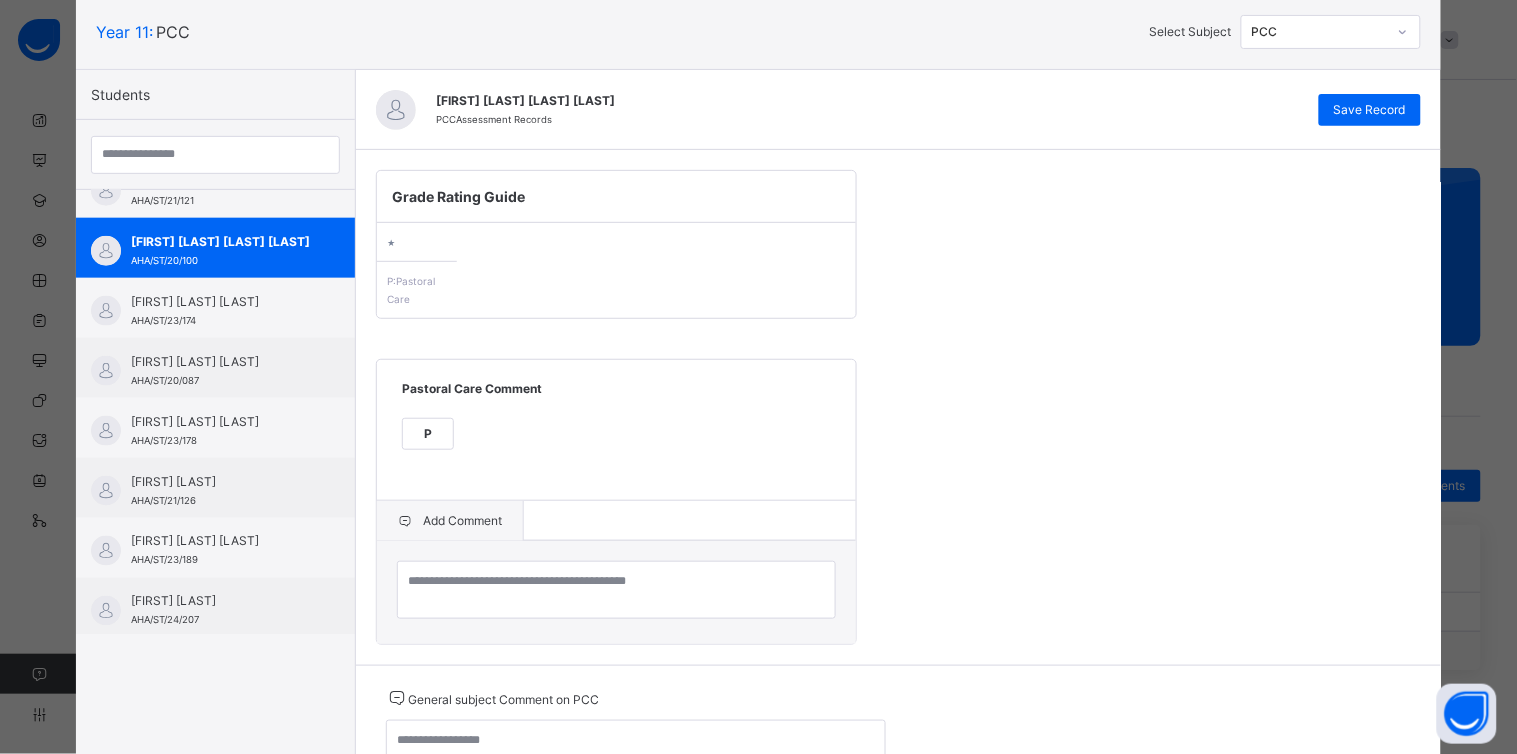 scroll, scrollTop: 226, scrollLeft: 0, axis: vertical 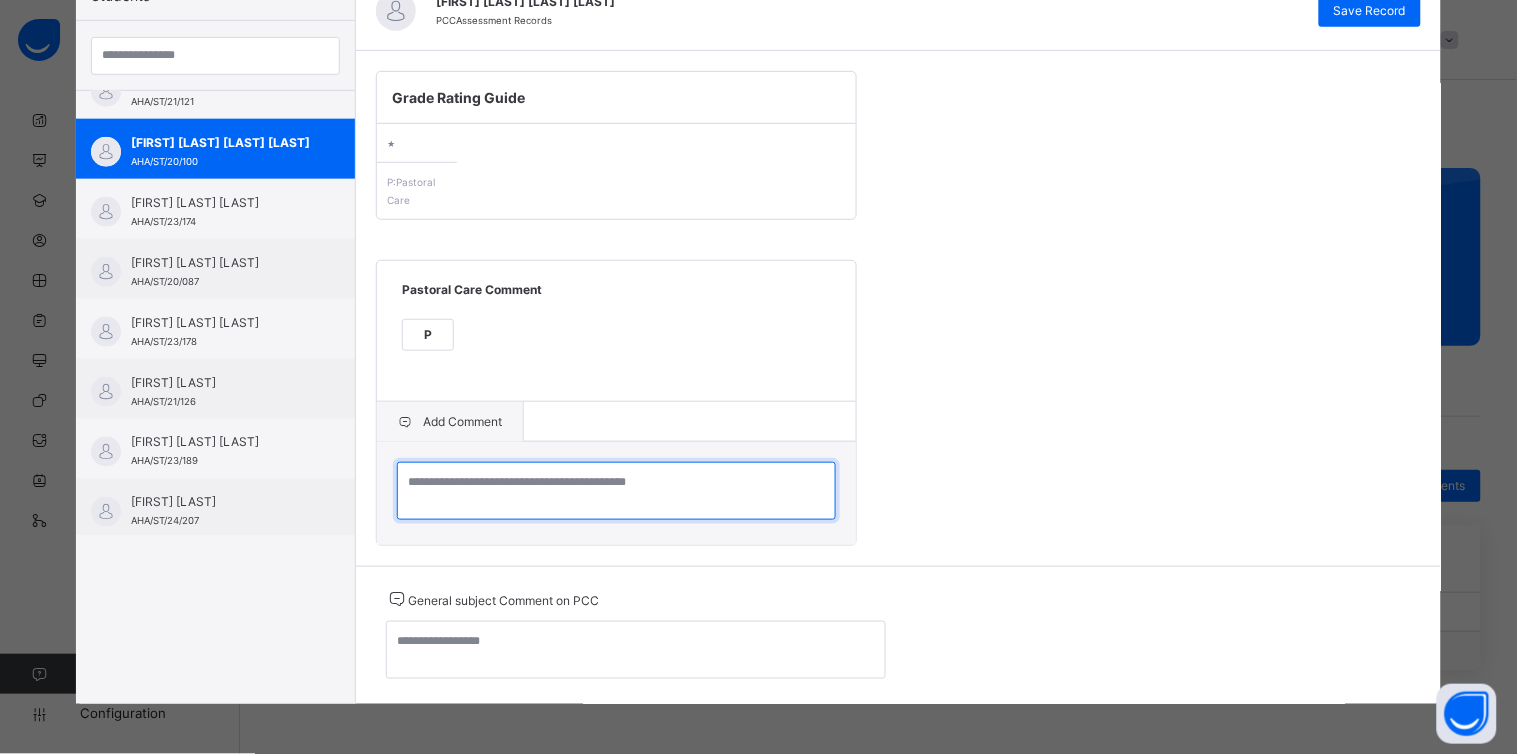 click at bounding box center [616, 491] 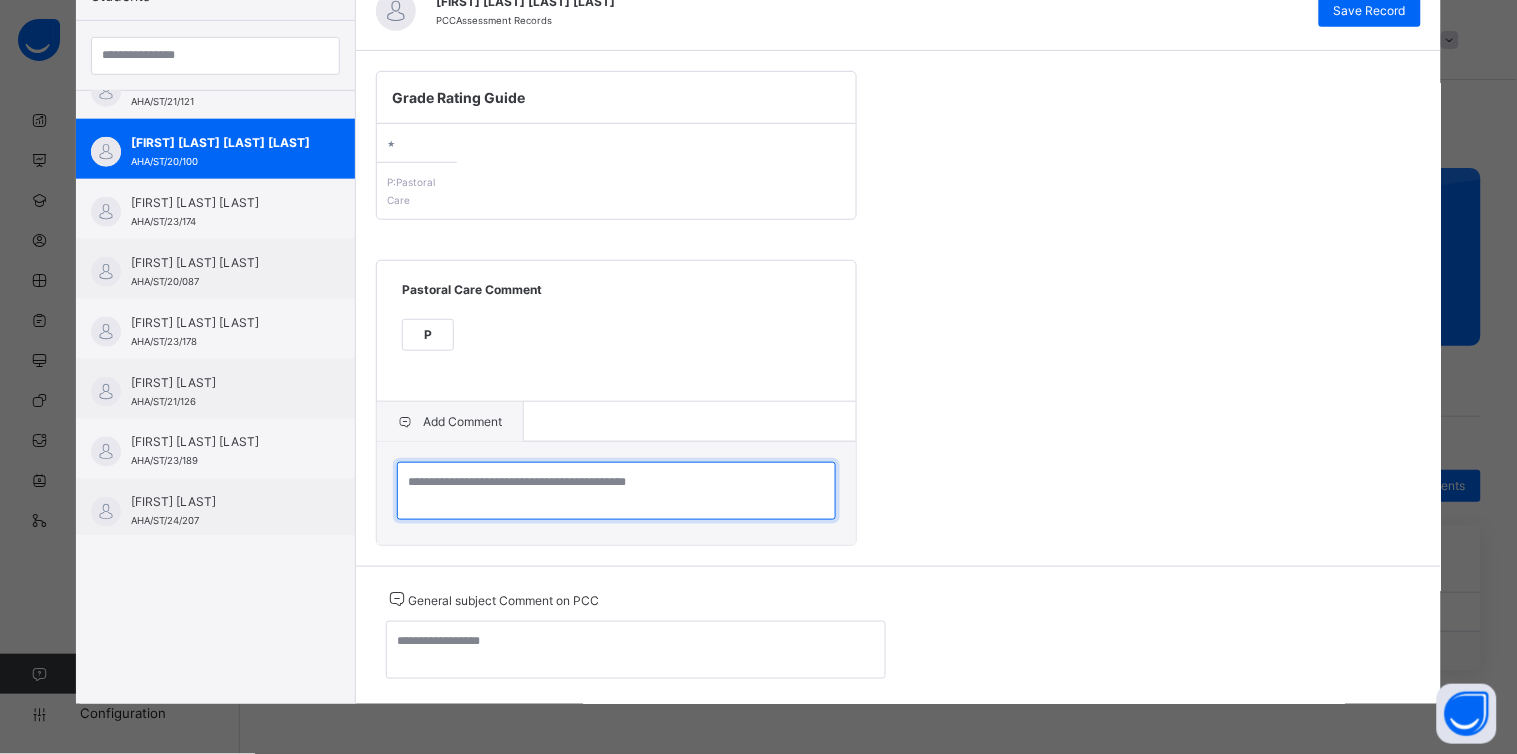 paste on "**********" 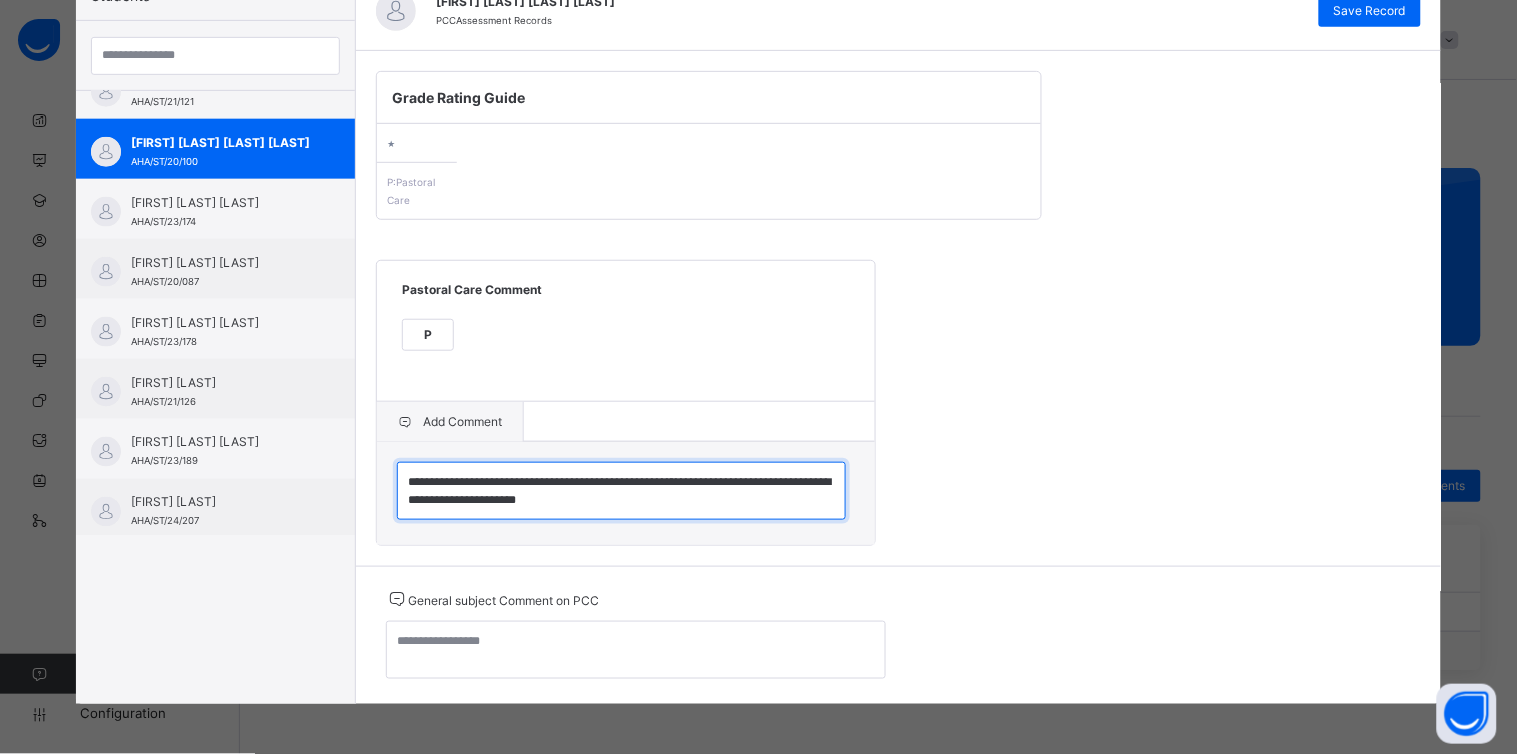 scroll, scrollTop: 0, scrollLeft: 0, axis: both 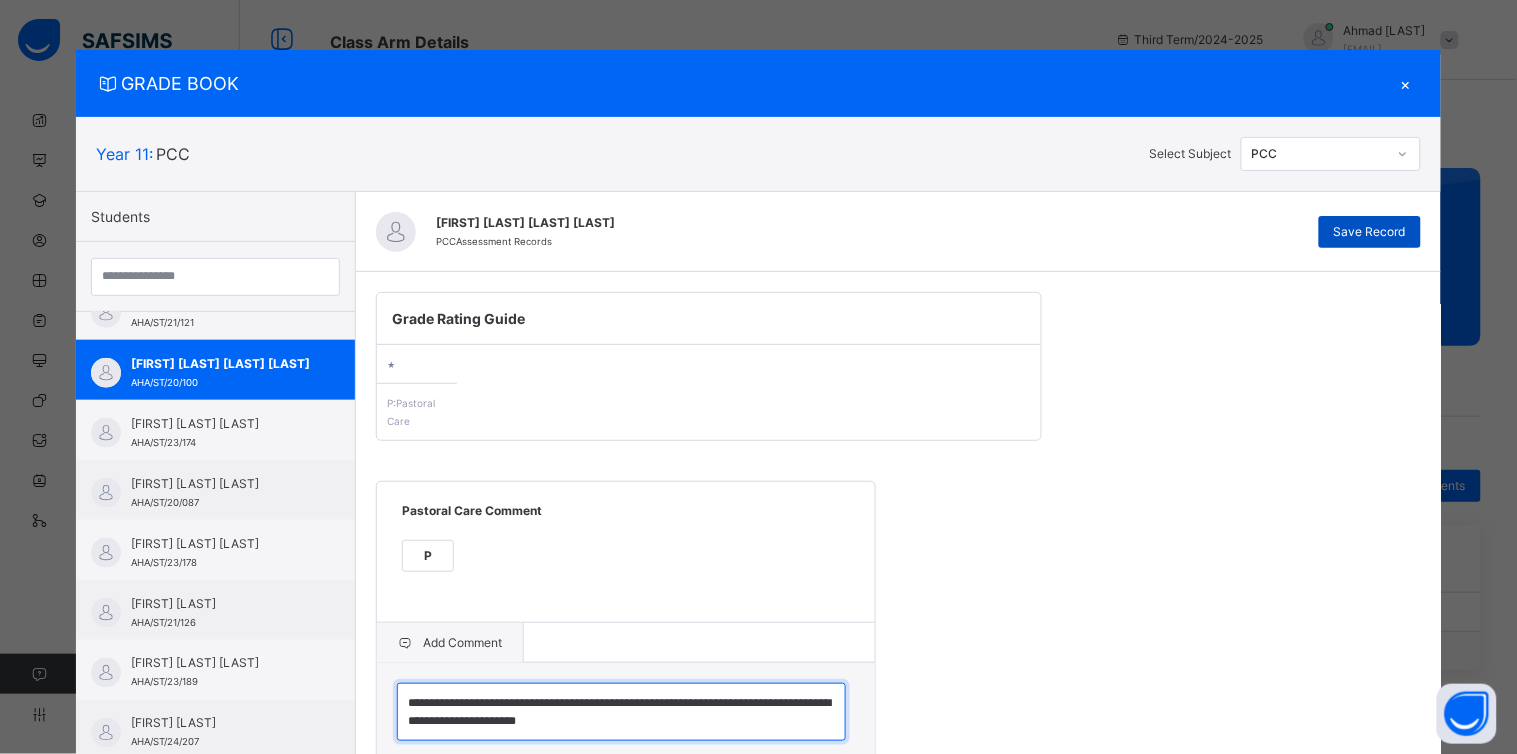type on "**********" 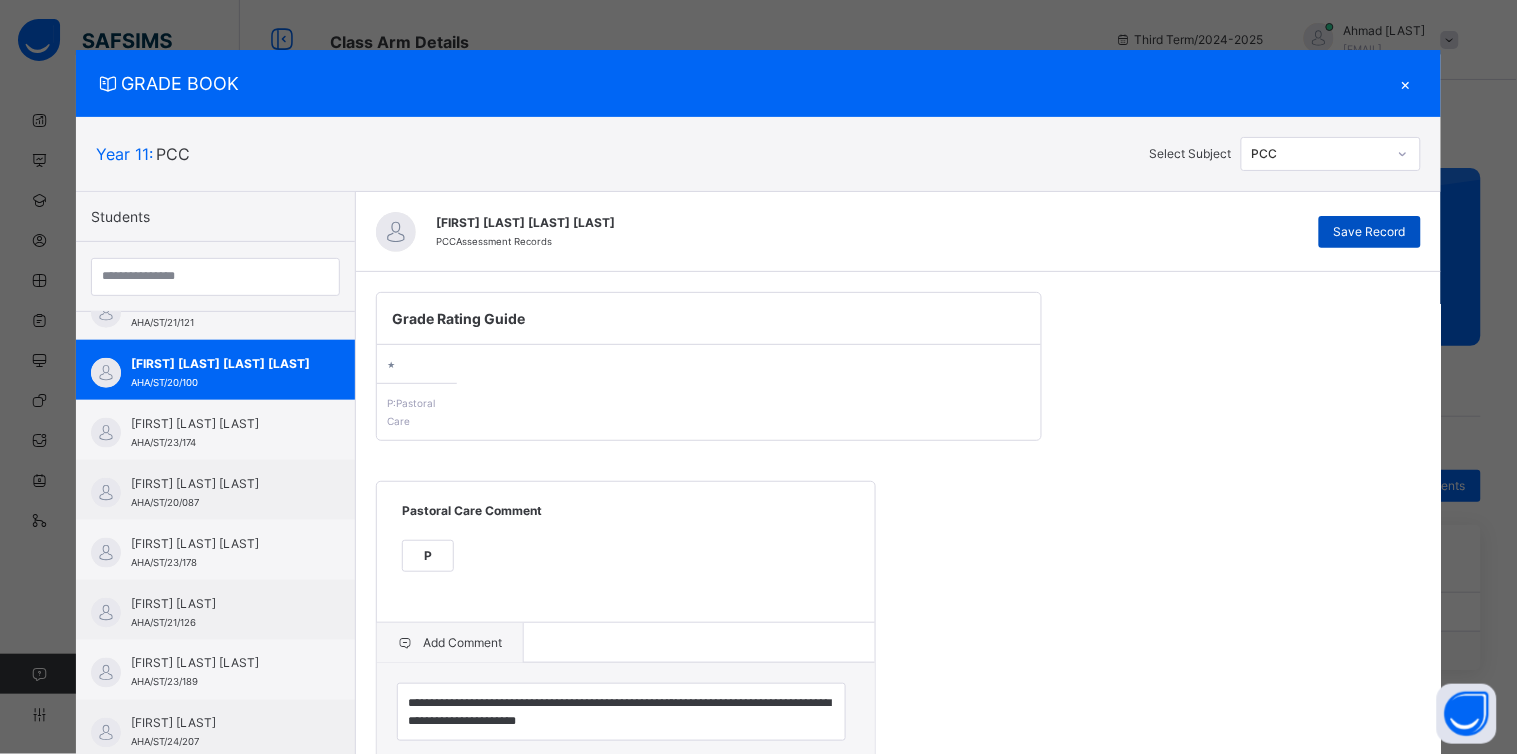 click on "Save Record" at bounding box center (1370, 232) 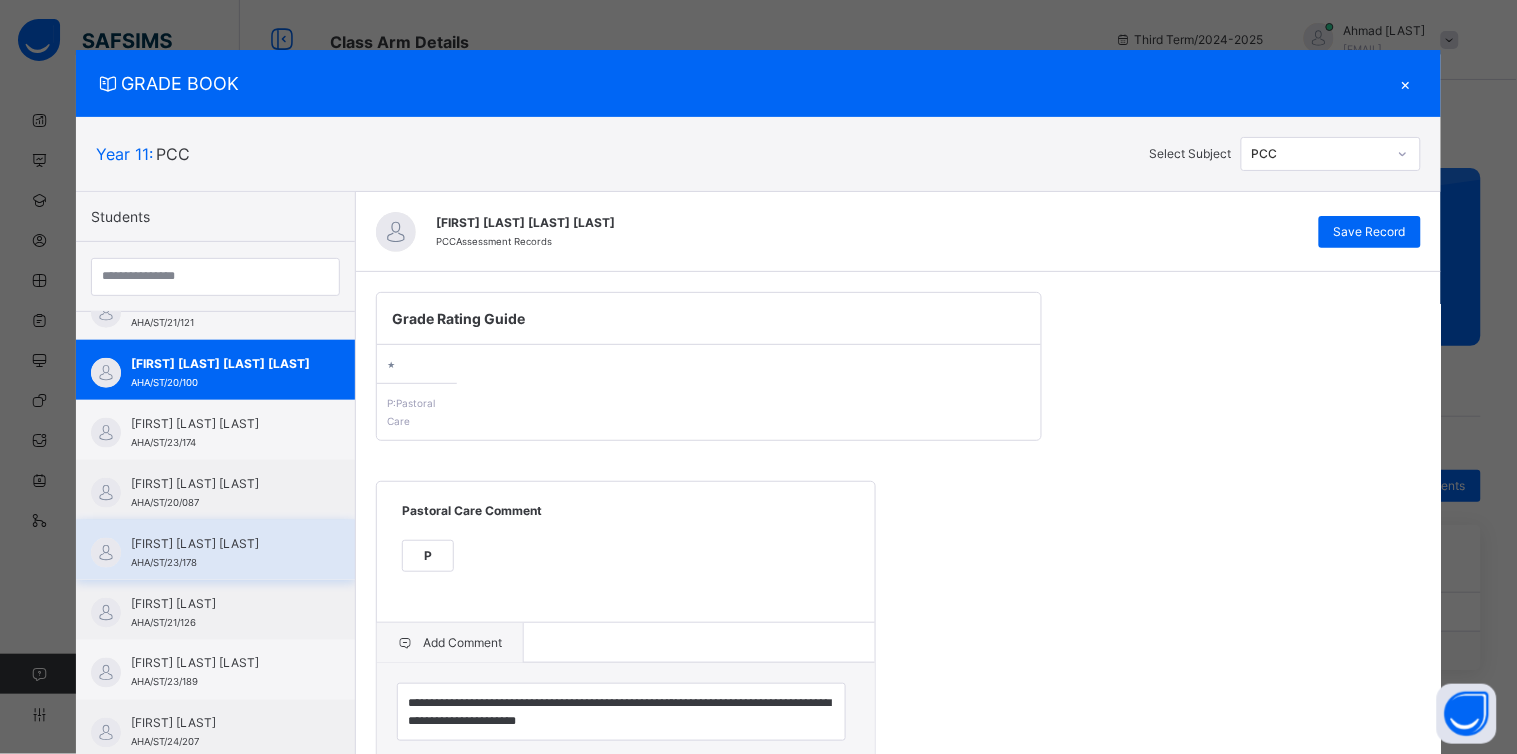 click on "[FIRST] [LAST] [LAST]" at bounding box center [220, 544] 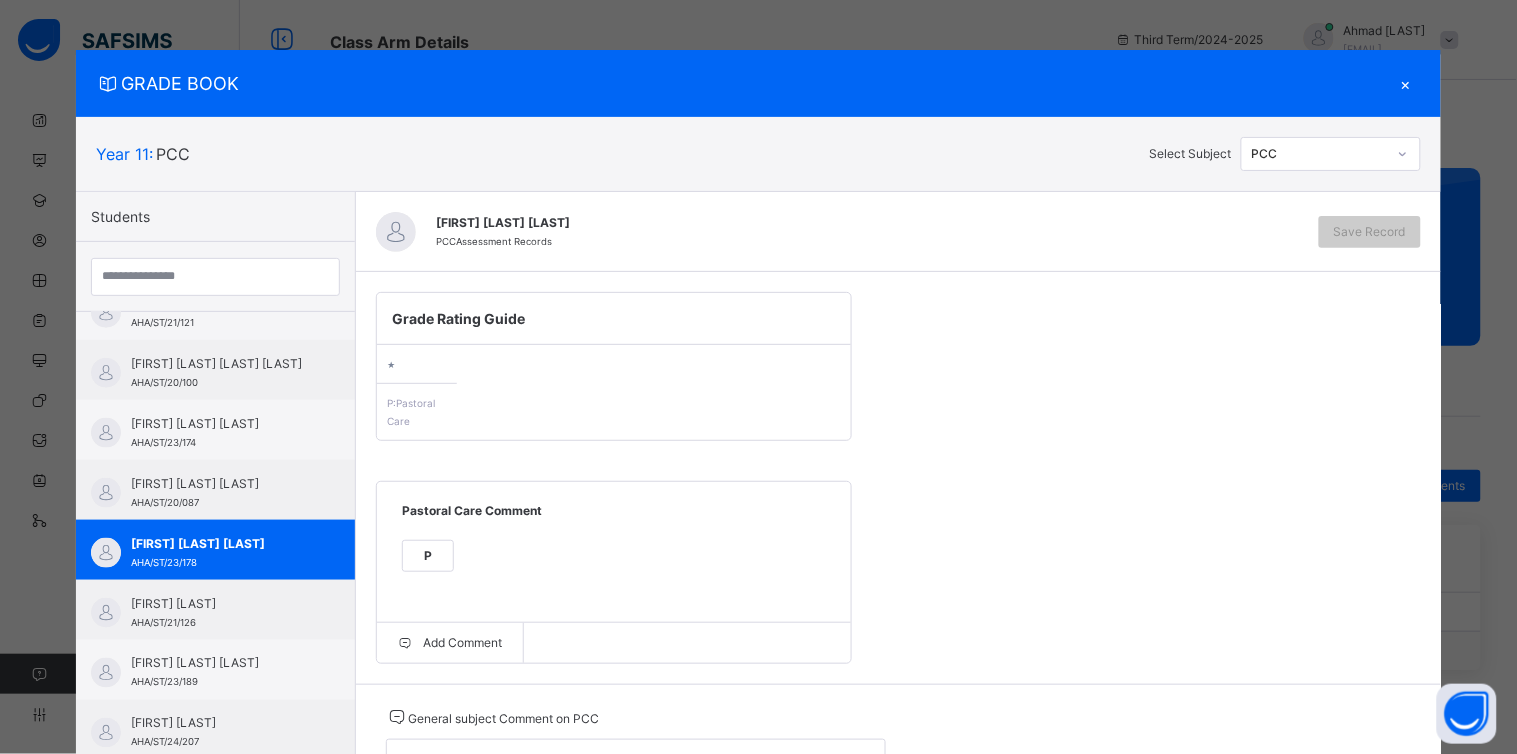 click on "P" at bounding box center [428, 556] 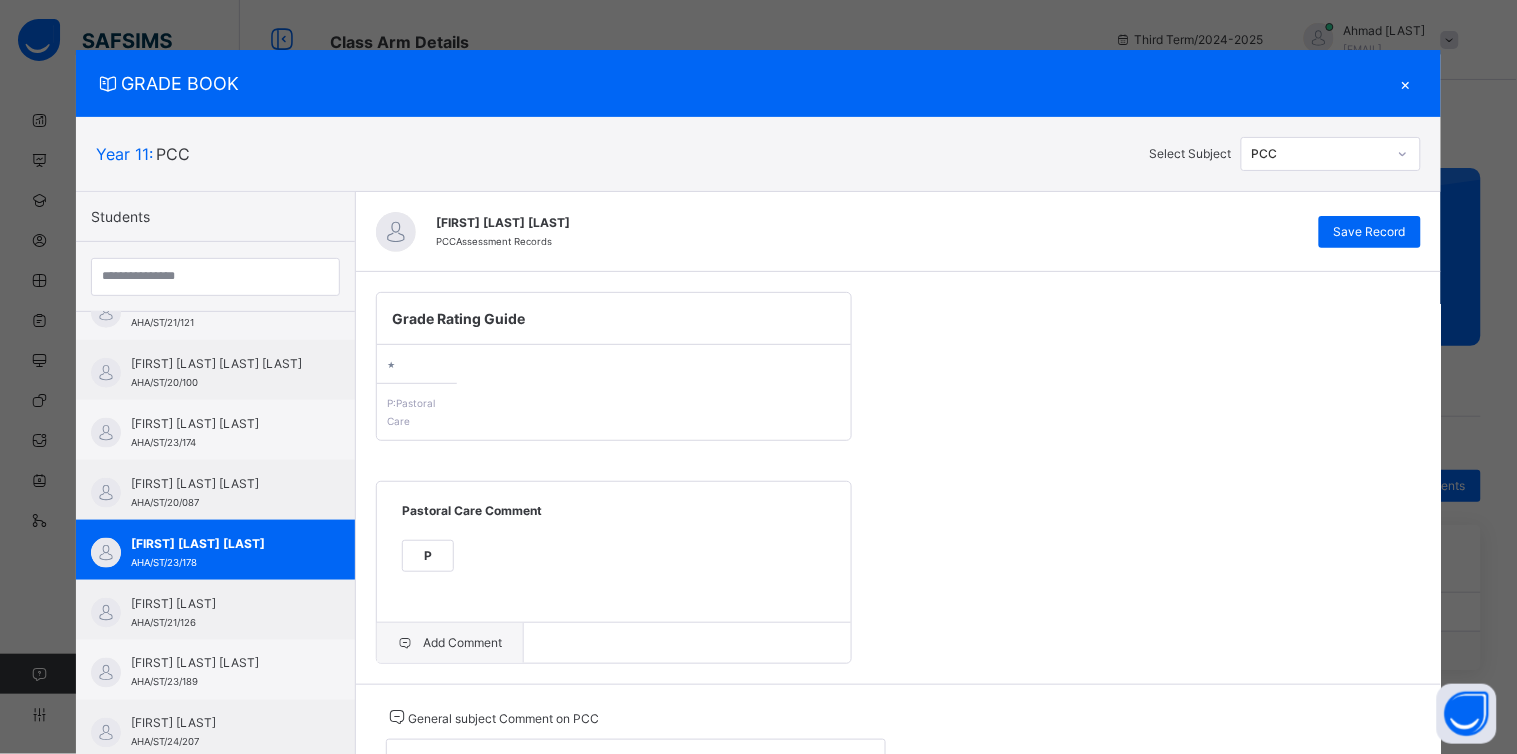 click on "Add Comment" at bounding box center [450, 643] 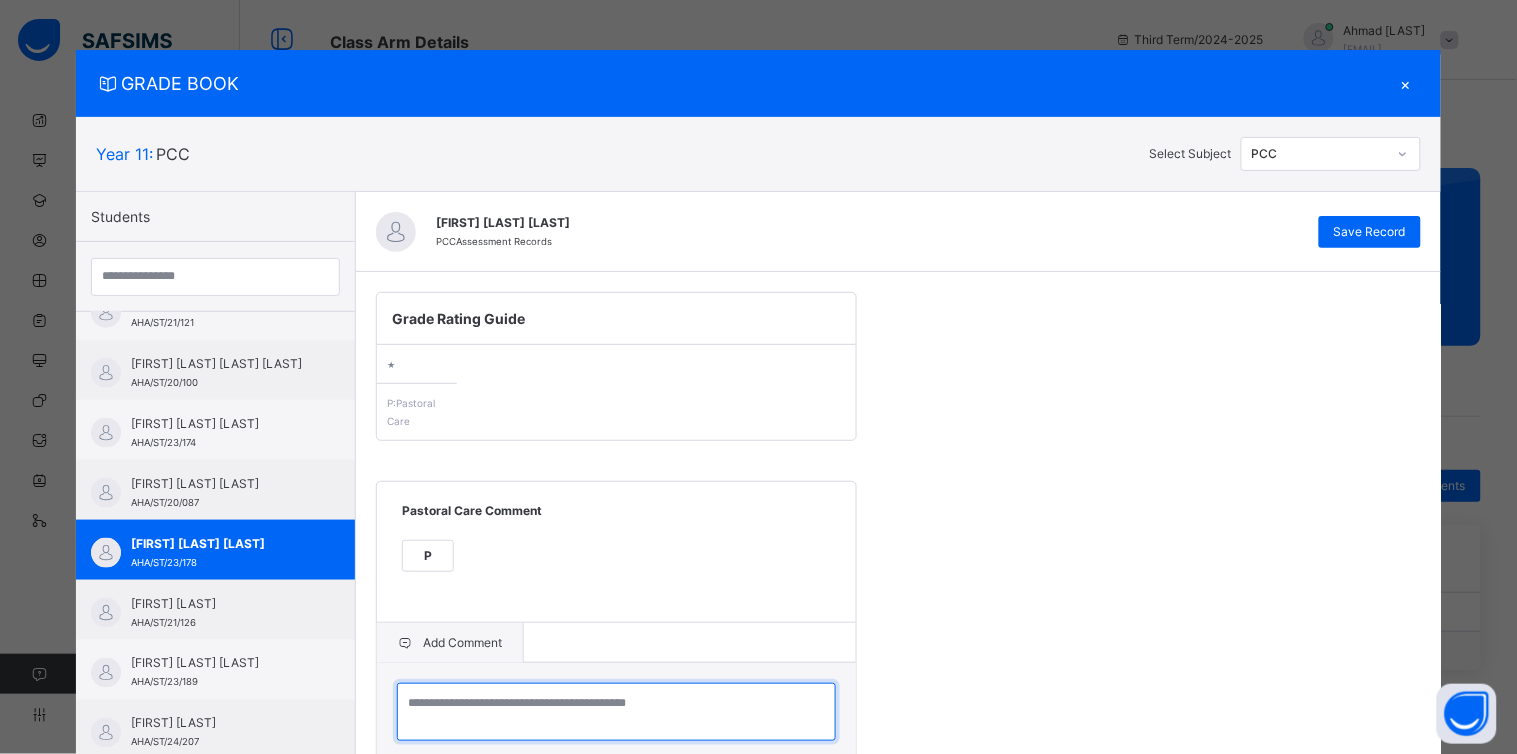 click at bounding box center [616, 712] 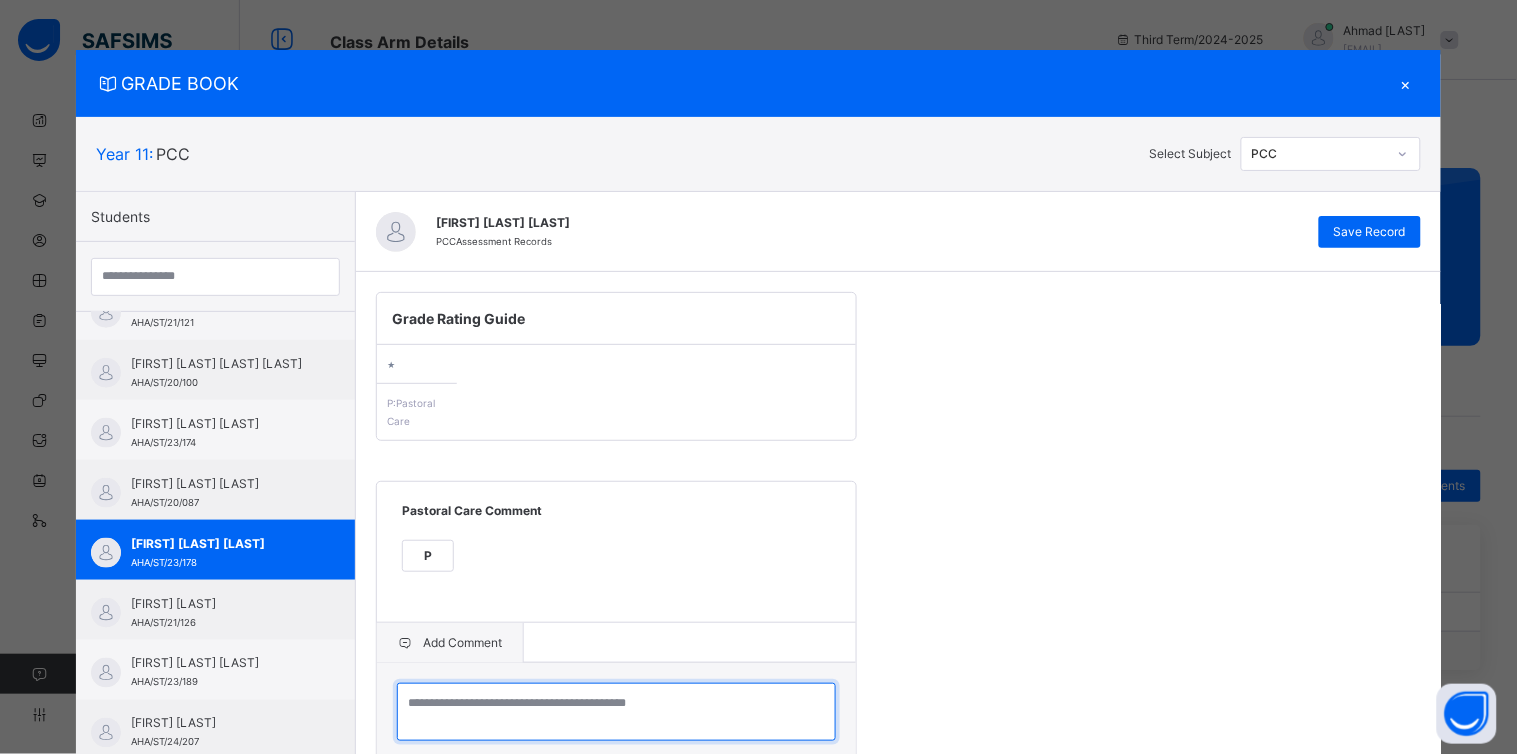 paste on "**********" 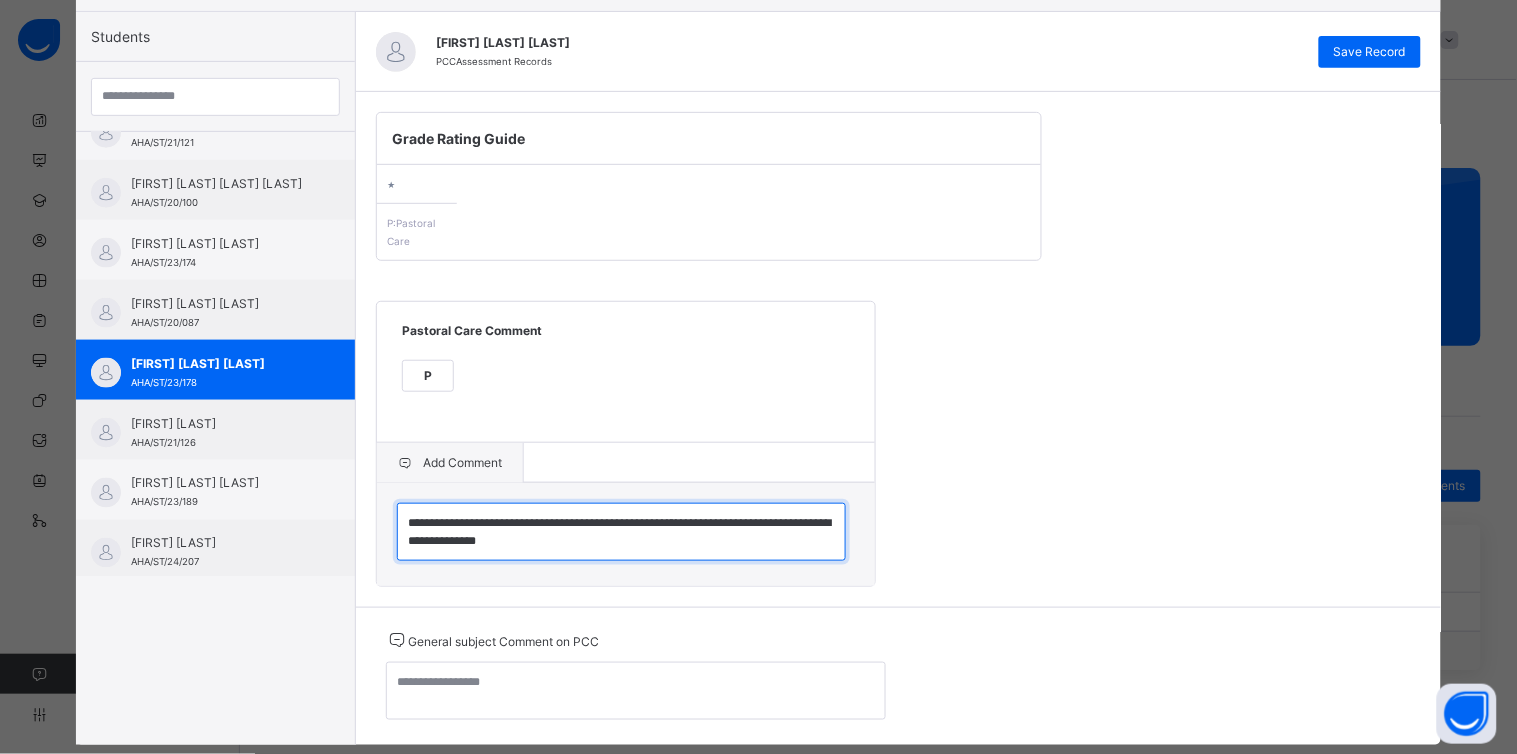 scroll, scrollTop: 226, scrollLeft: 0, axis: vertical 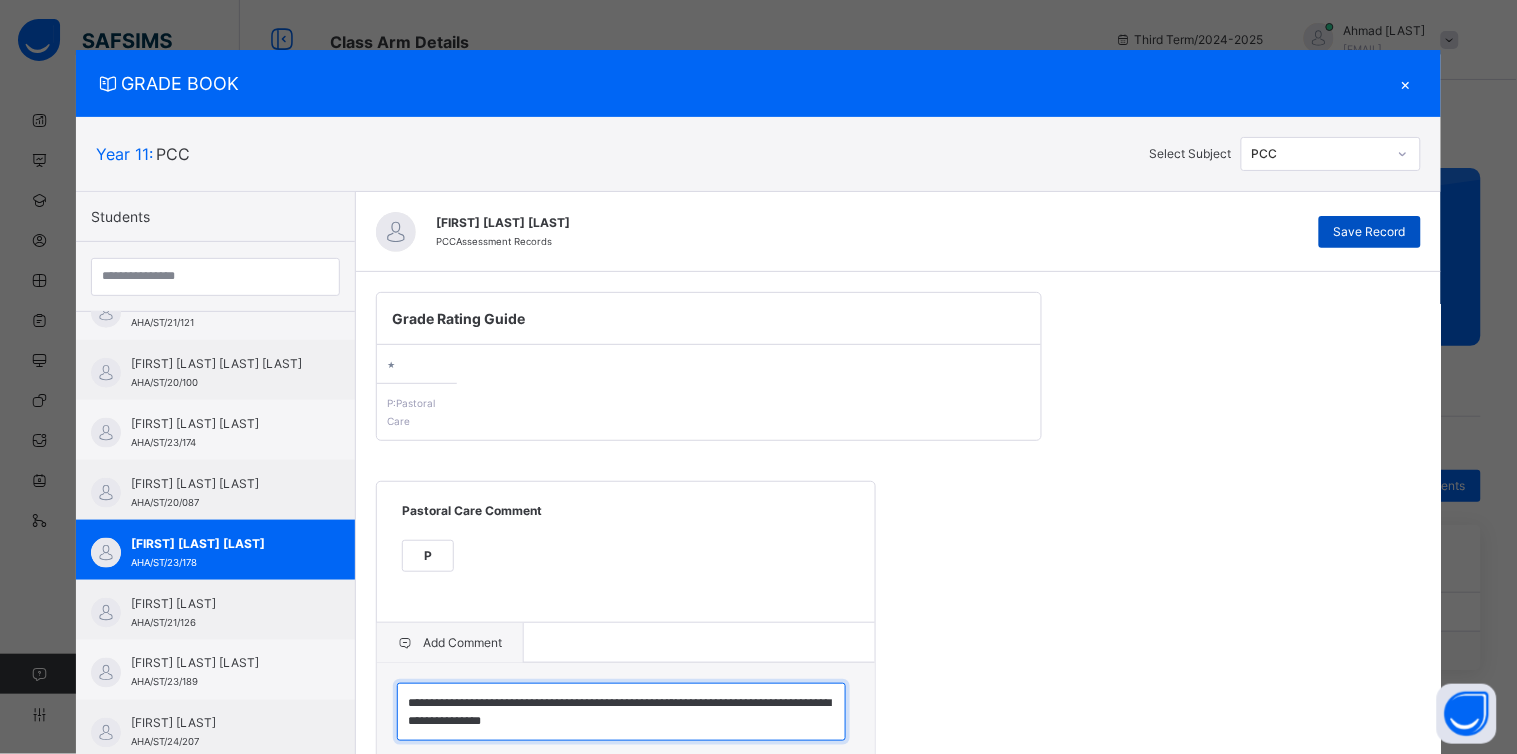 type on "**********" 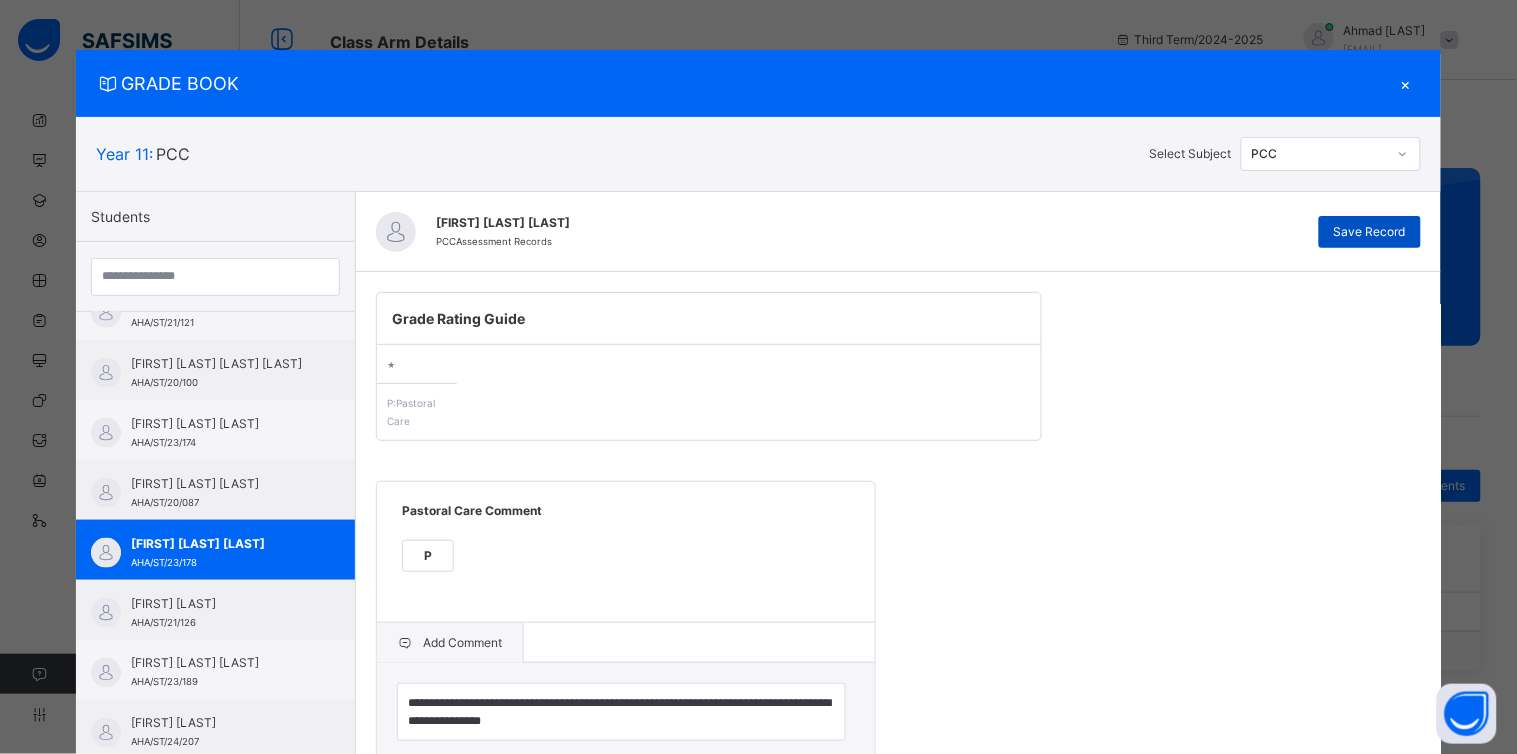 click on "Save Record" at bounding box center (1370, 232) 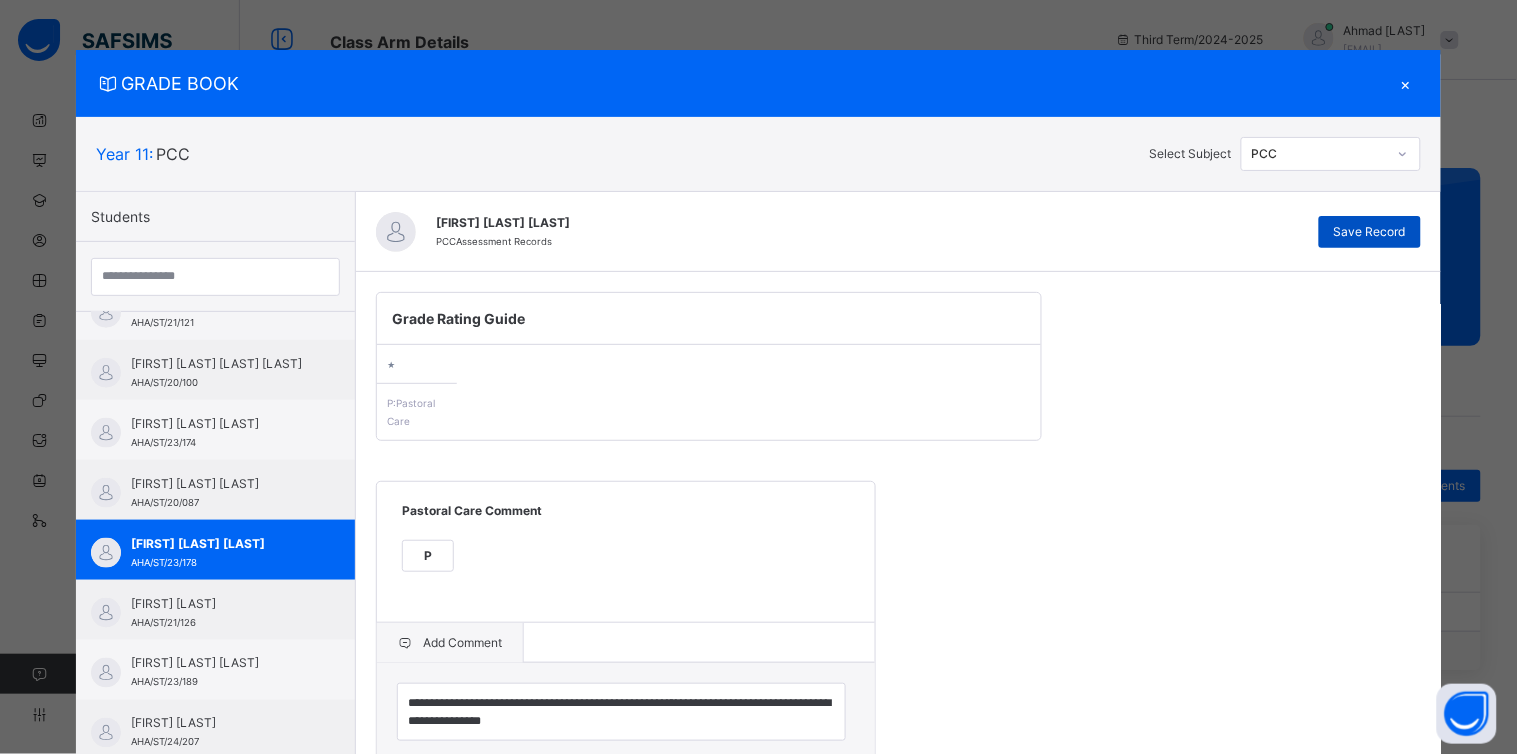 click on "Save Record" at bounding box center (1370, 232) 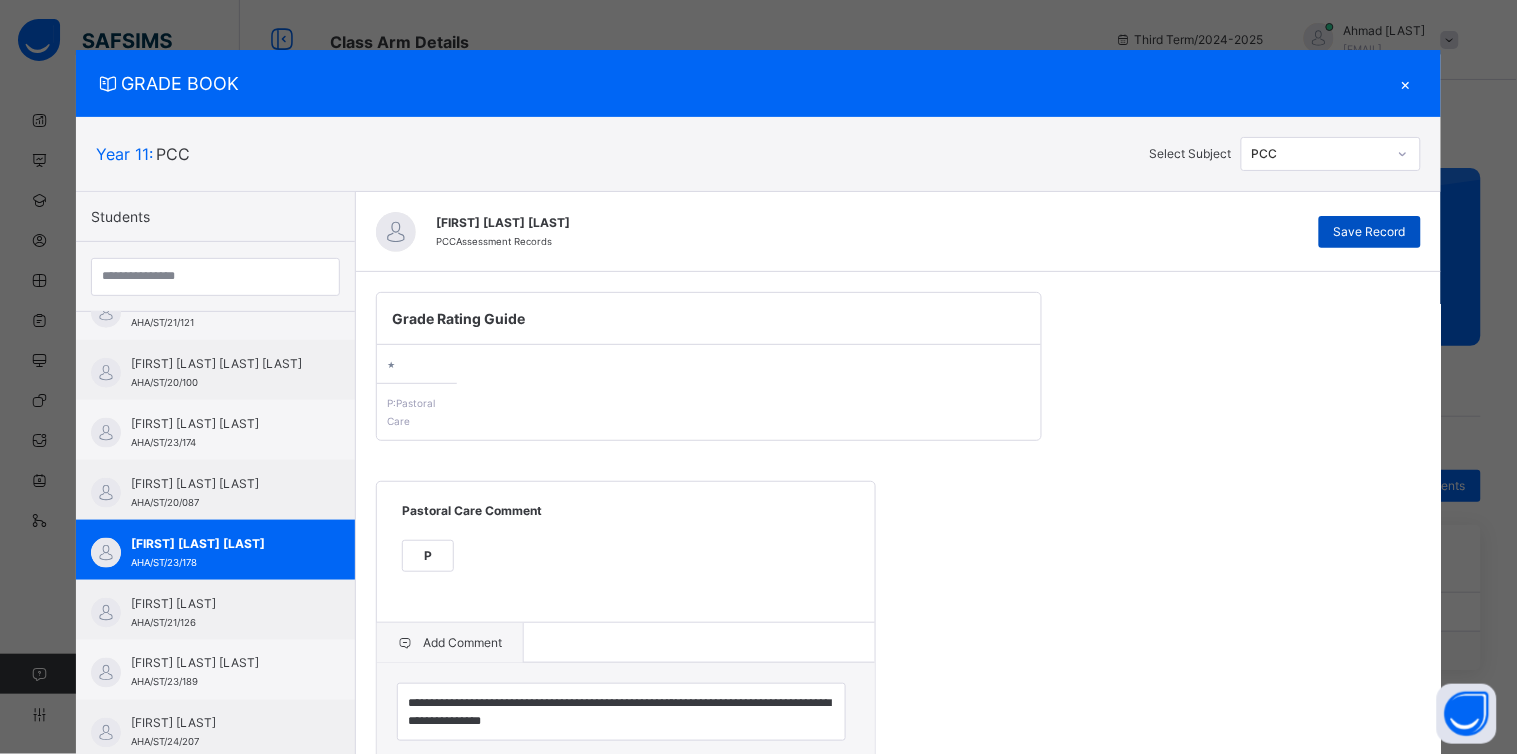 click on "Save Record" at bounding box center [1370, 232] 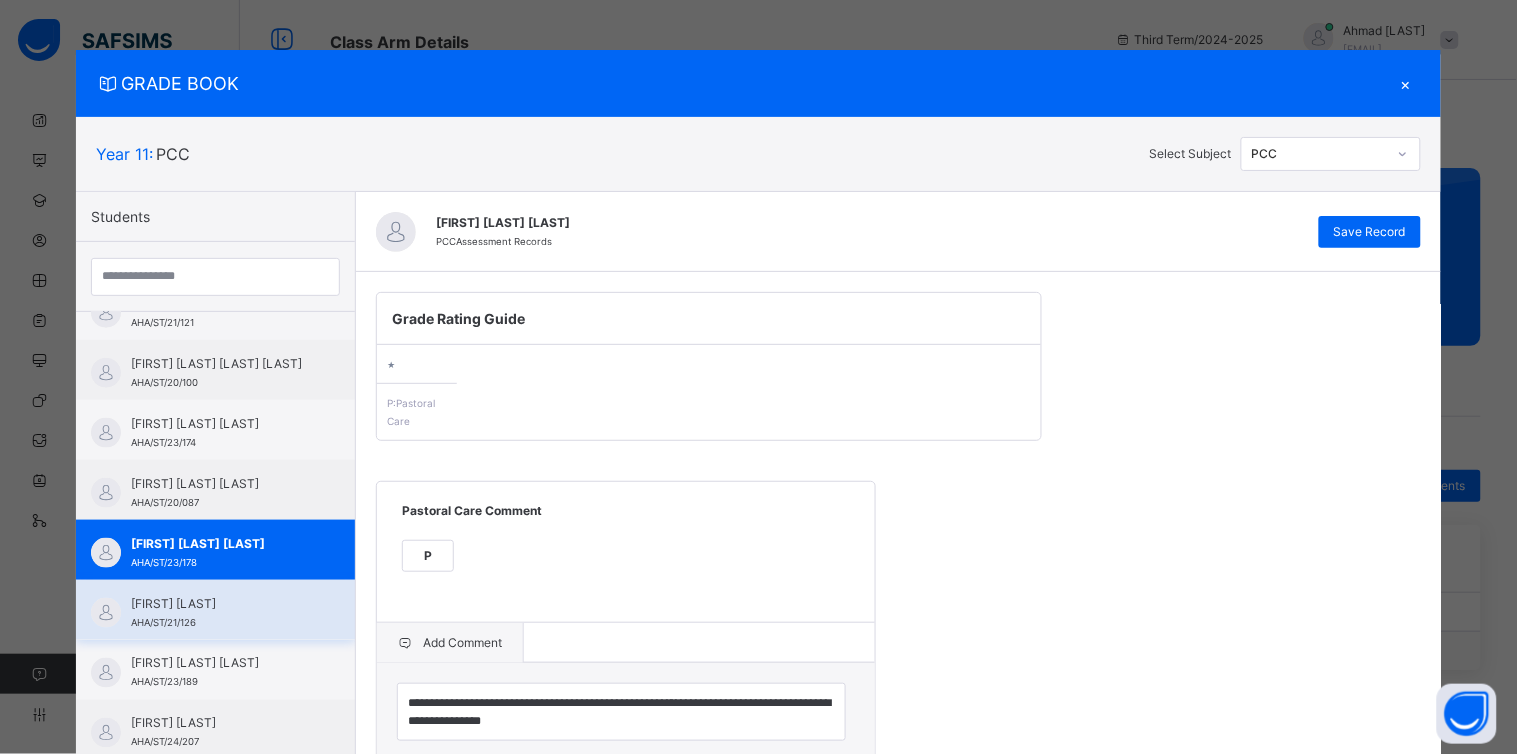 scroll, scrollTop: 695, scrollLeft: 0, axis: vertical 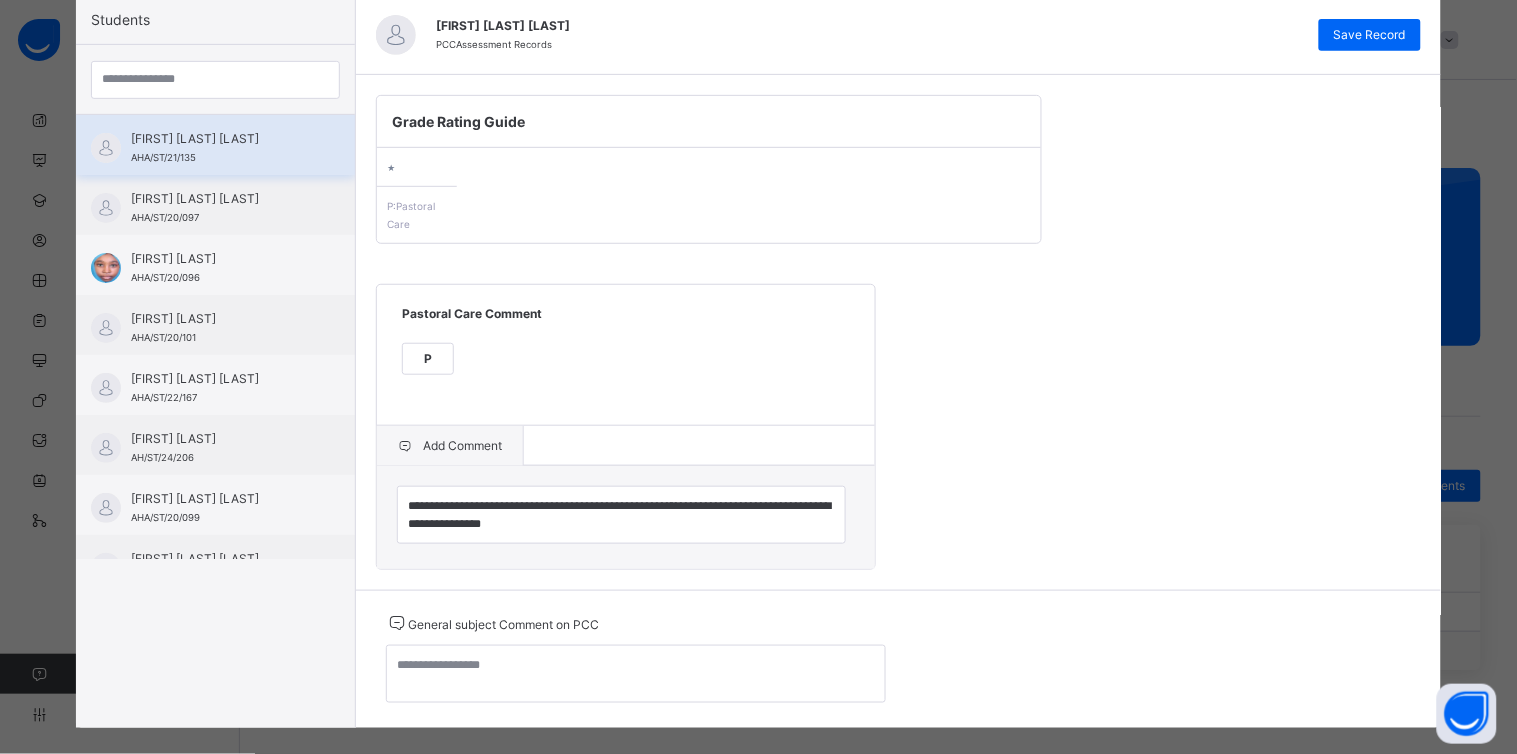 click on "[FIRST] [LAST] [LAST] AHA/ST/21/135" at bounding box center [220, 148] 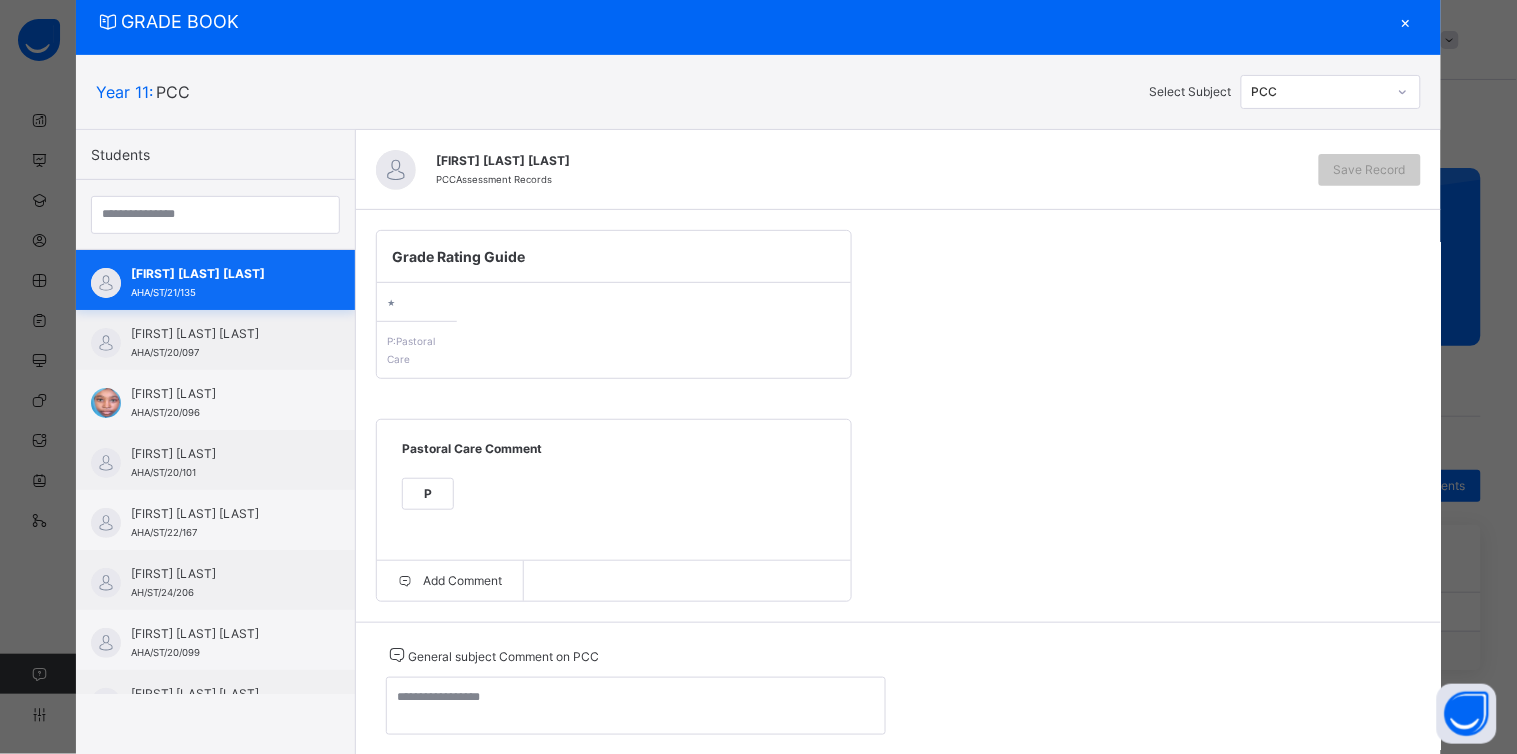scroll, scrollTop: 120, scrollLeft: 0, axis: vertical 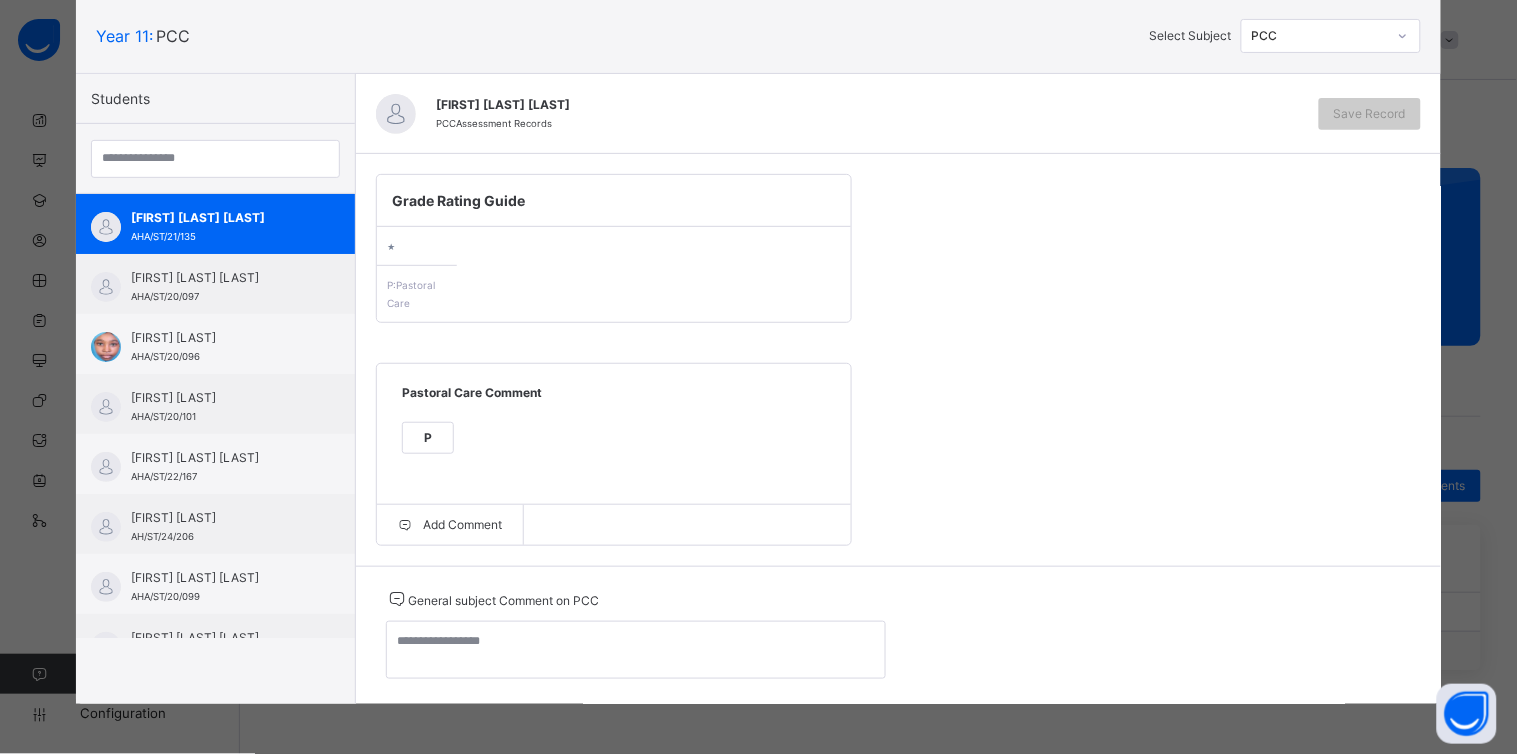 click on "P" at bounding box center [428, 438] 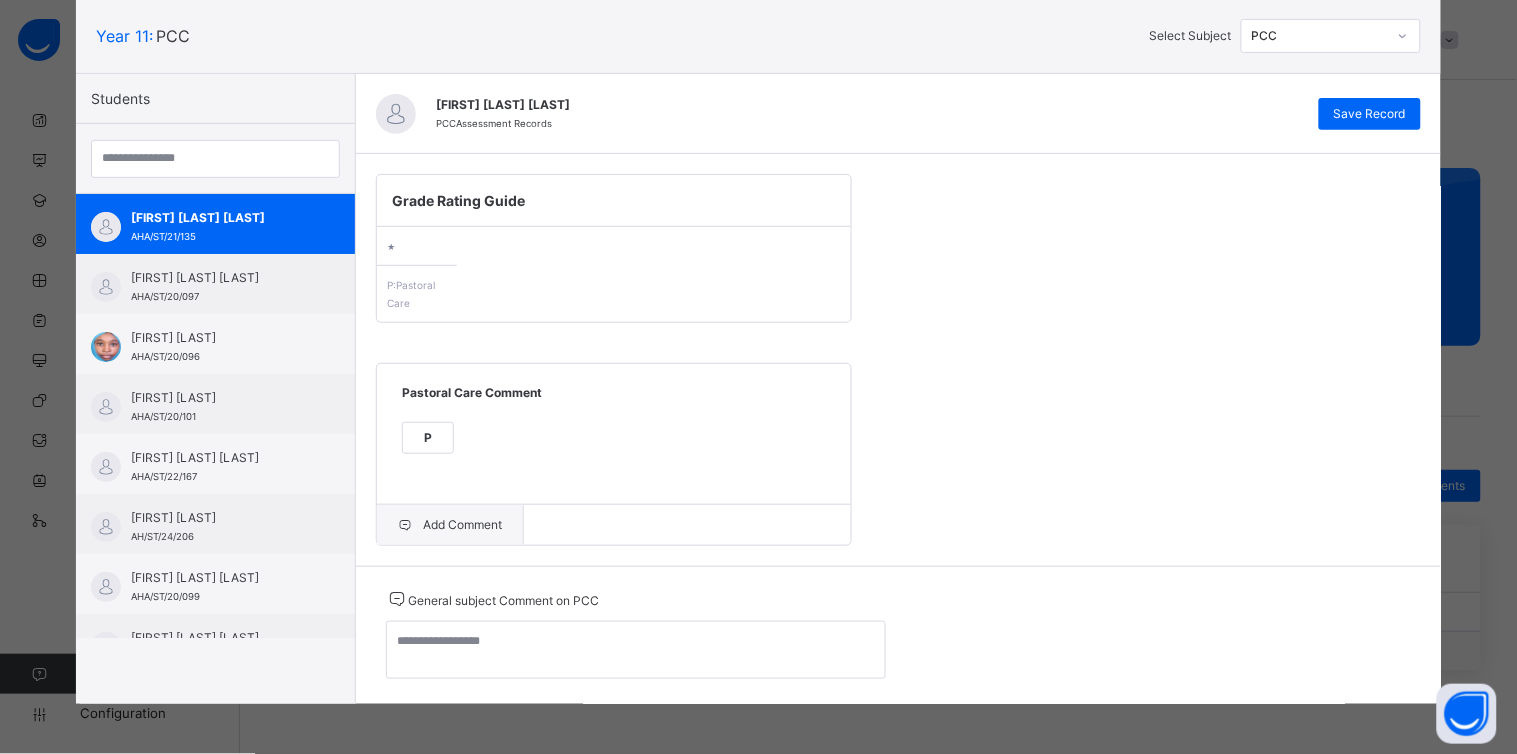 click on "Add Comment" at bounding box center (450, 525) 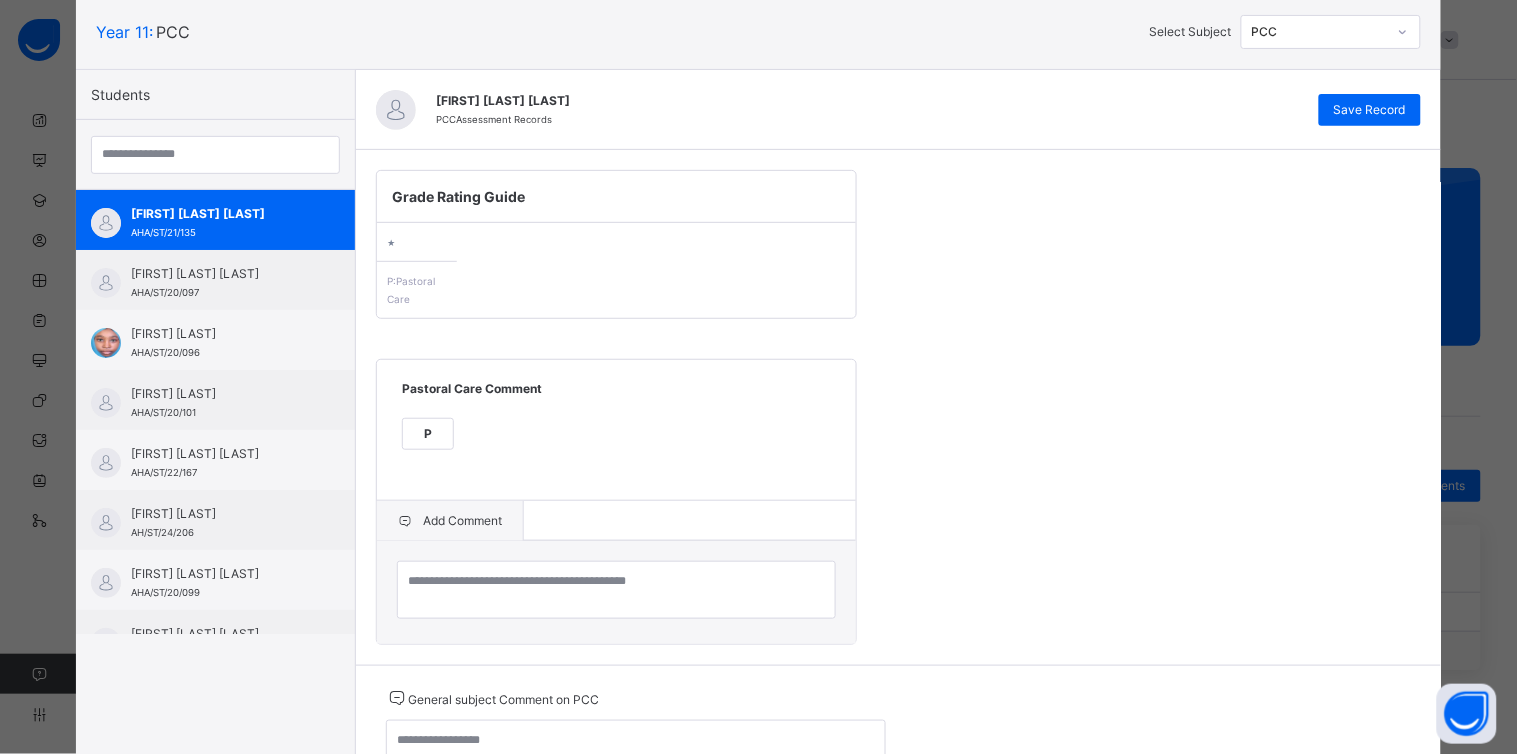 scroll, scrollTop: 197, scrollLeft: 0, axis: vertical 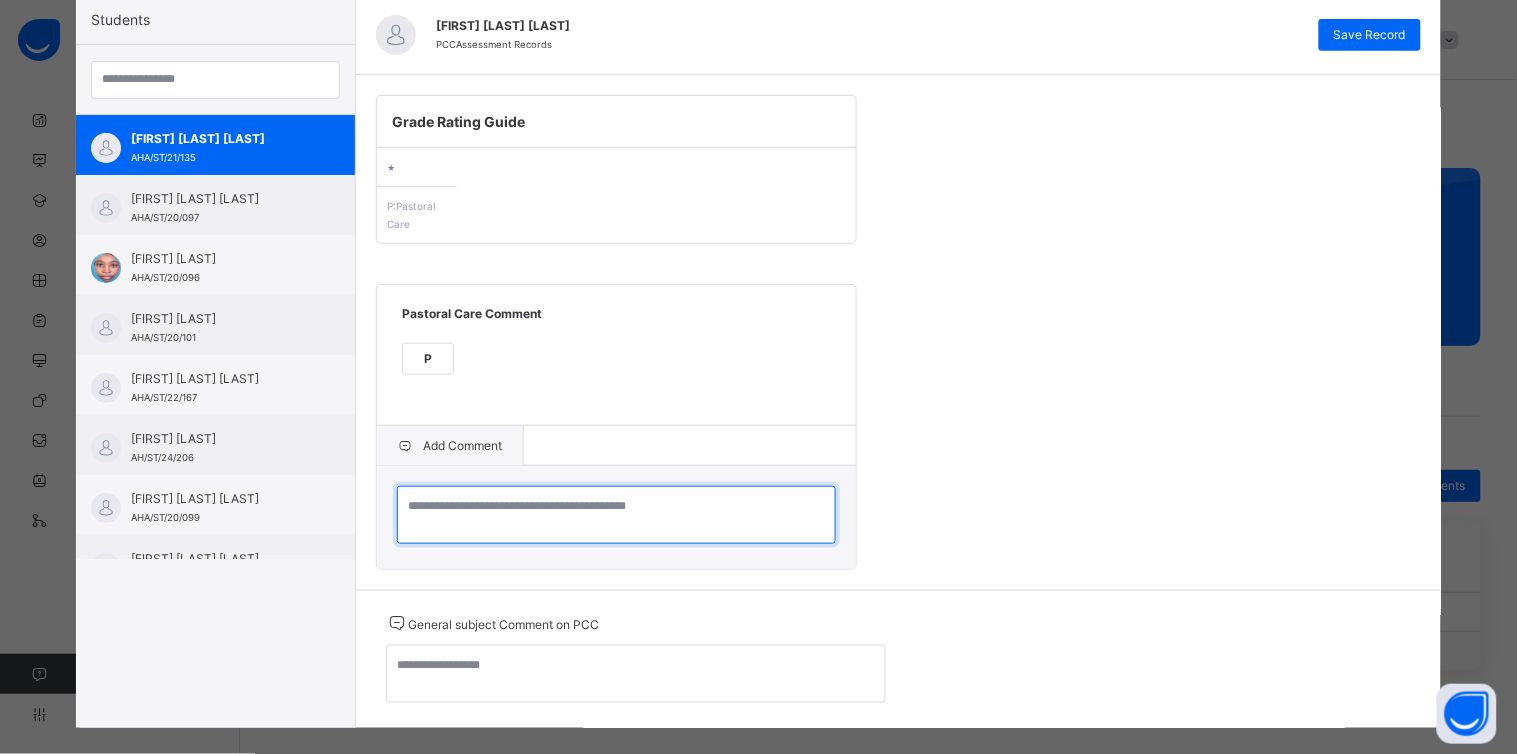 click at bounding box center [616, 515] 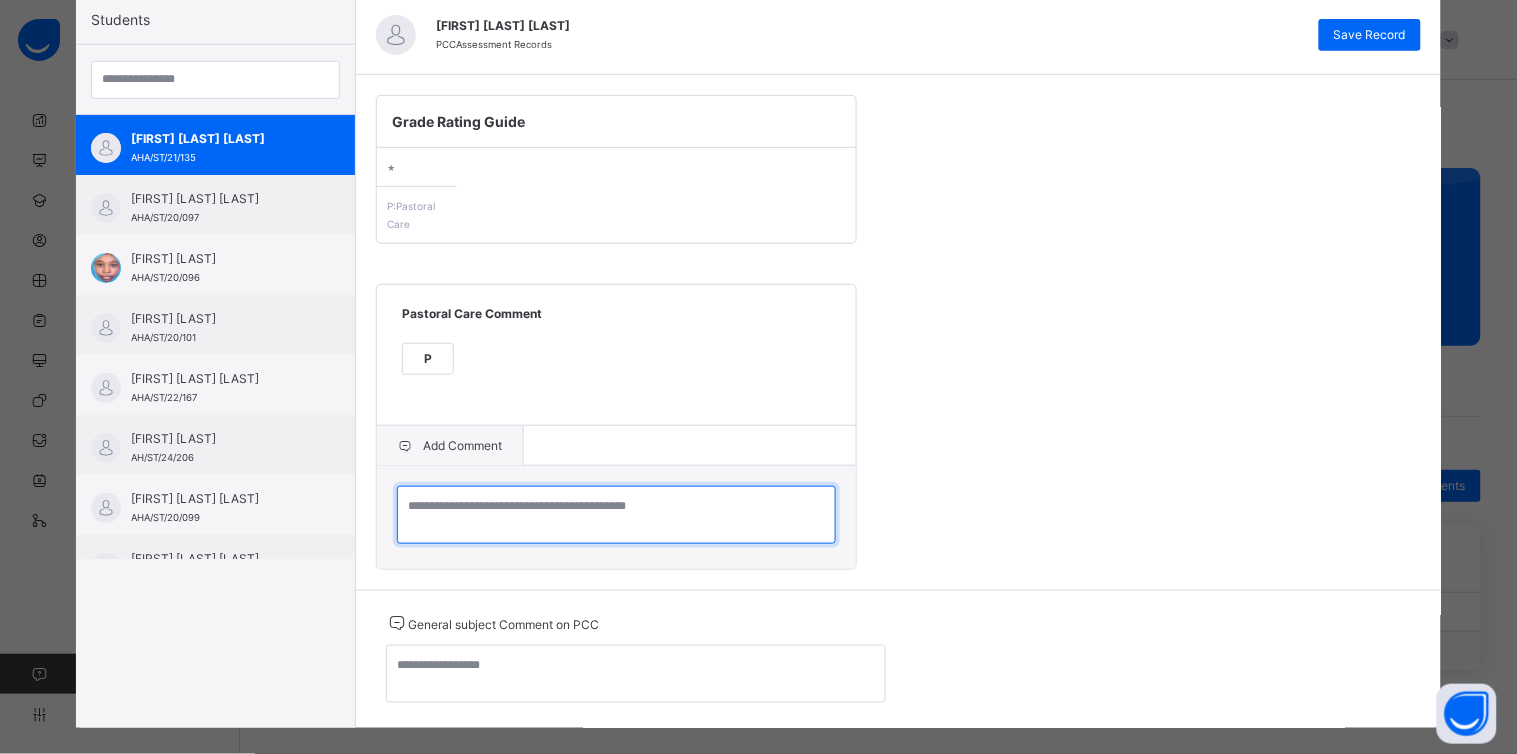 paste on "**********" 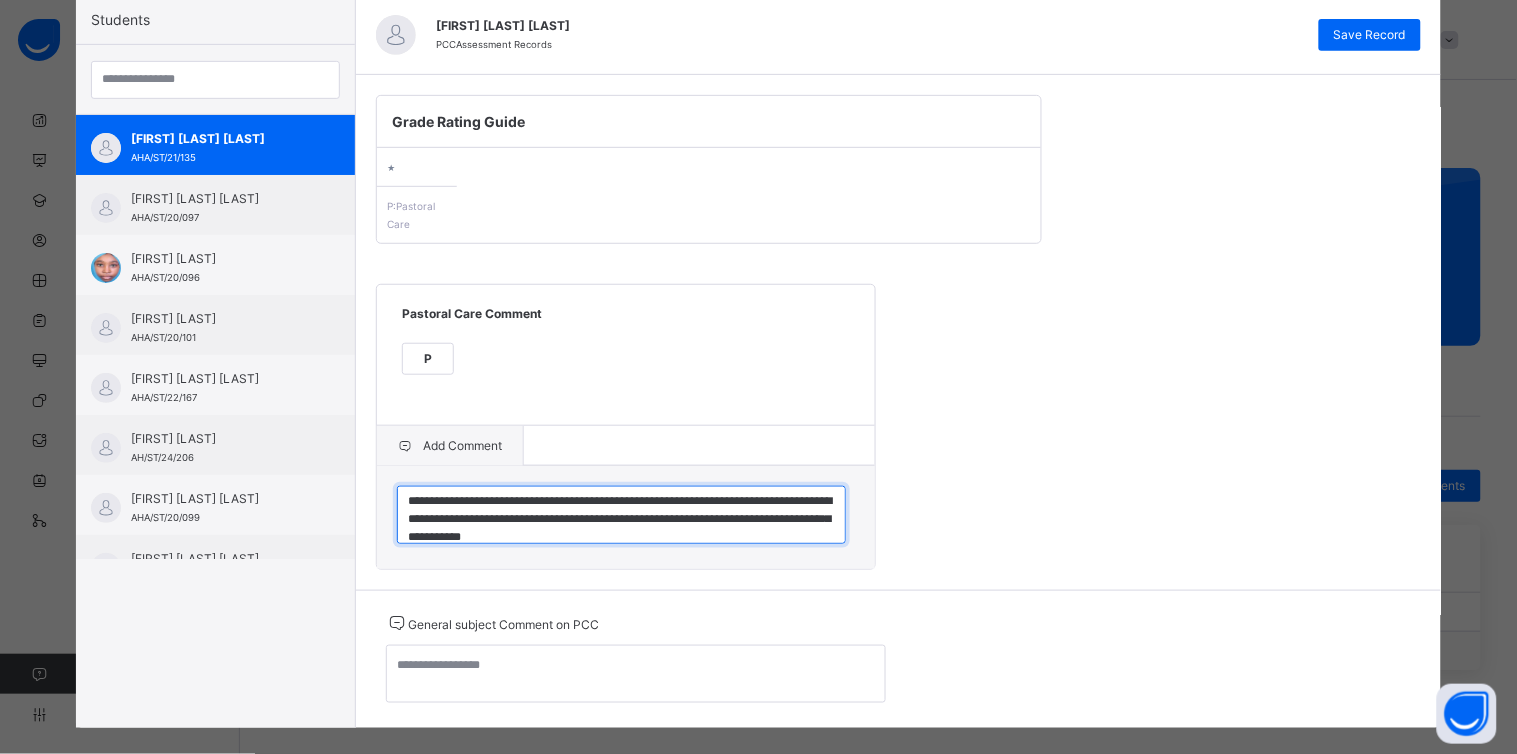 scroll, scrollTop: 23, scrollLeft: 0, axis: vertical 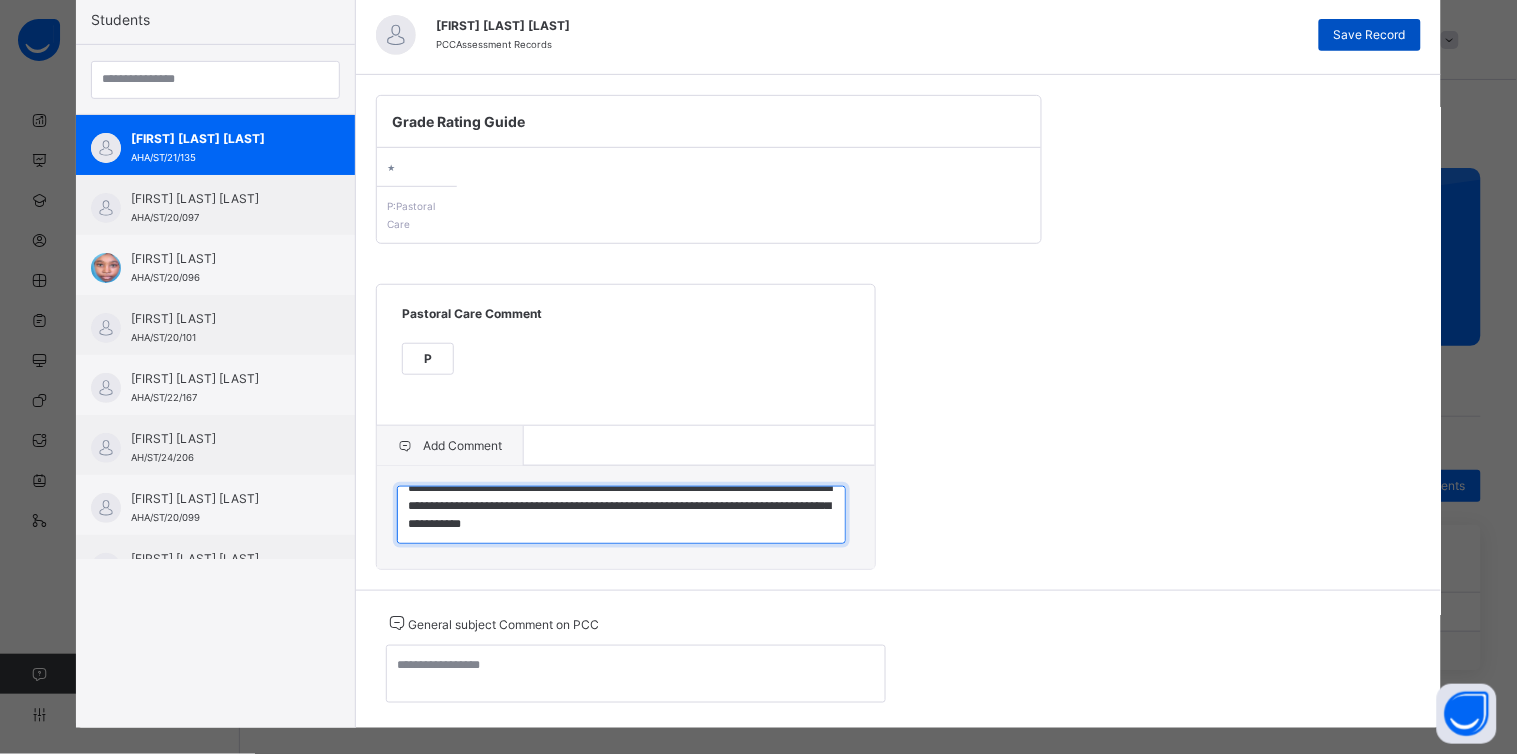 type on "**********" 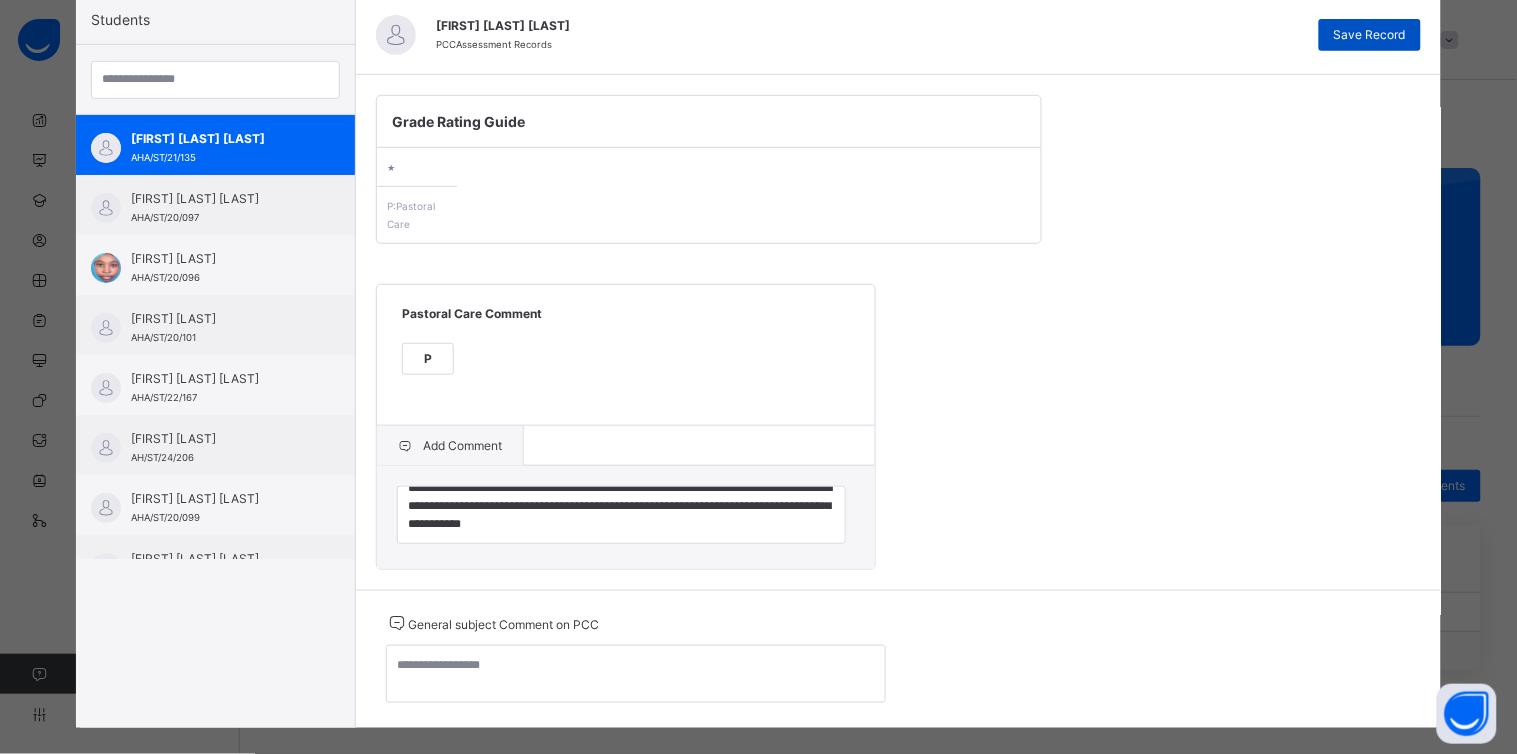 click on "Save Record" at bounding box center (1370, 35) 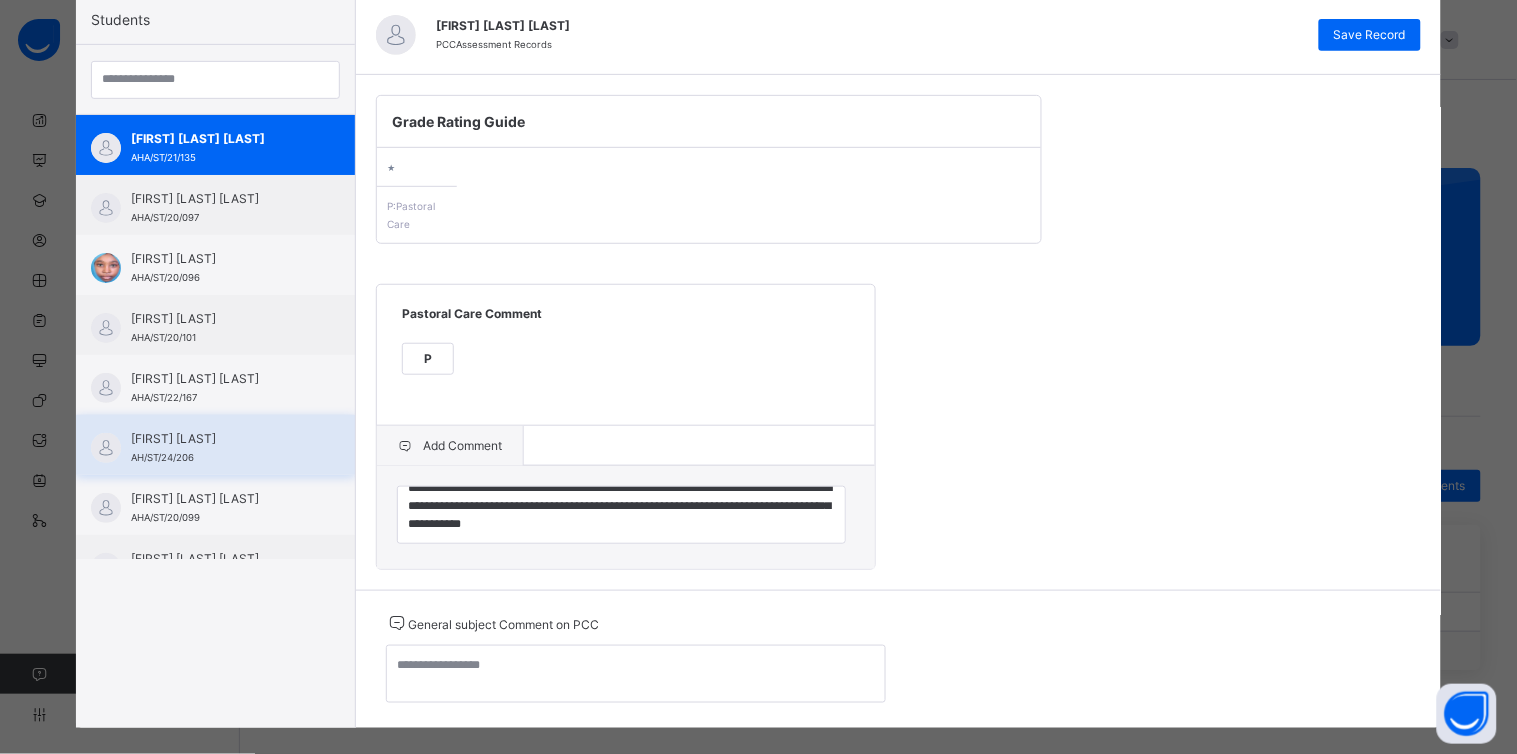 click on "[FIRST] [LAST]" at bounding box center [220, 439] 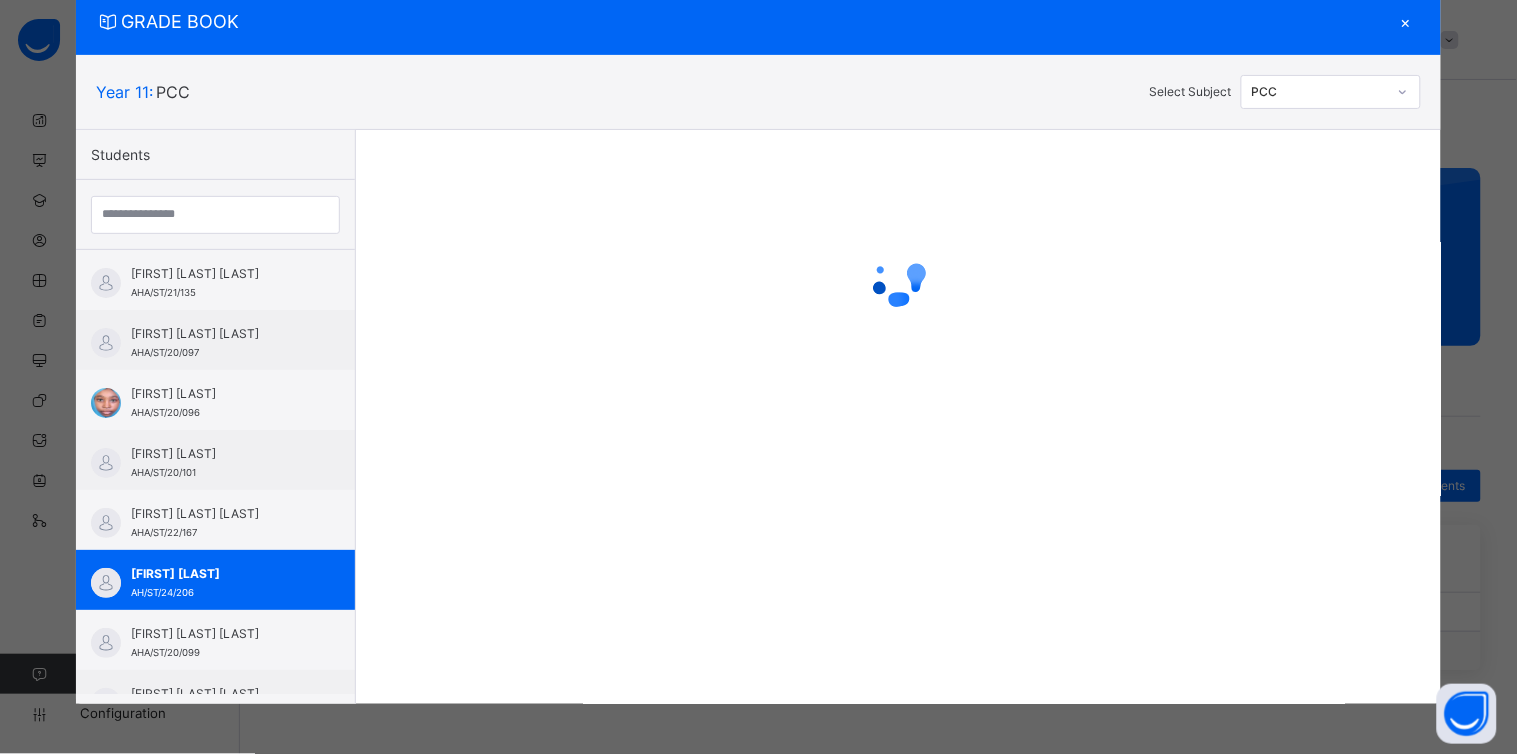 scroll, scrollTop: 120, scrollLeft: 0, axis: vertical 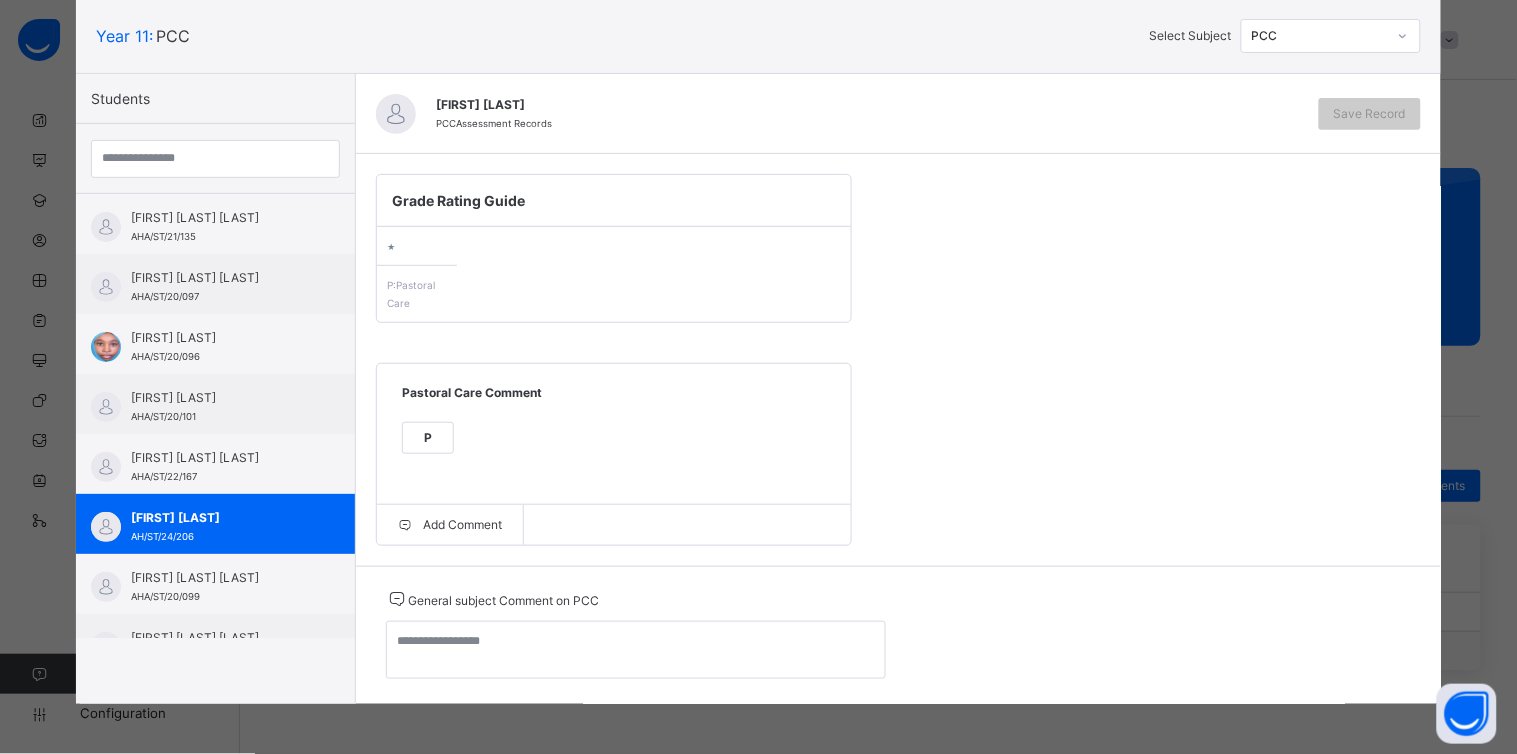 click on "P" at bounding box center [428, 438] 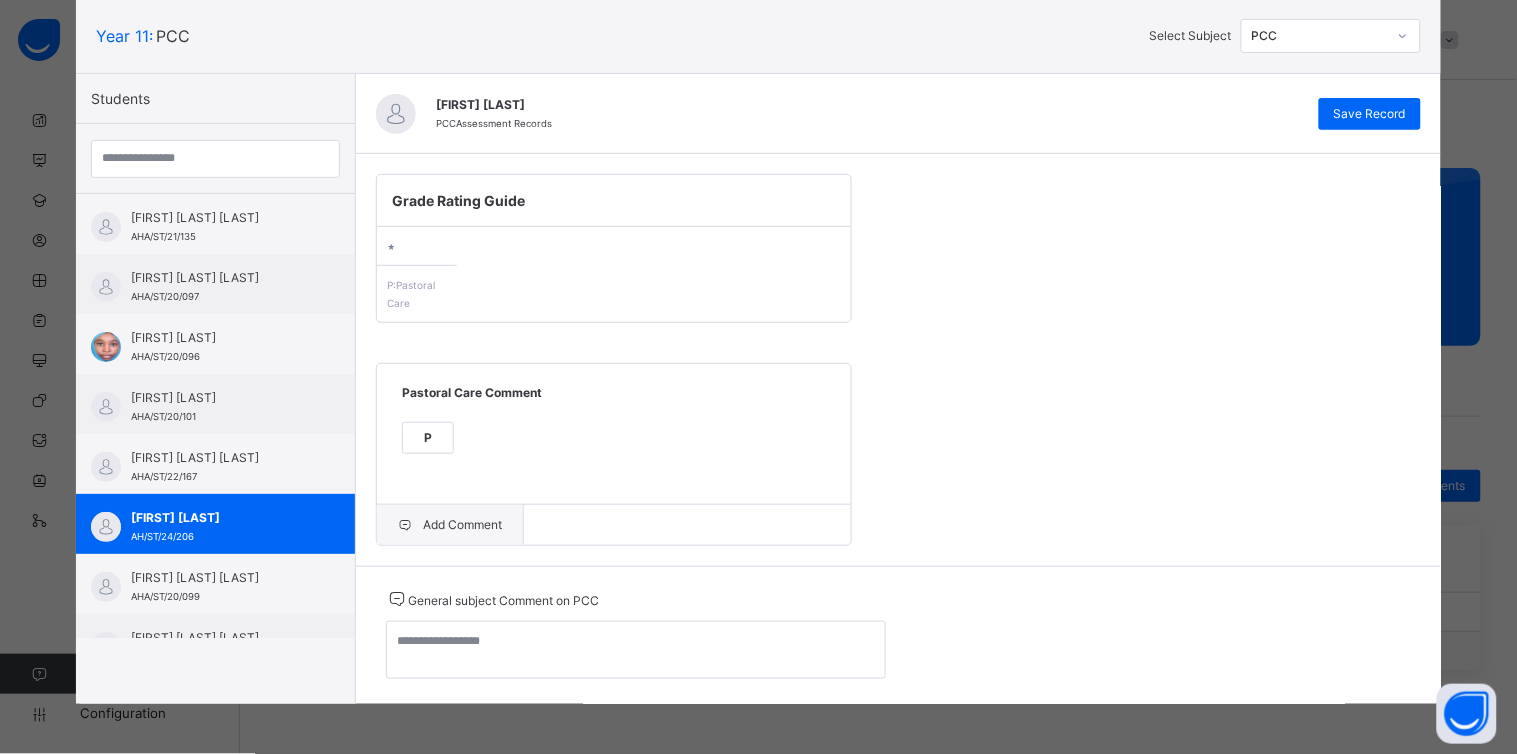 click on "Add Comment" at bounding box center [450, 525] 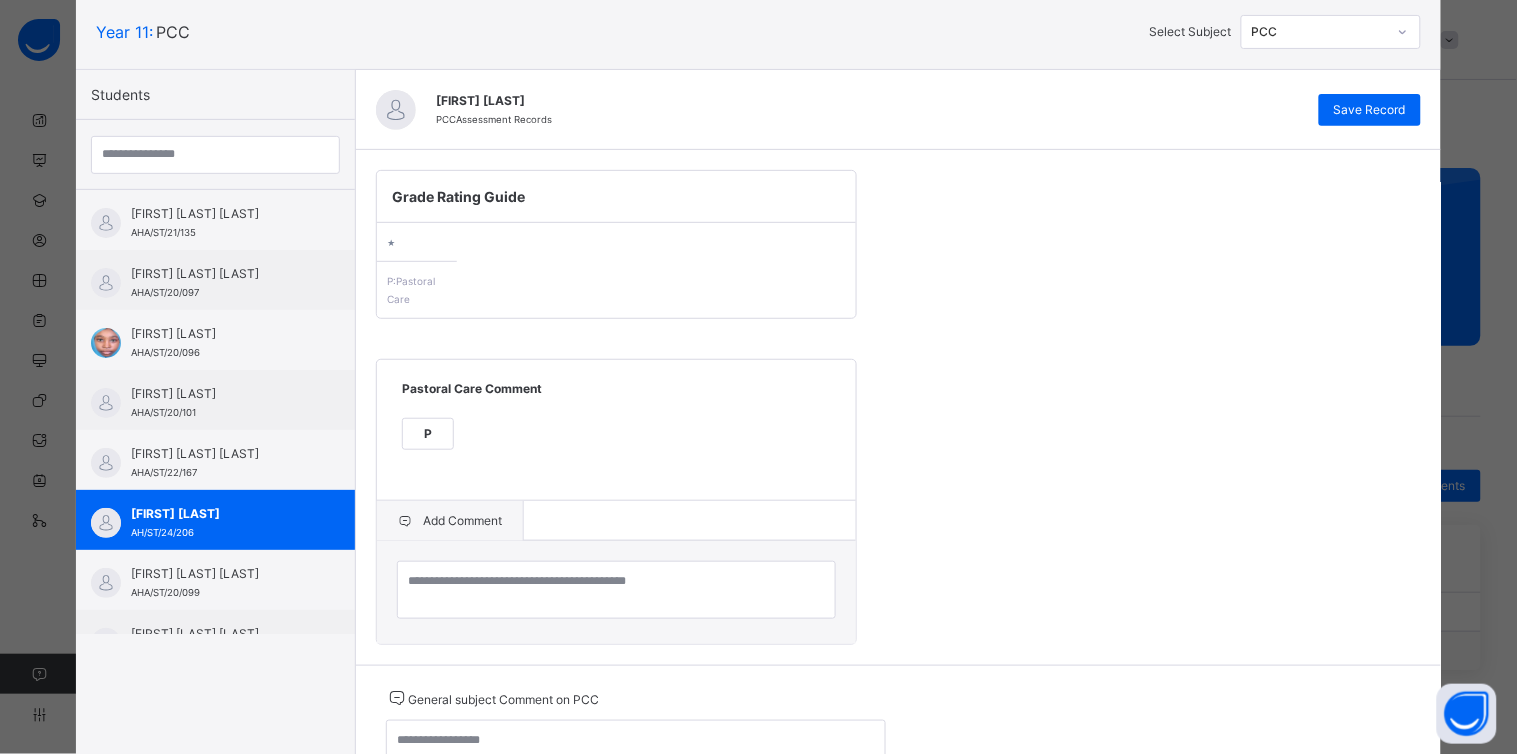 scroll, scrollTop: 197, scrollLeft: 0, axis: vertical 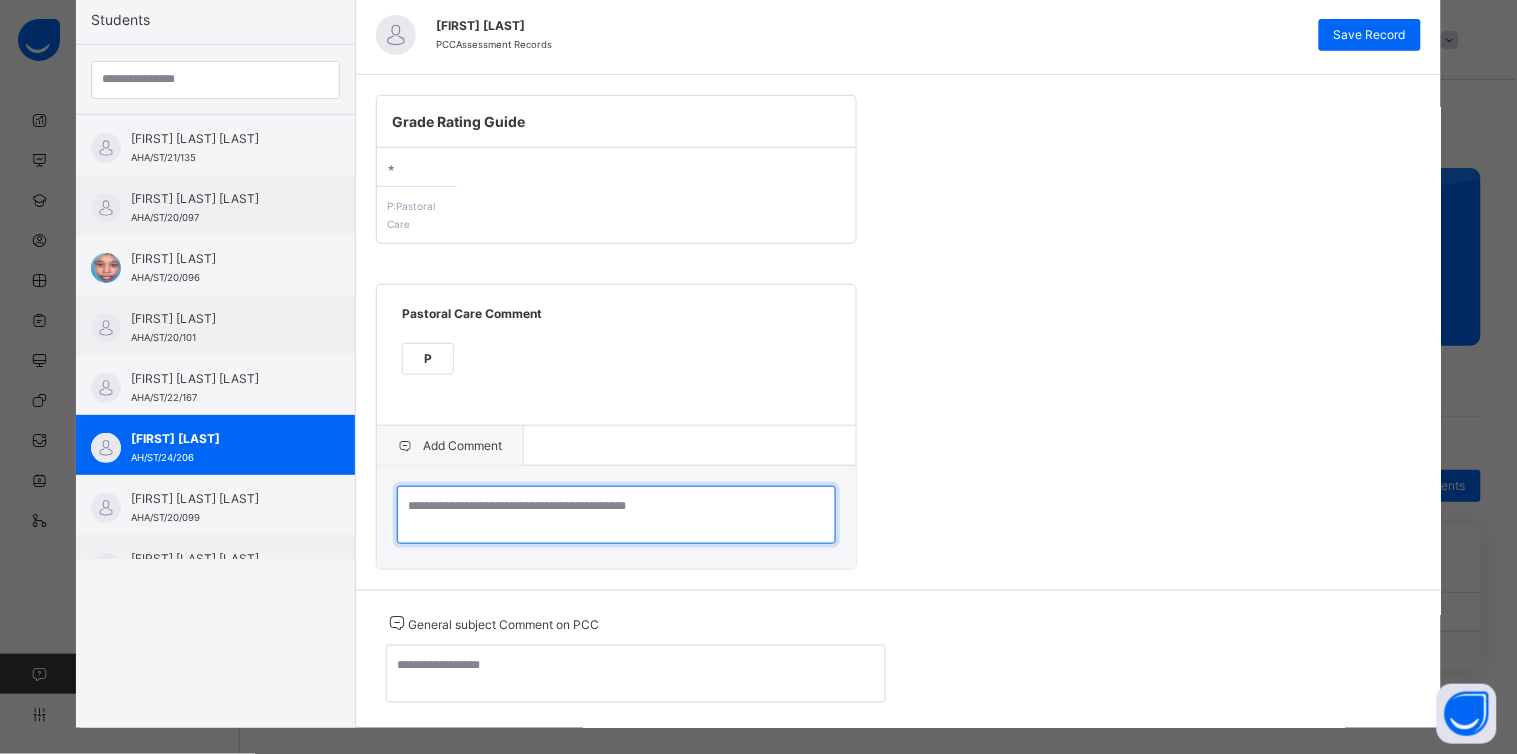 click at bounding box center (616, 515) 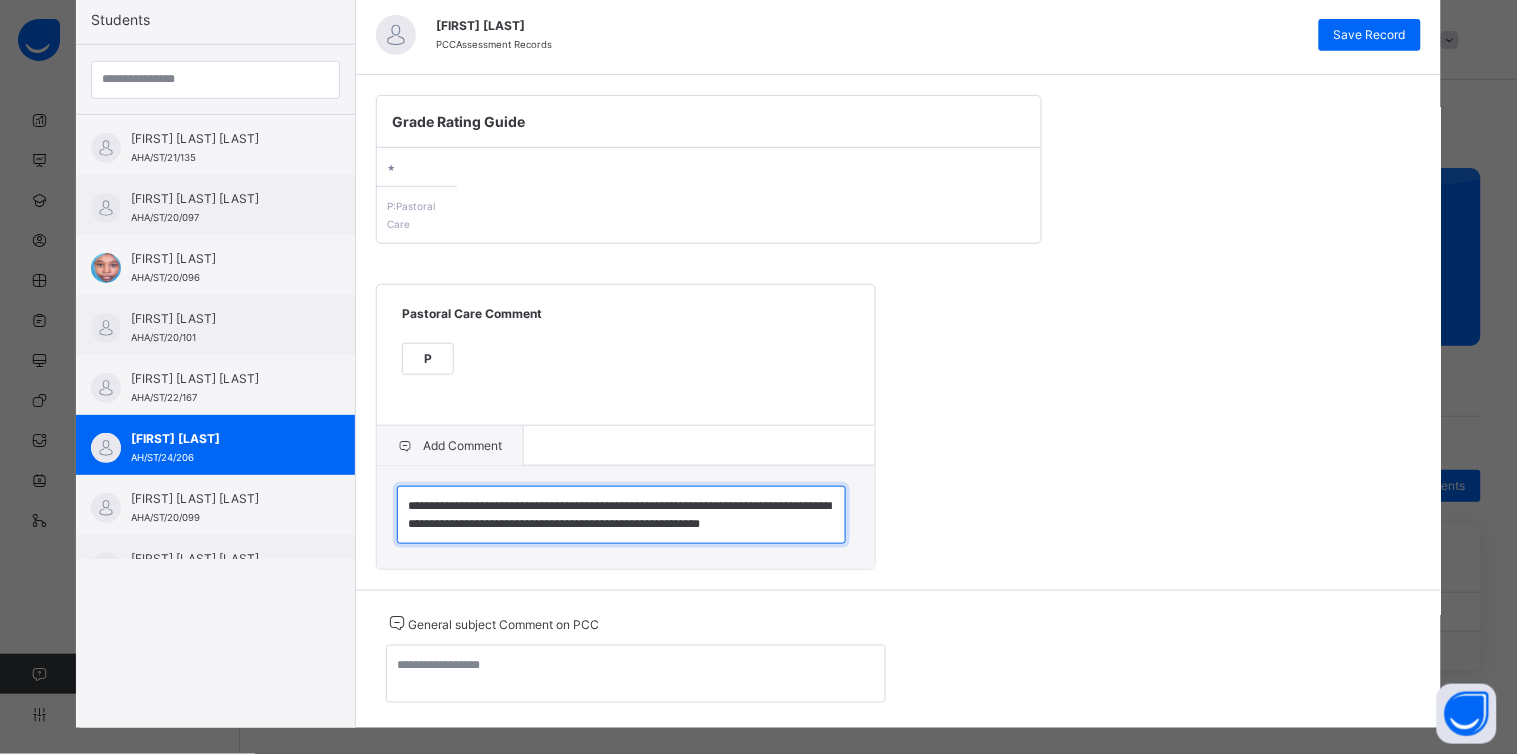 scroll, scrollTop: 35, scrollLeft: 0, axis: vertical 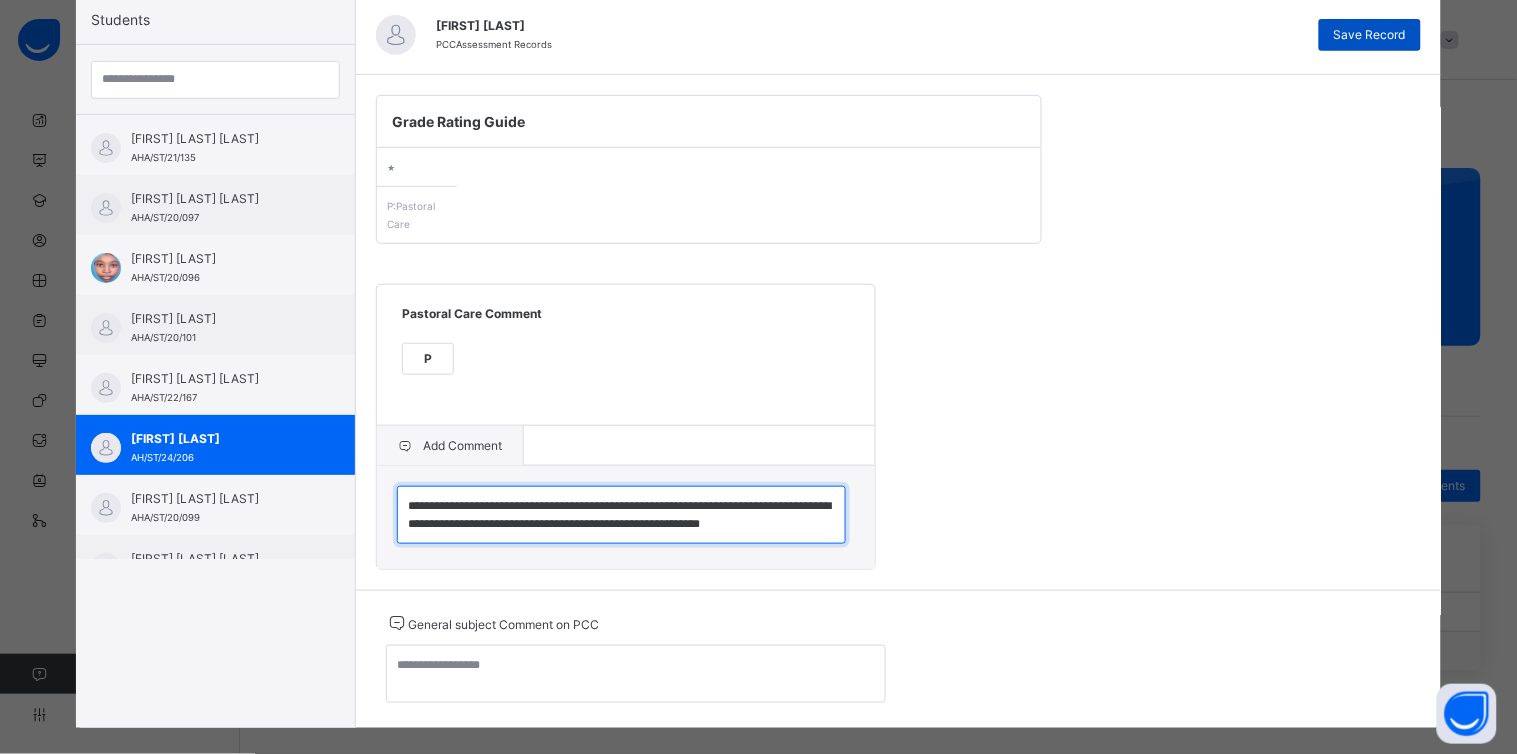 type on "**********" 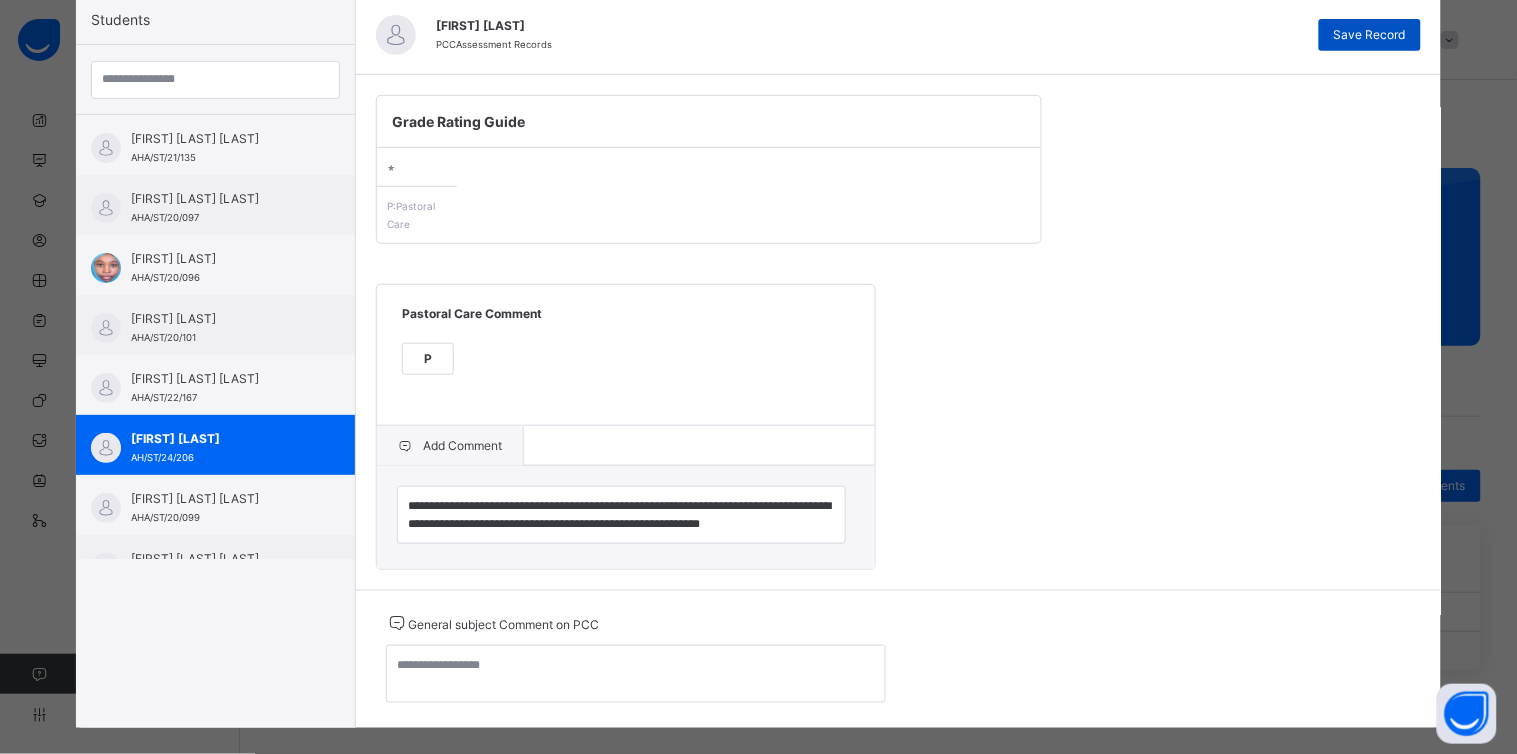 click on "Save Record" at bounding box center (1370, 35) 